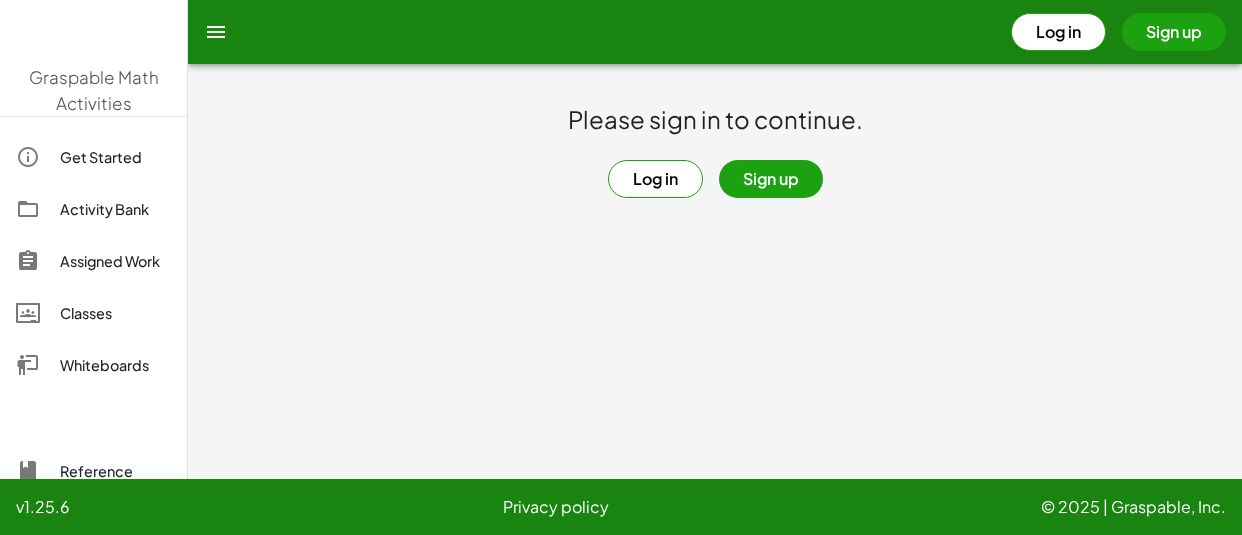 scroll, scrollTop: 0, scrollLeft: 0, axis: both 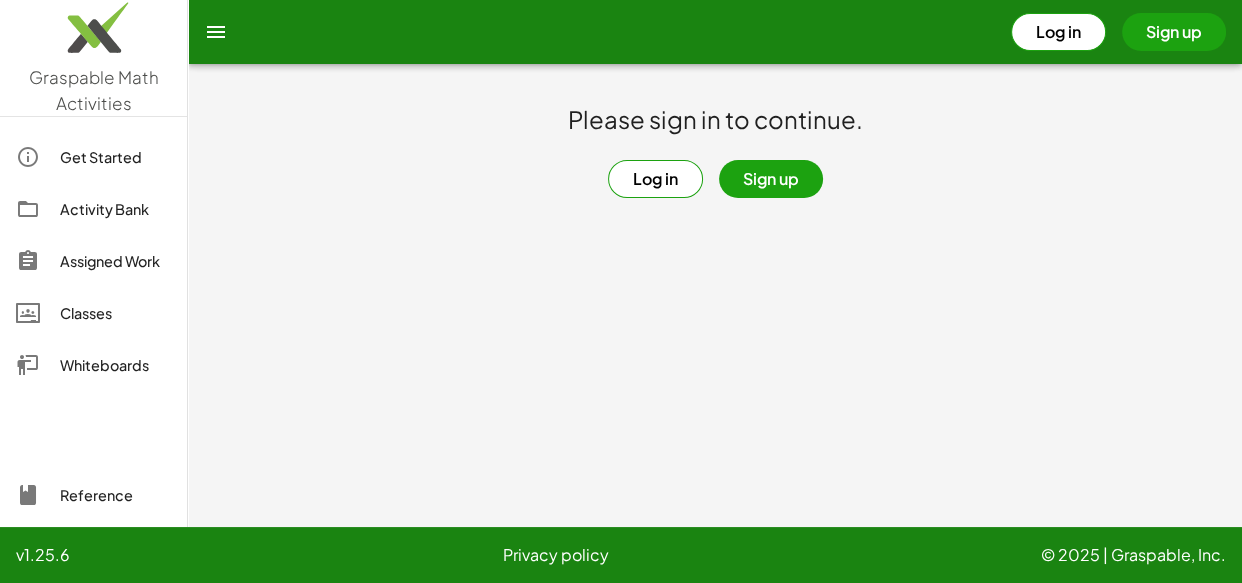 click on "Log in" at bounding box center (655, 179) 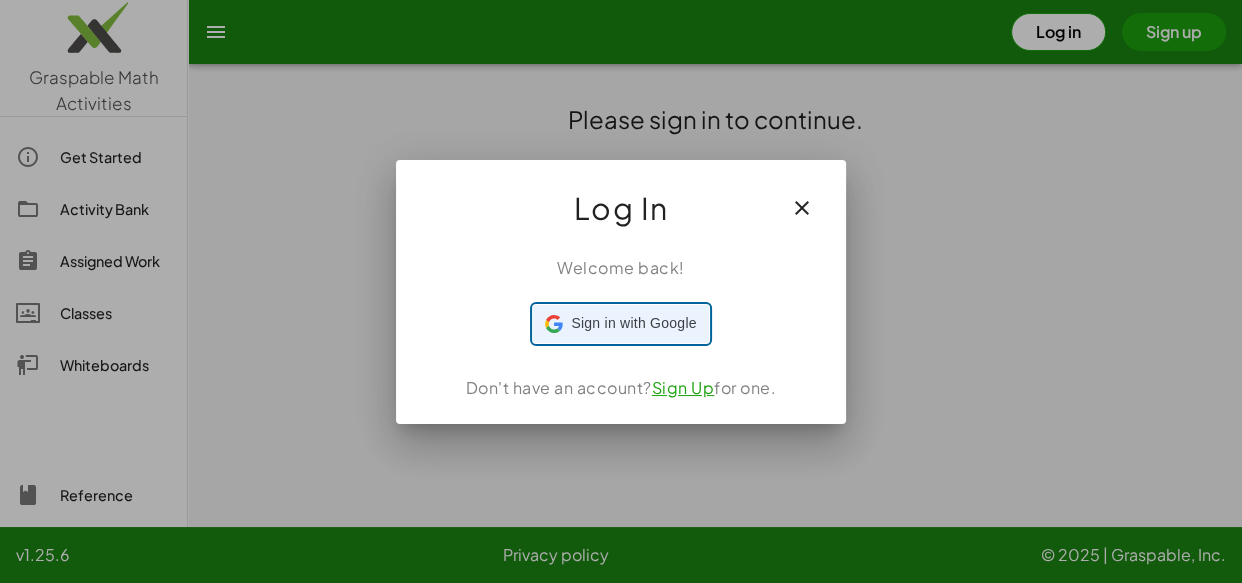 click on "Sign in with Google" at bounding box center (633, 323) 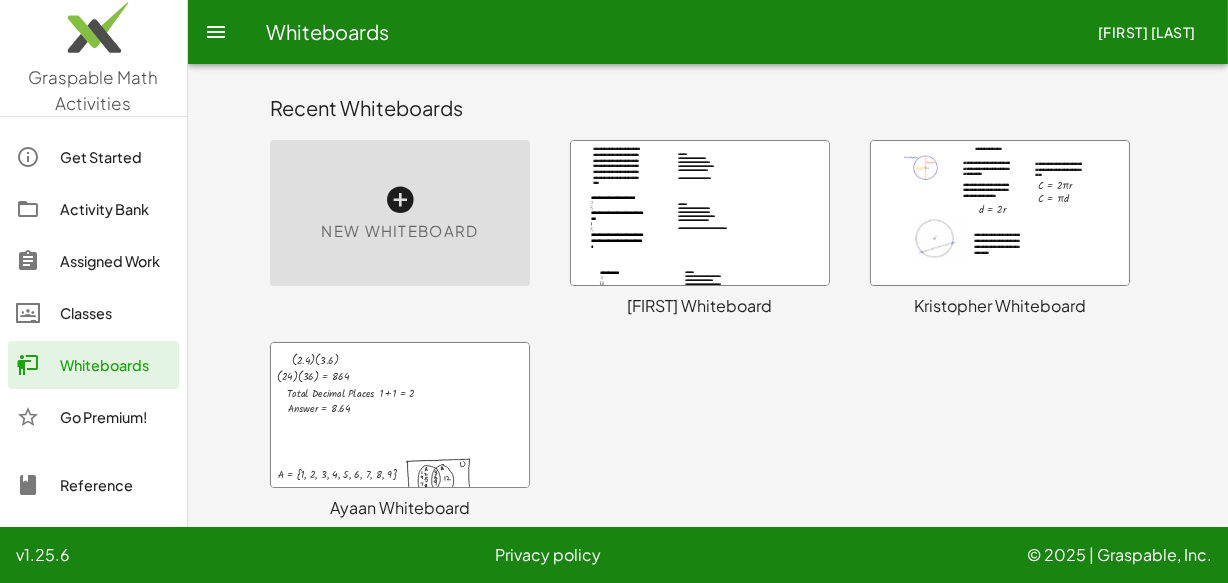 click at bounding box center (1000, 213) 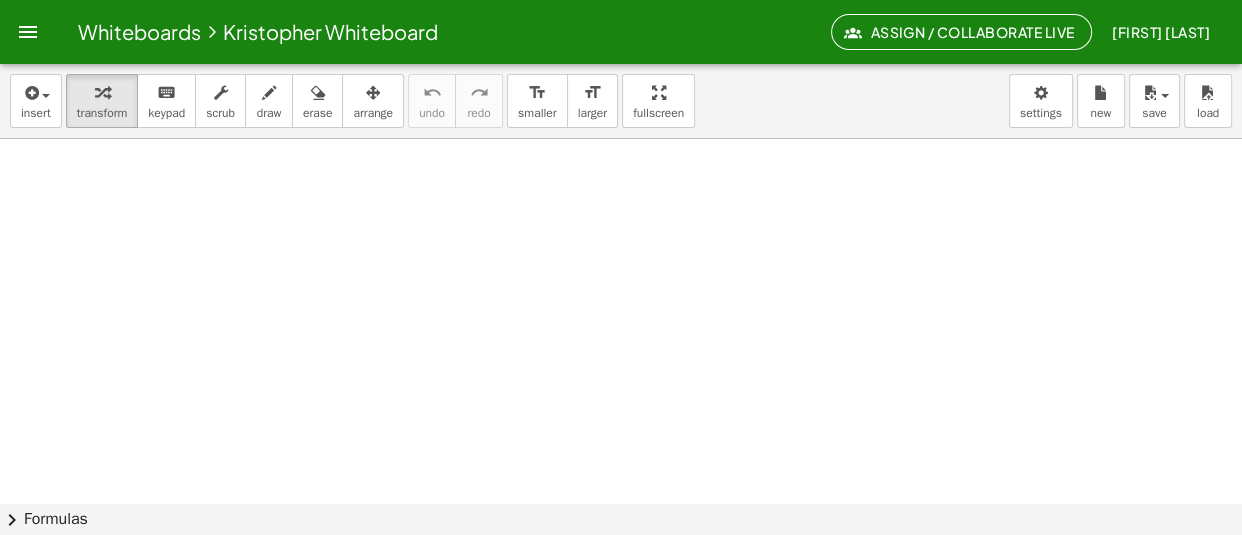 scroll, scrollTop: 14546, scrollLeft: 0, axis: vertical 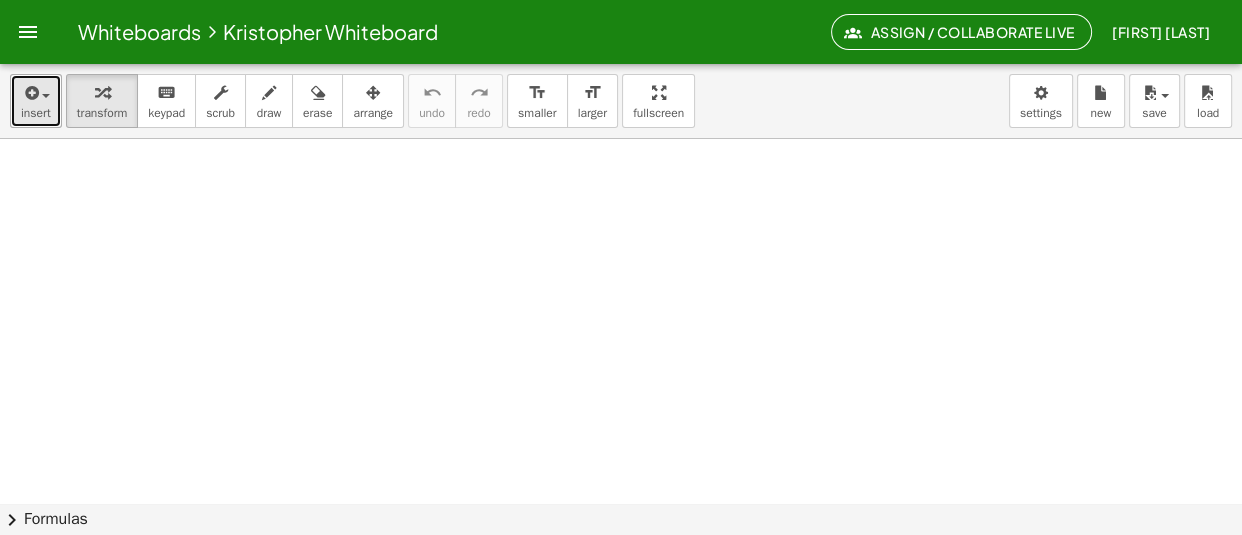 click on "insert" at bounding box center [36, 101] 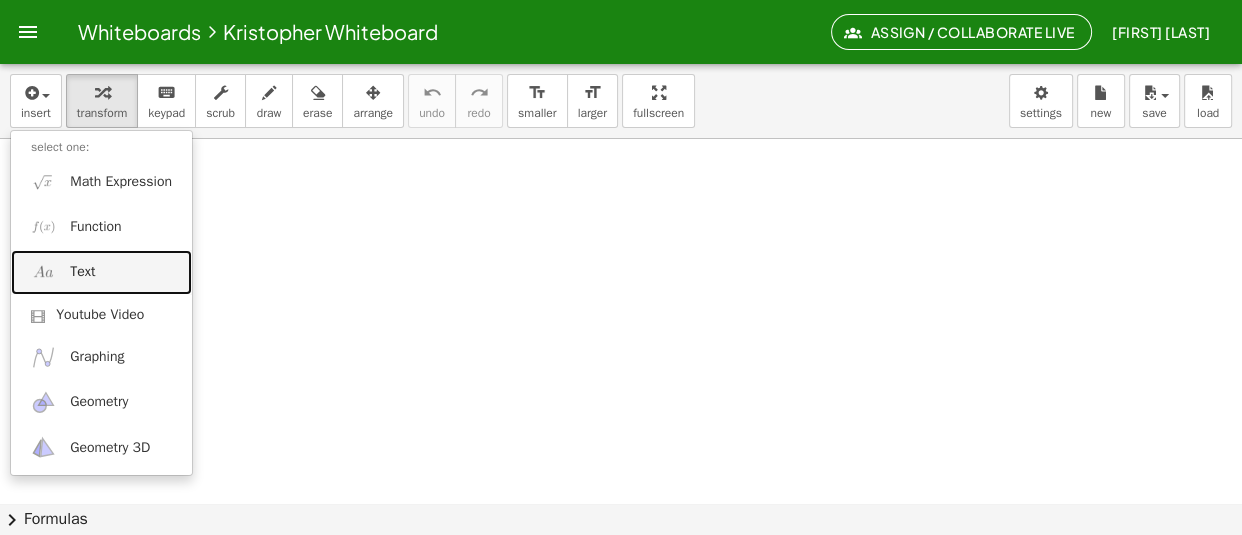 click at bounding box center [43, 272] 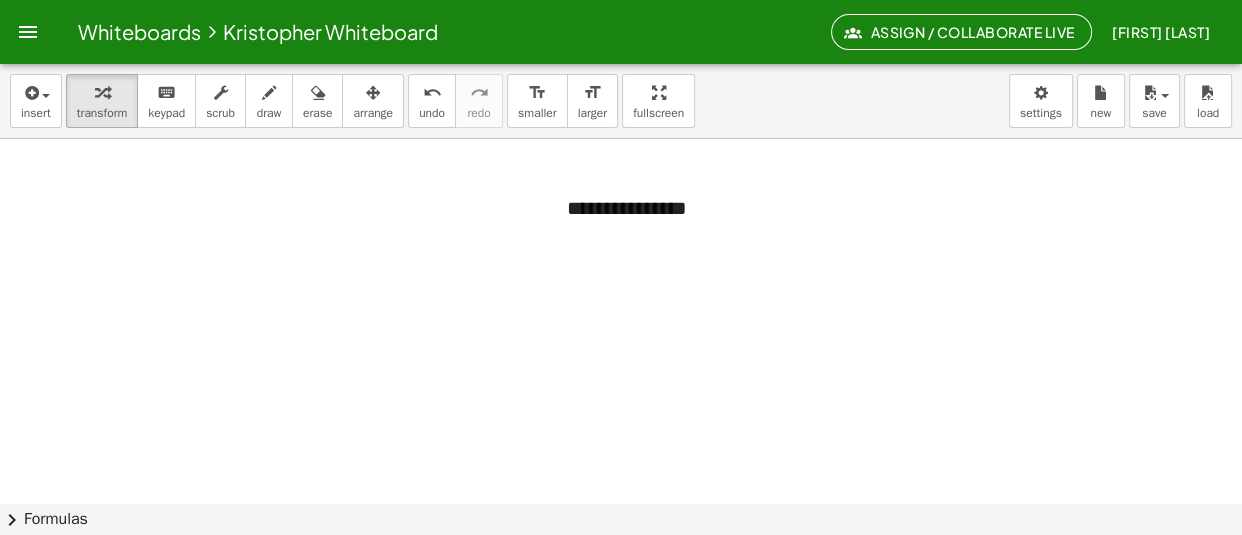 type 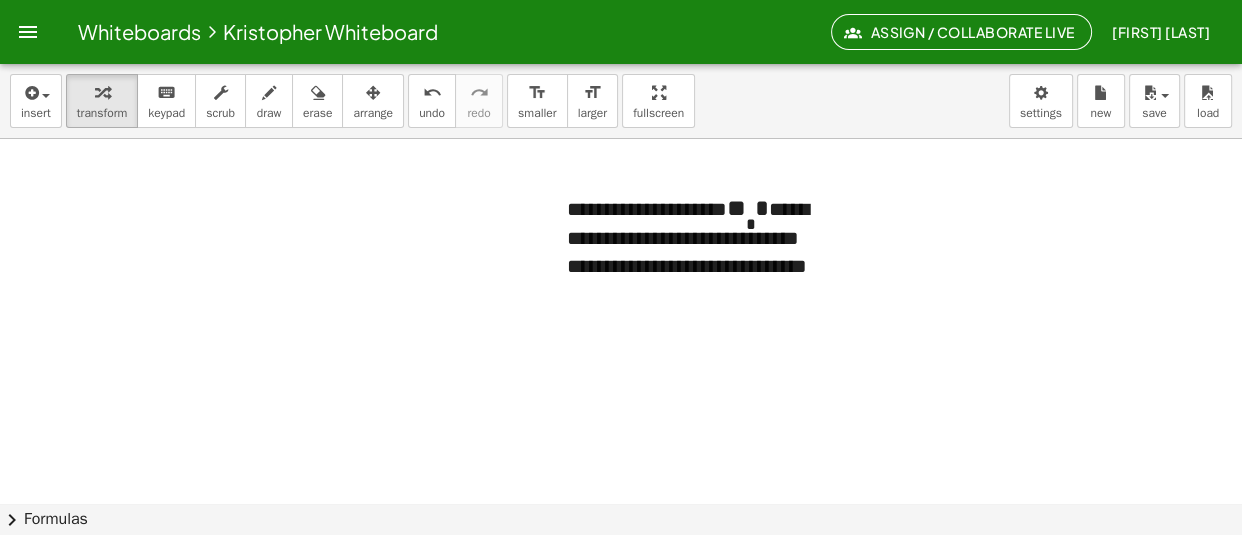 click at bounding box center (675, -6930) 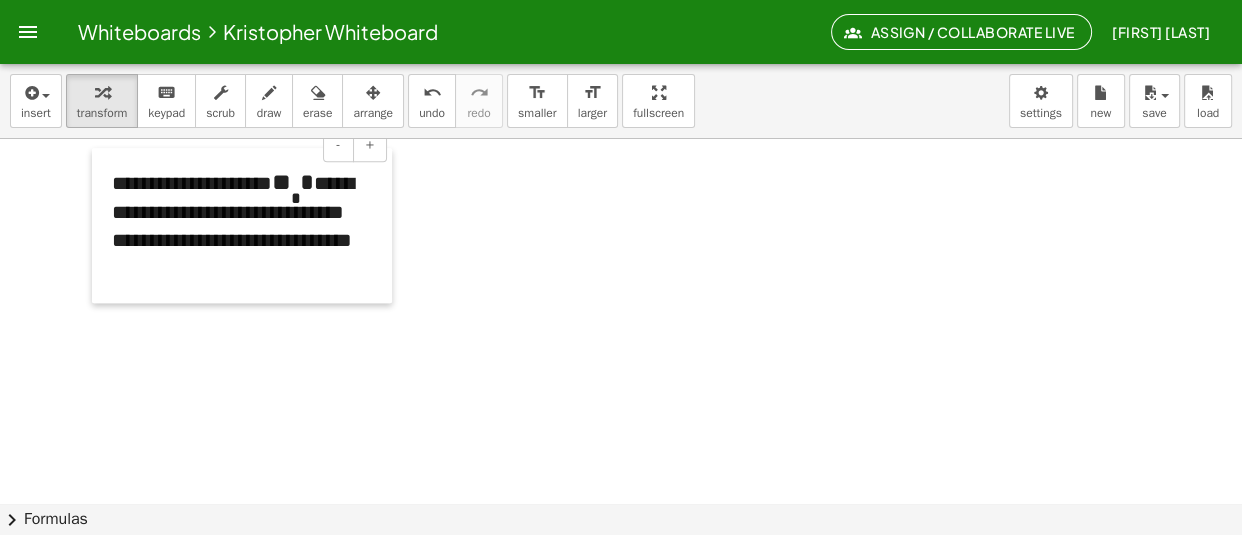 drag, startPoint x: 550, startPoint y: 249, endPoint x: 95, endPoint y: 223, distance: 455.74225 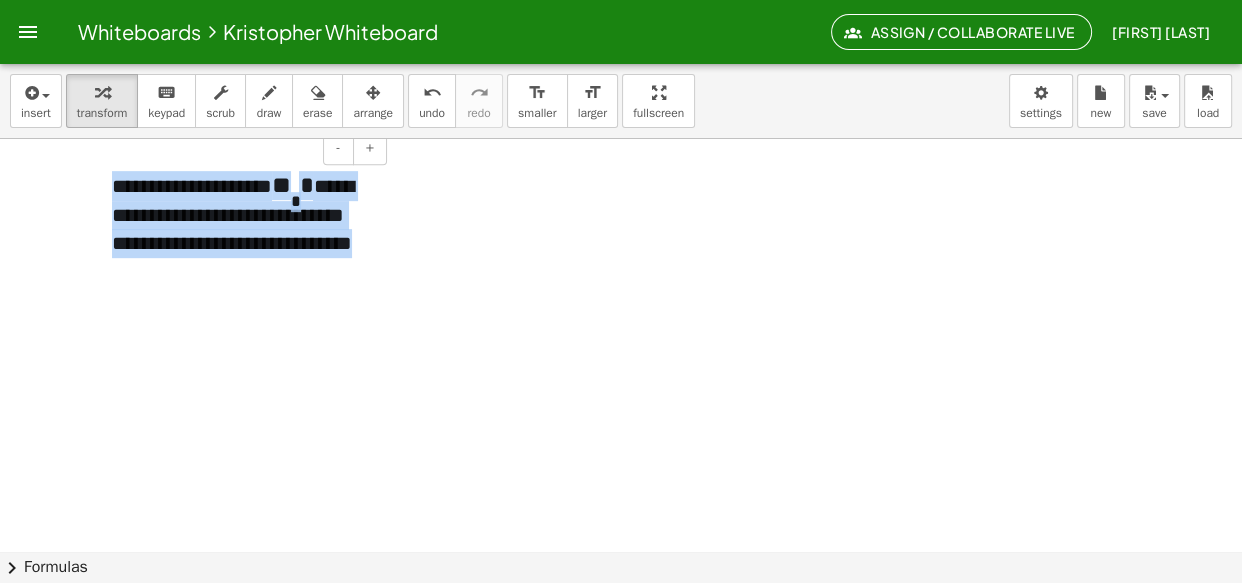 drag, startPoint x: 112, startPoint y: 180, endPoint x: 342, endPoint y: 300, distance: 259.42242 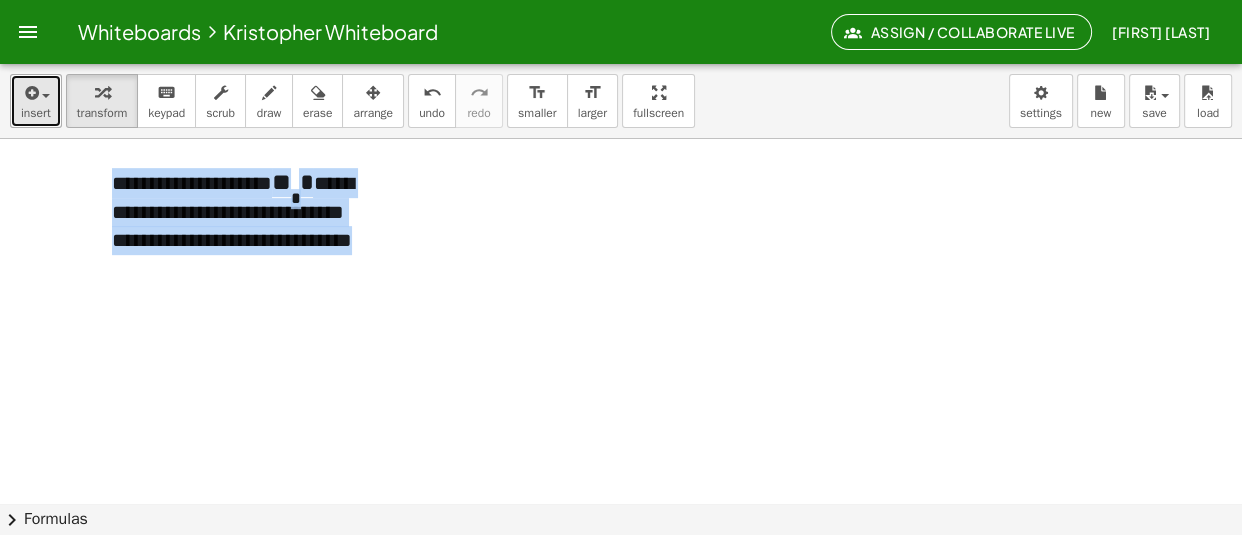 click at bounding box center (36, 92) 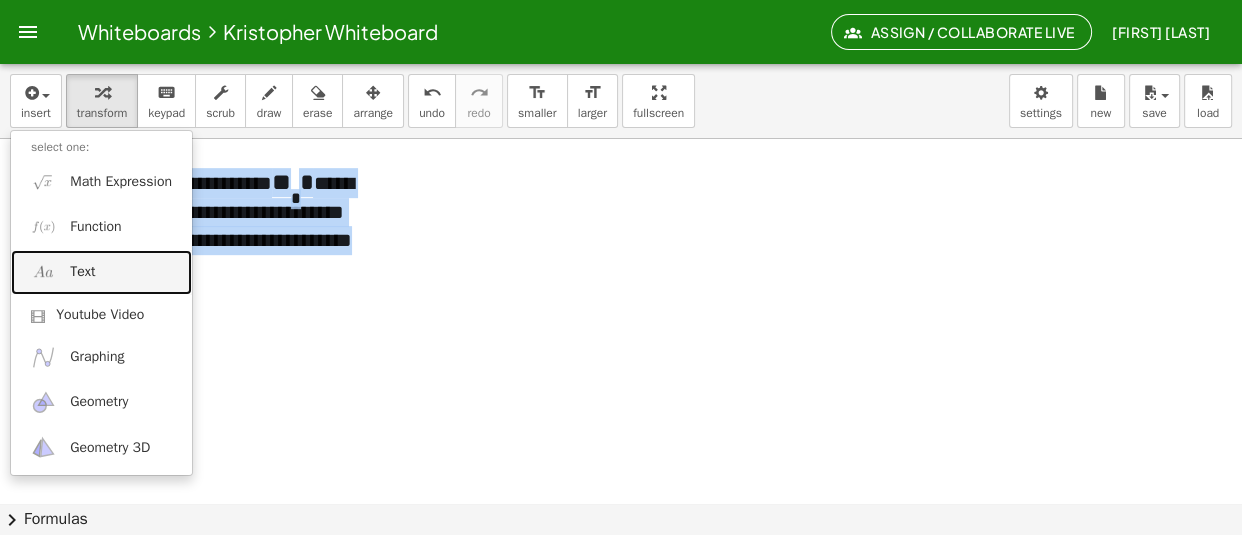 click on "Text" at bounding box center [82, 272] 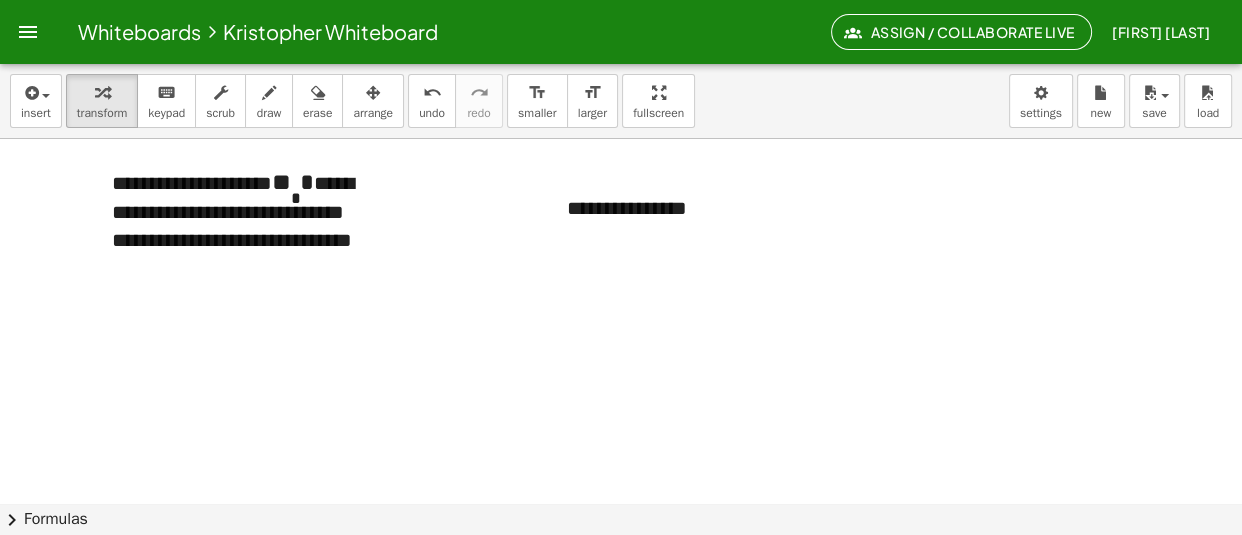 type 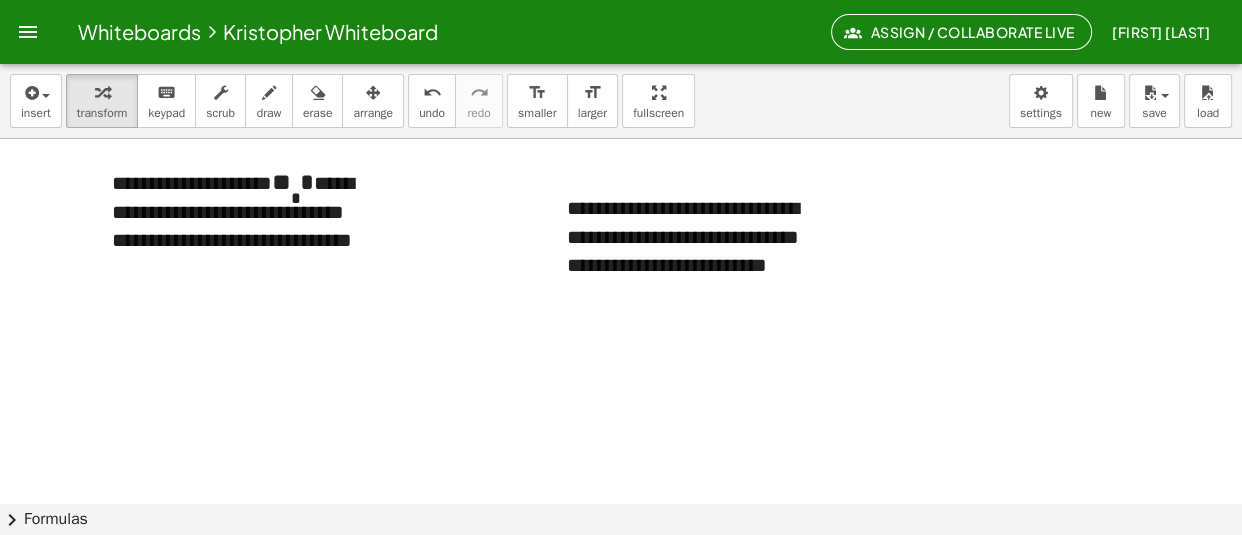 click at bounding box center [675, -6930] 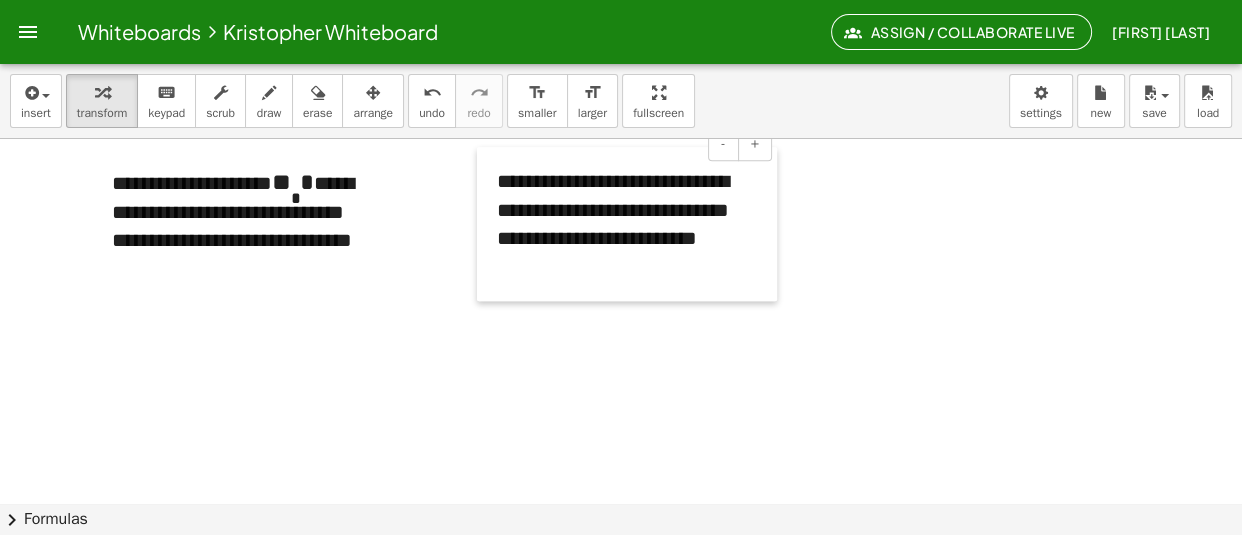drag, startPoint x: 549, startPoint y: 256, endPoint x: 479, endPoint y: 229, distance: 75.026665 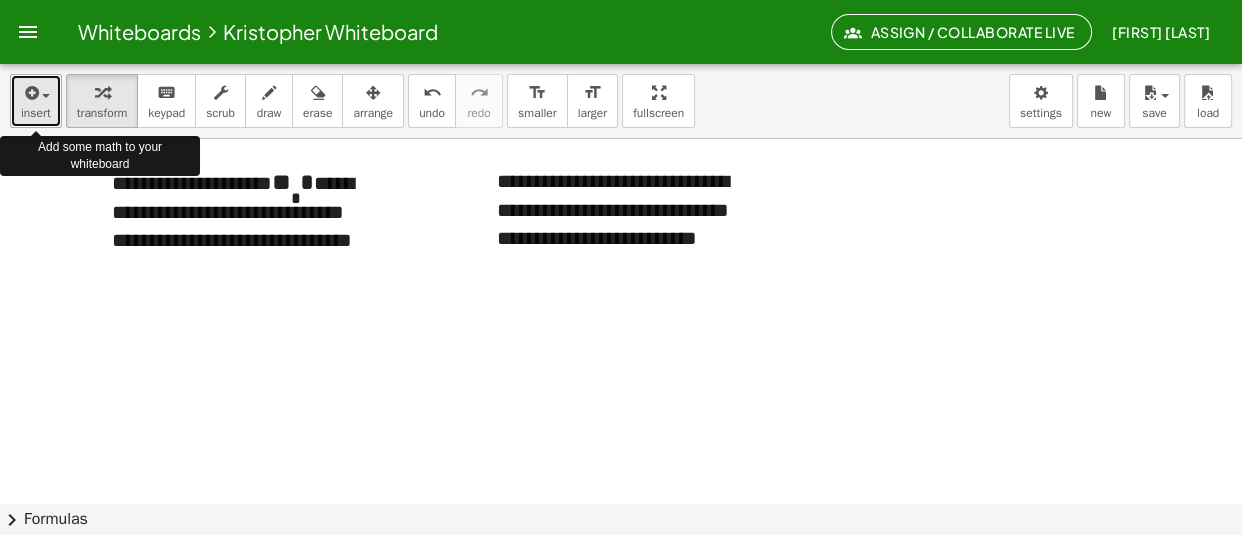 click at bounding box center (30, 93) 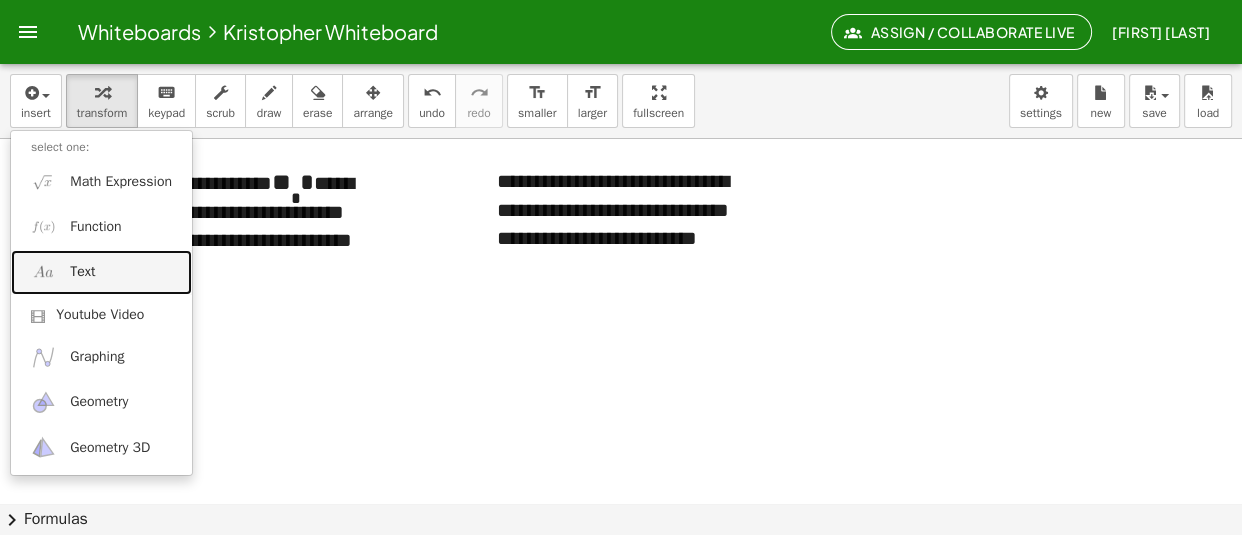 click on "Text" at bounding box center [82, 272] 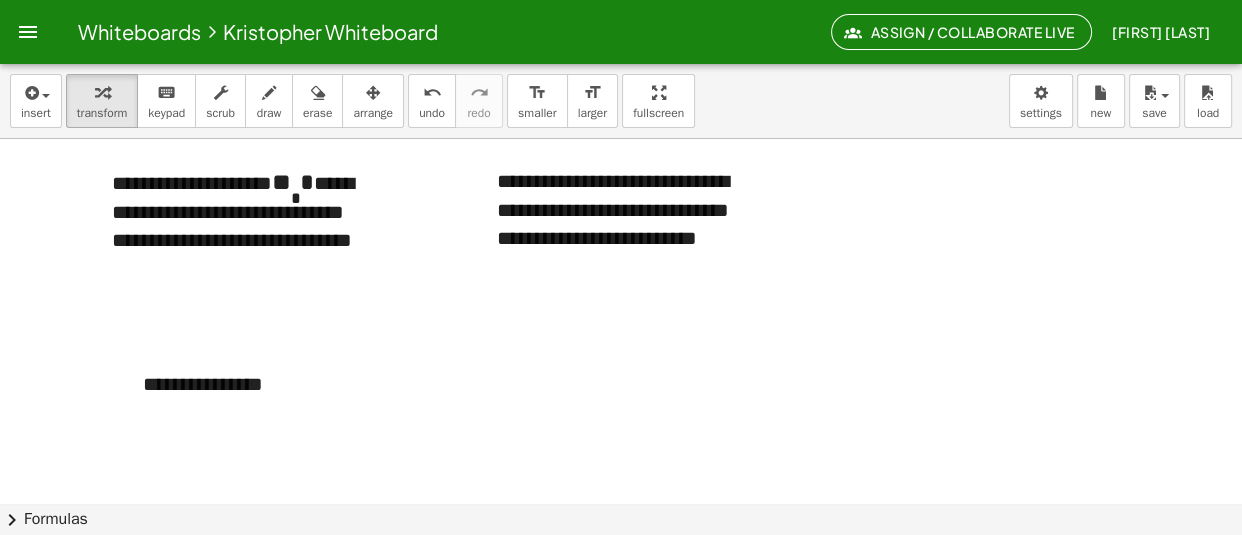 type 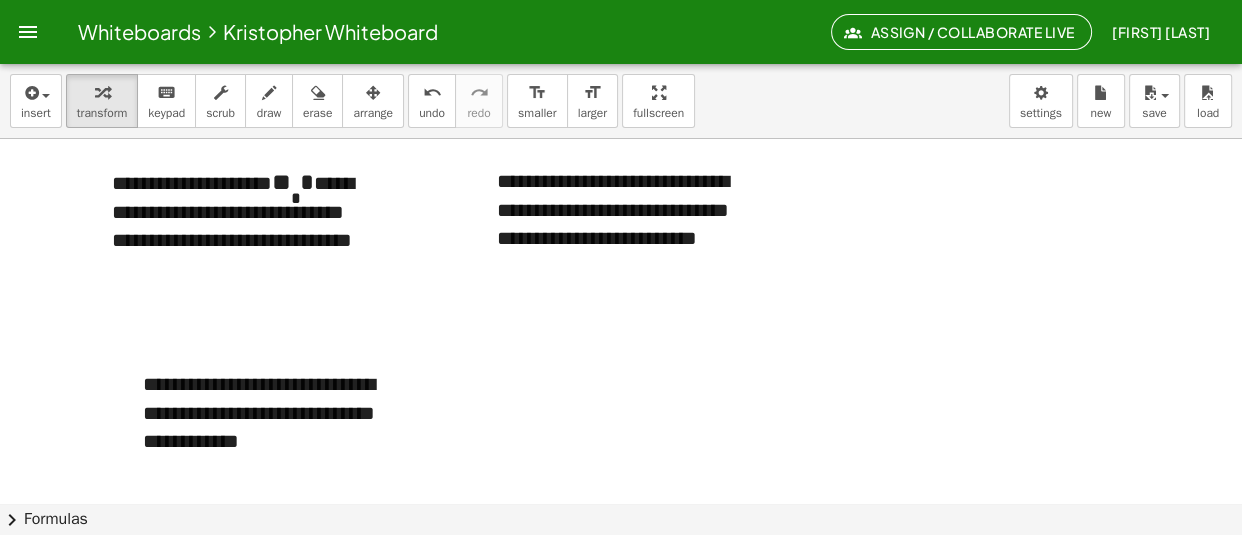 click at bounding box center [675, -6930] 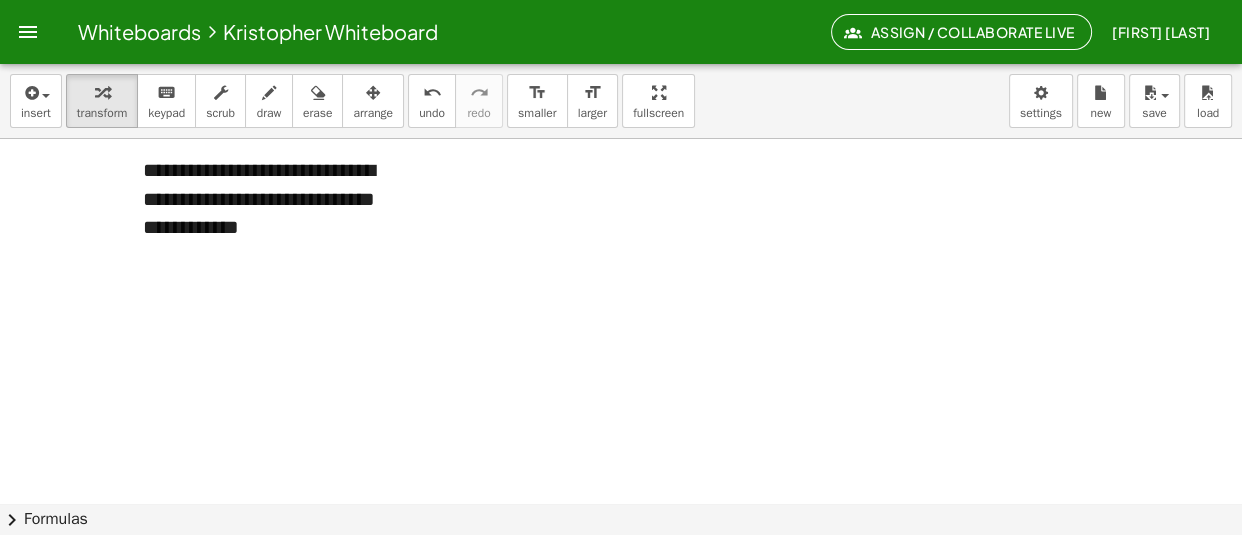 scroll, scrollTop: 14760, scrollLeft: 0, axis: vertical 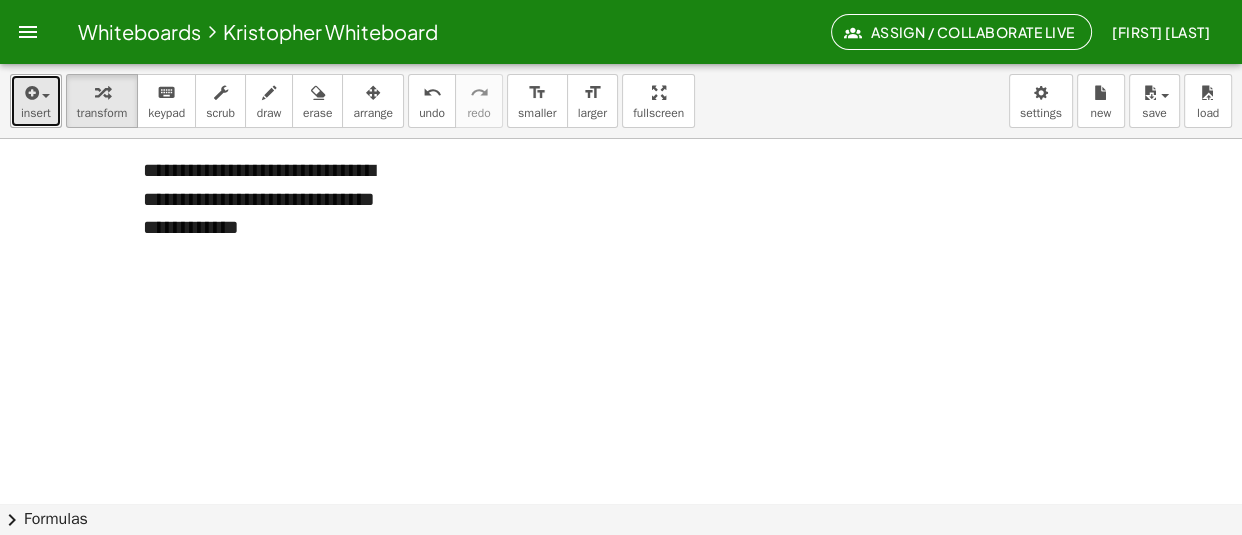 click at bounding box center [36, 92] 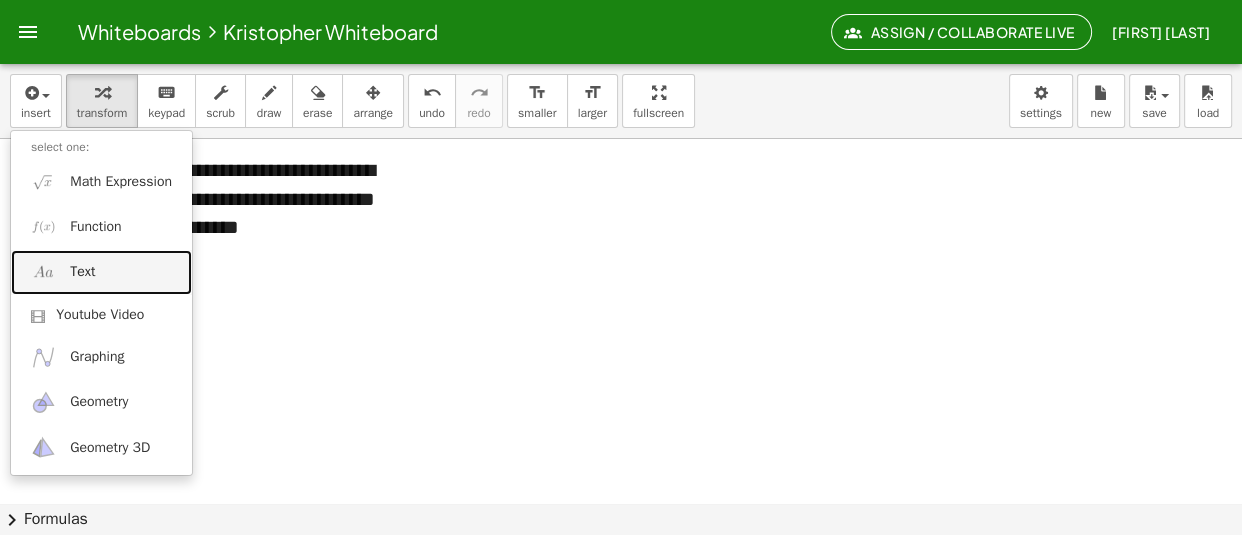 click on "Text" at bounding box center [82, 272] 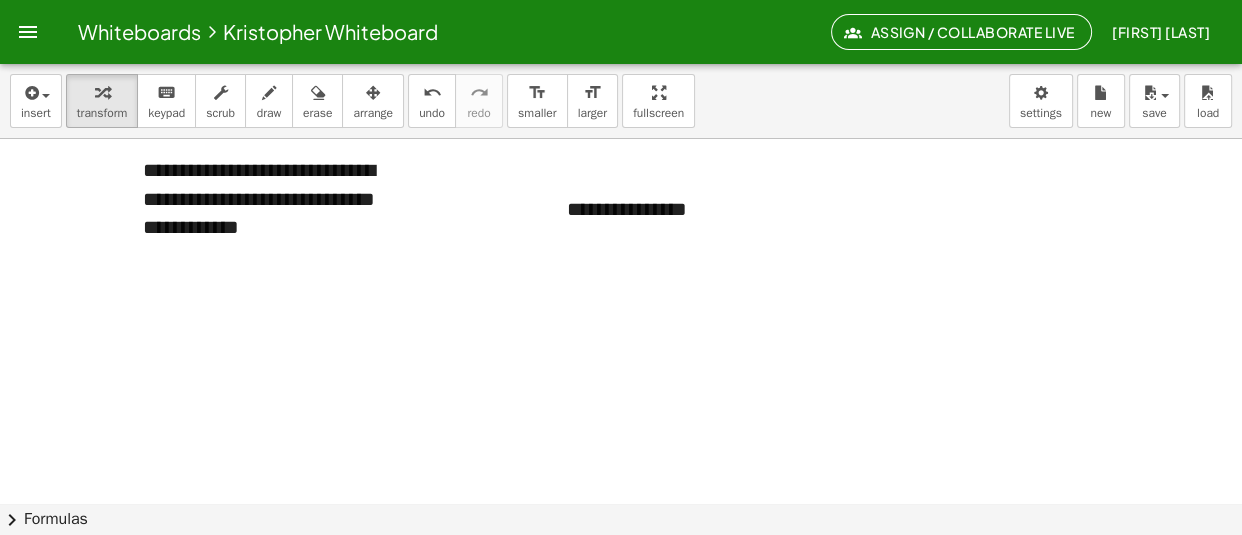 type 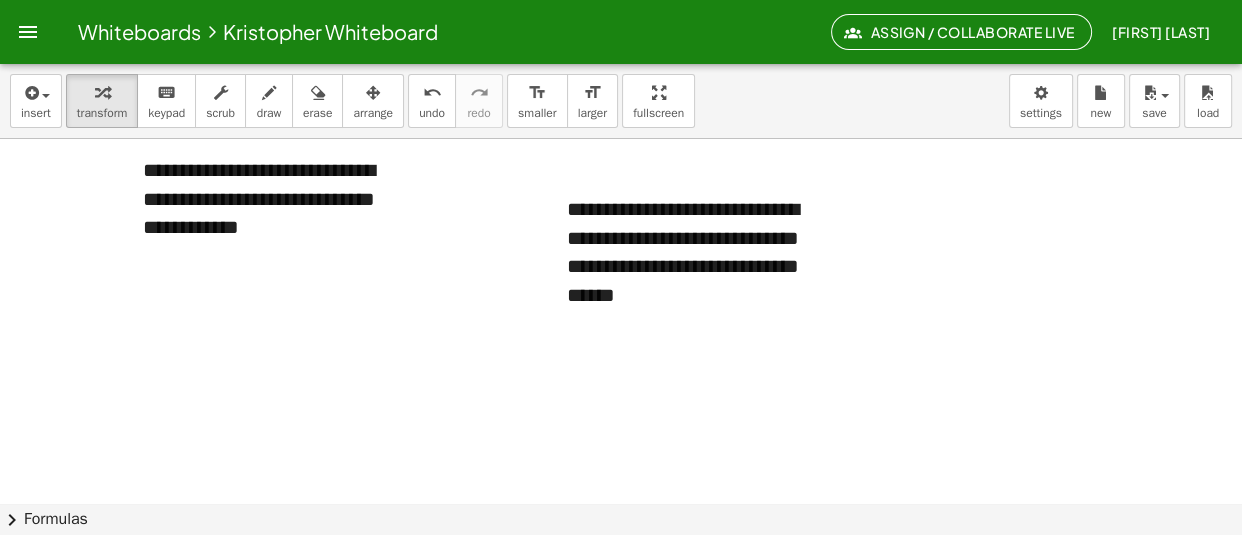 click at bounding box center (675, -6961) 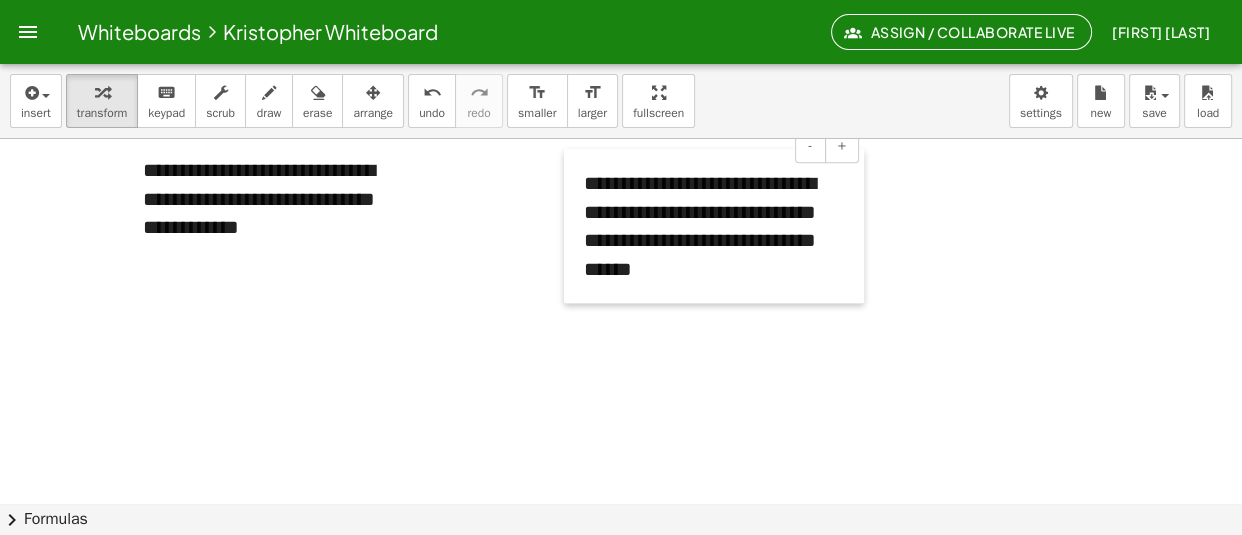 drag, startPoint x: 553, startPoint y: 245, endPoint x: 570, endPoint y: 218, distance: 31.906113 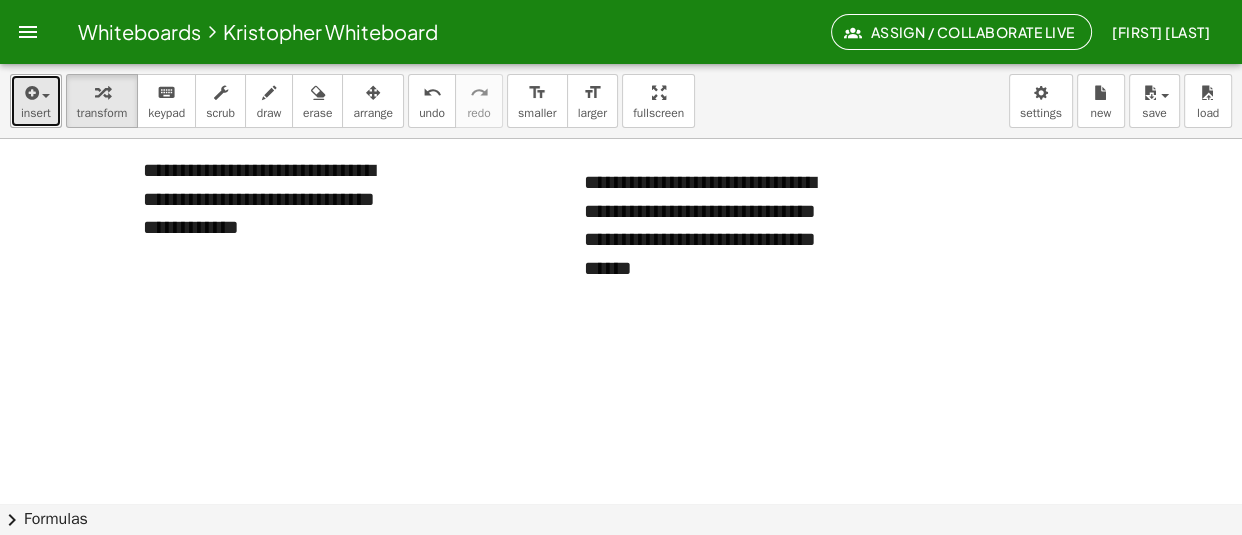 click at bounding box center [36, 92] 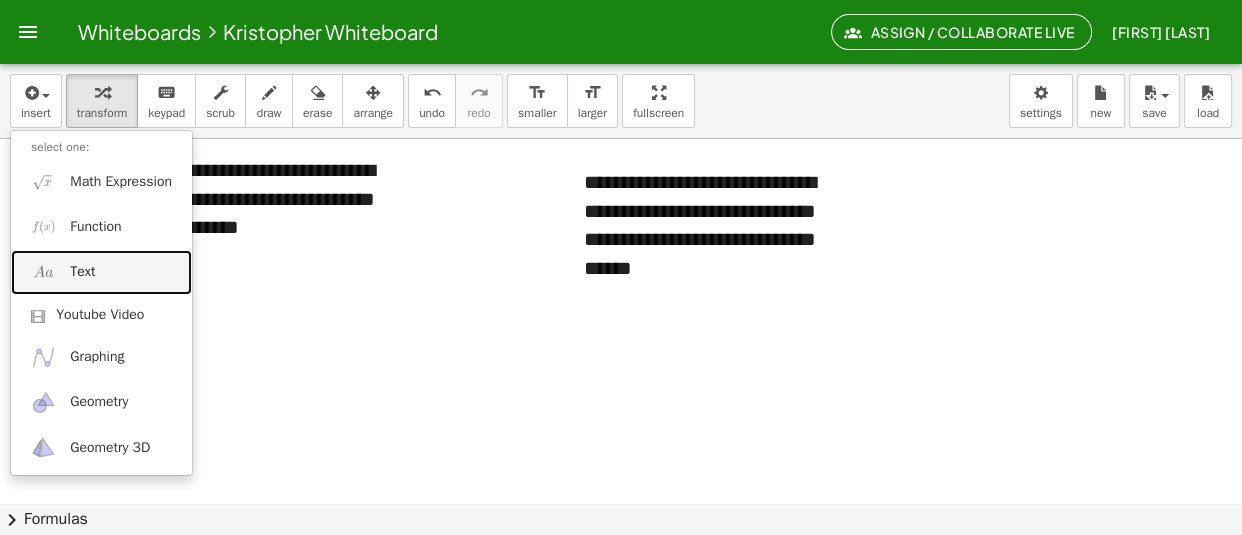 click on "Text" at bounding box center (101, 272) 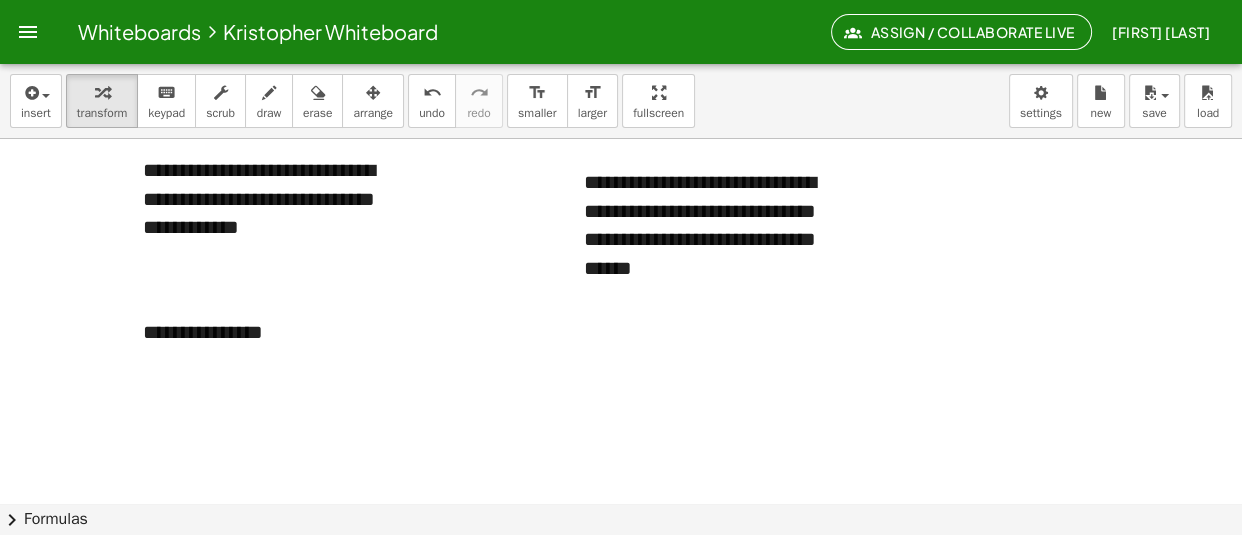 type 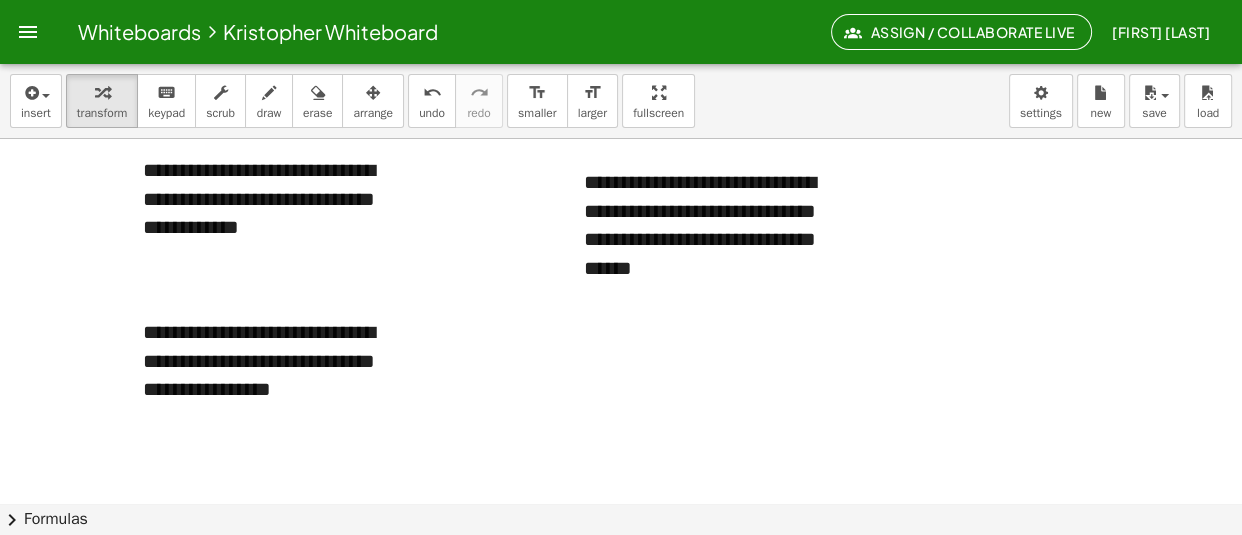 click at bounding box center [675, -6961] 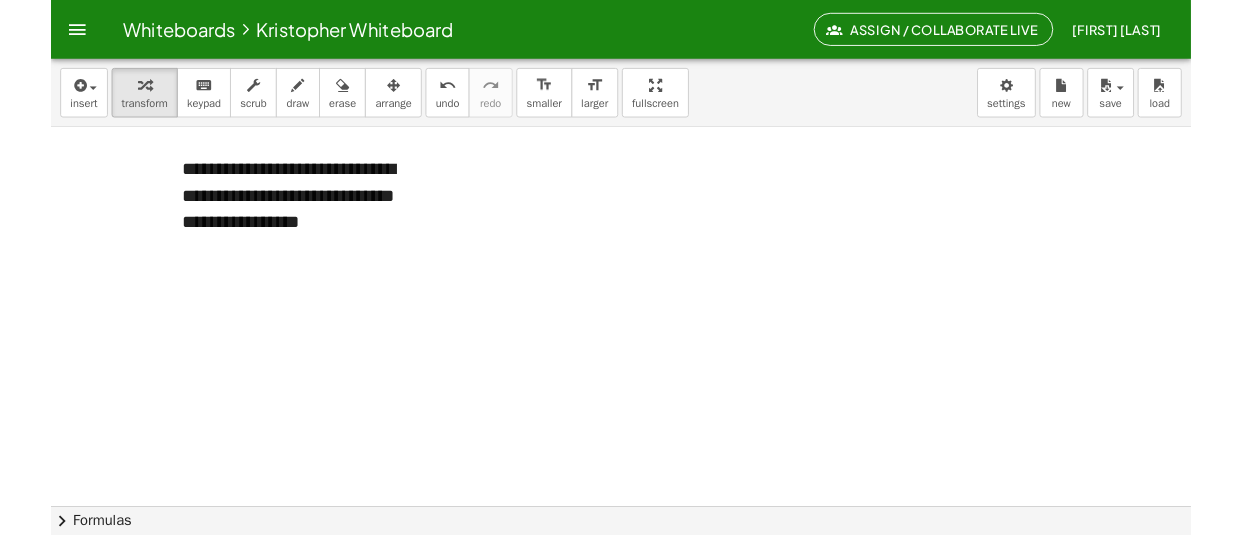 scroll, scrollTop: 14924, scrollLeft: 0, axis: vertical 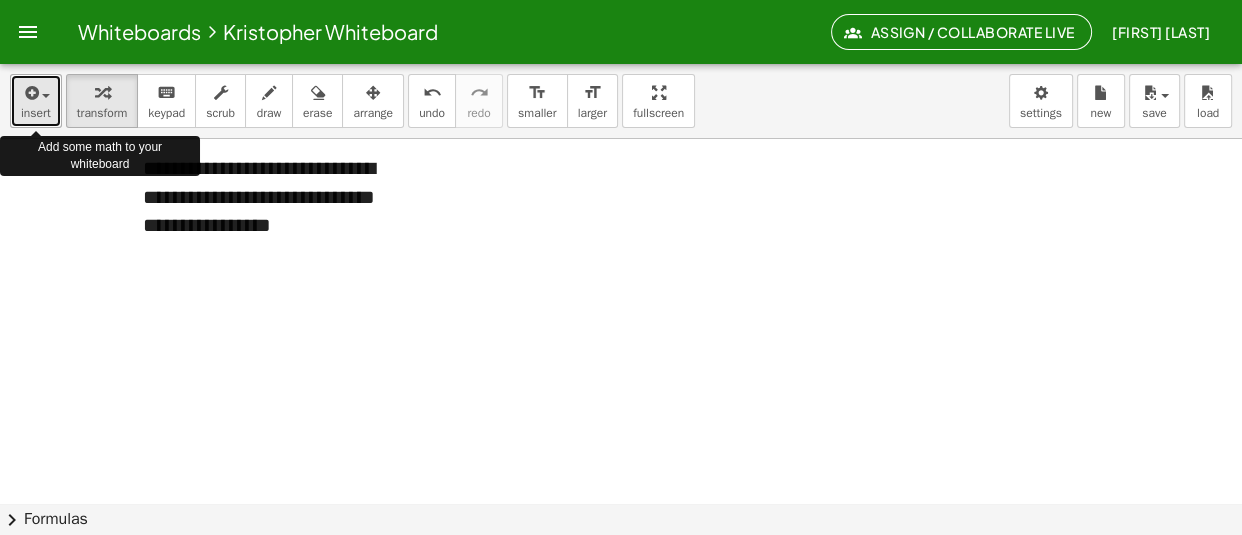 click at bounding box center [36, 92] 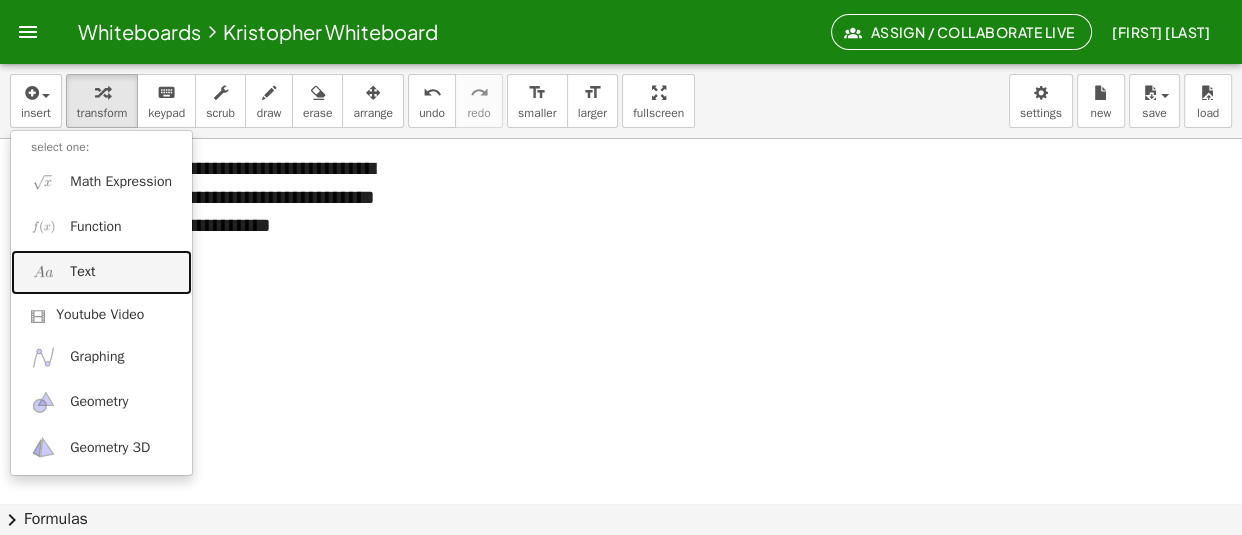 click on "Text" at bounding box center [101, 272] 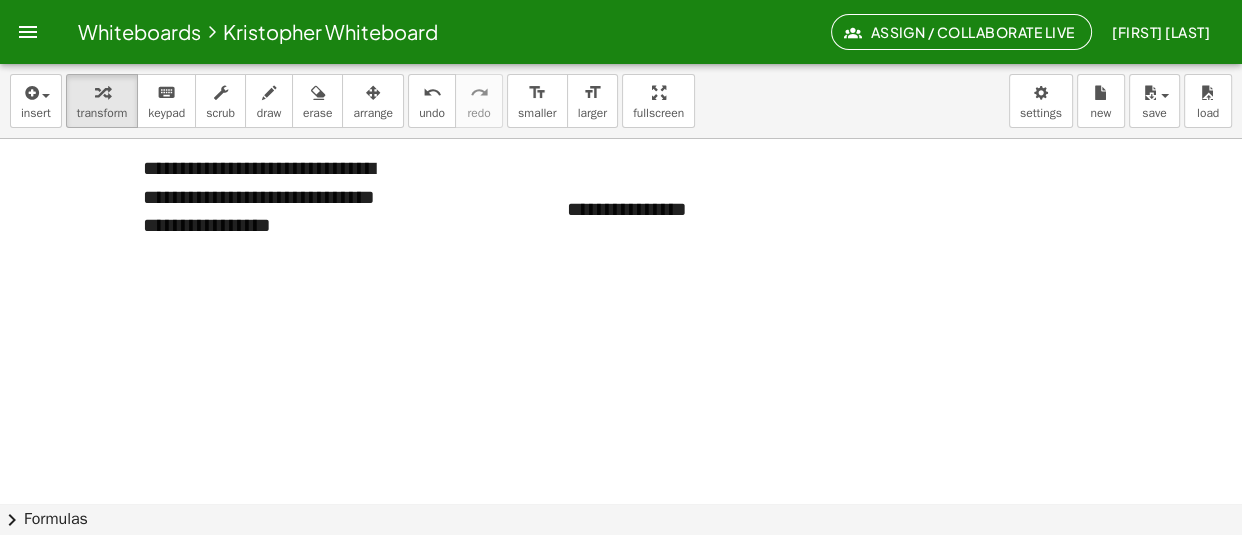 type 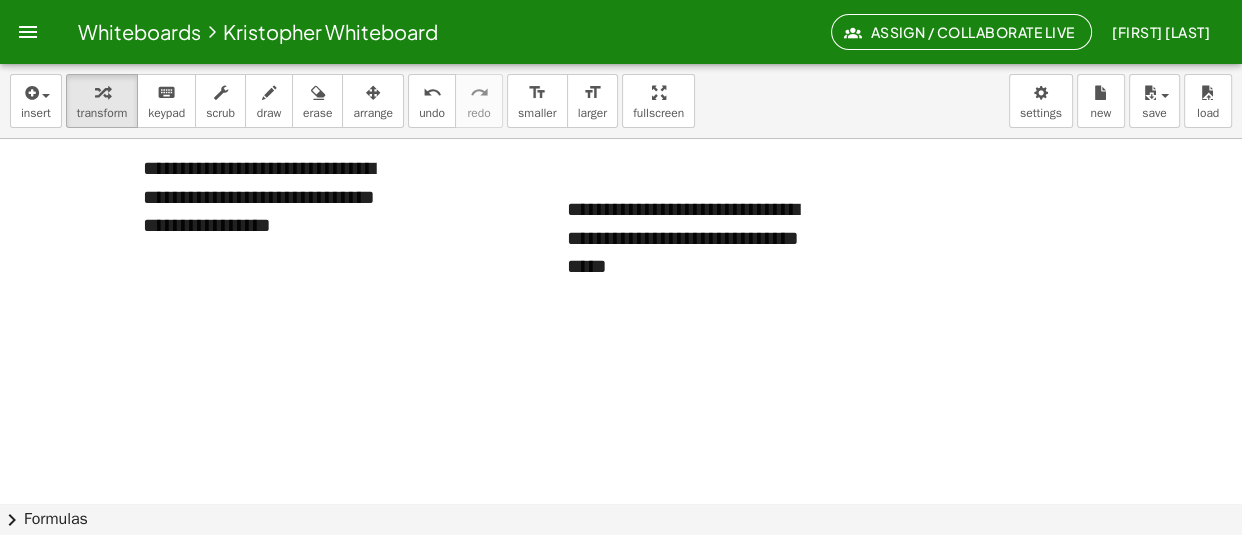 click at bounding box center [675, -6970] 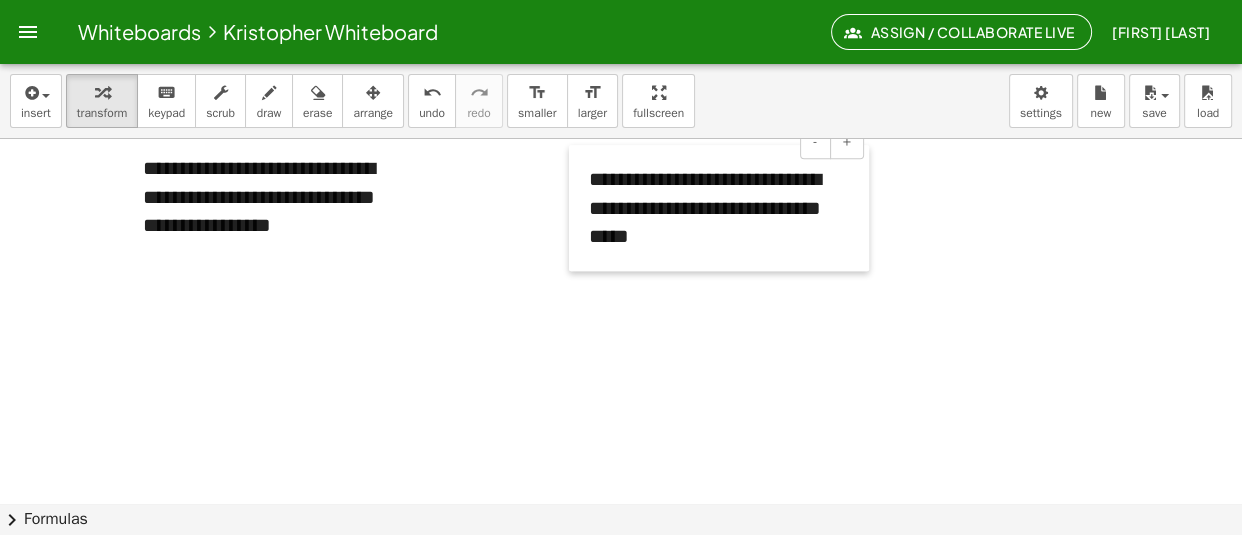 drag, startPoint x: 562, startPoint y: 242, endPoint x: 592, endPoint y: 210, distance: 43.863426 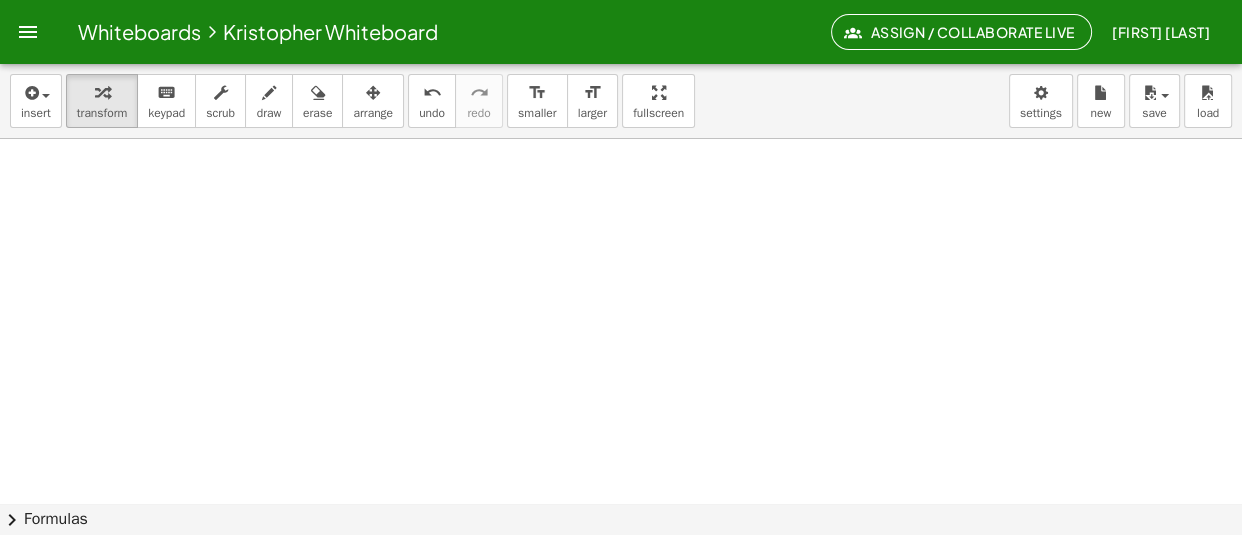 scroll, scrollTop: 15037, scrollLeft: 0, axis: vertical 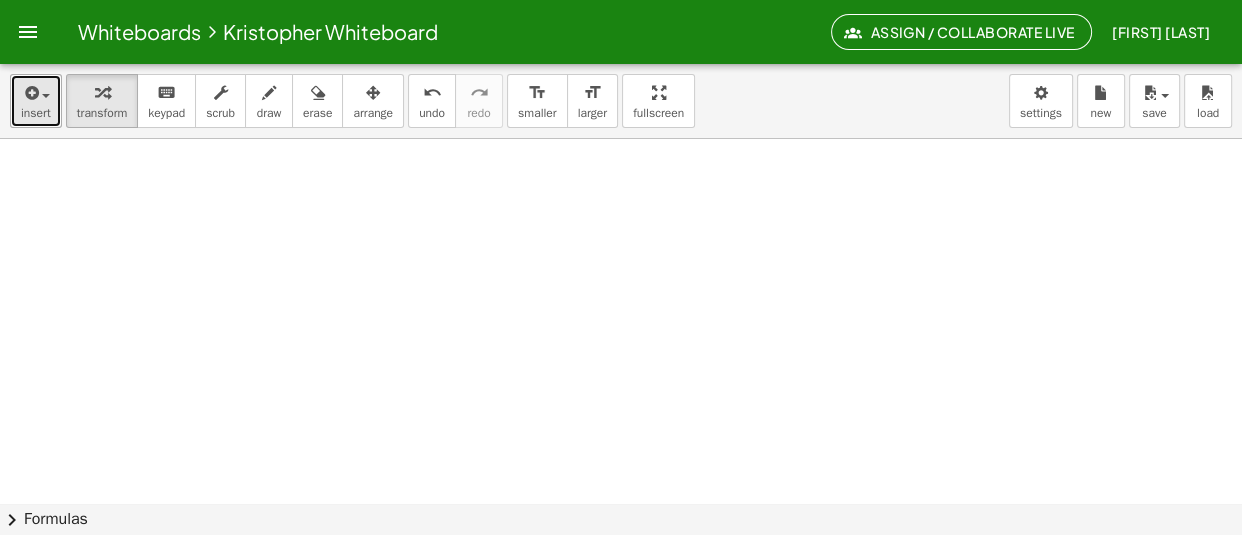 click at bounding box center (36, 92) 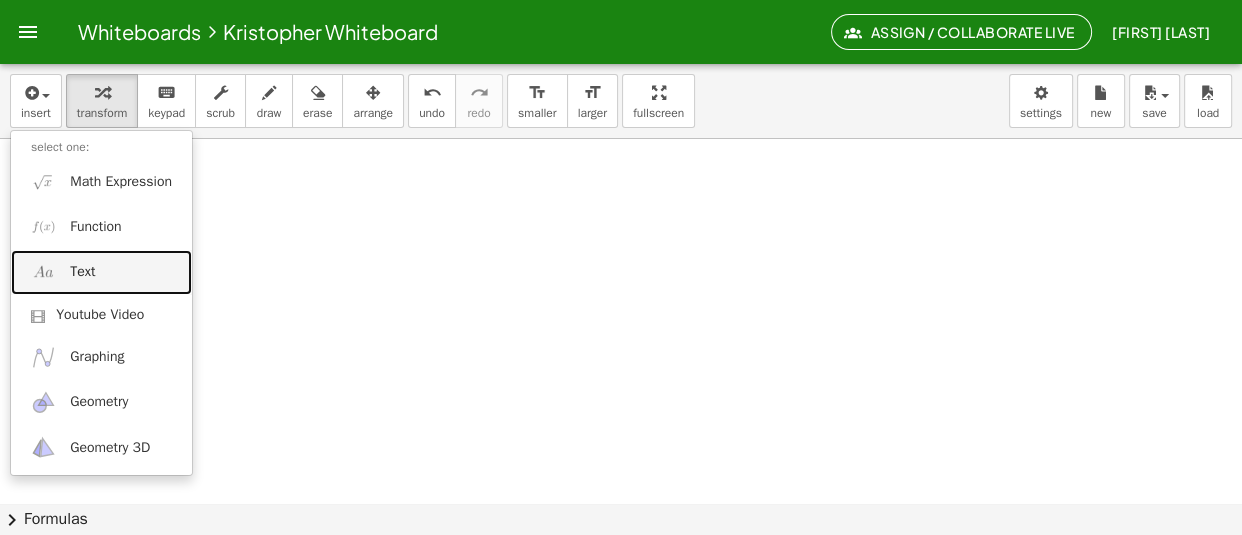 click on "Text" at bounding box center (82, 272) 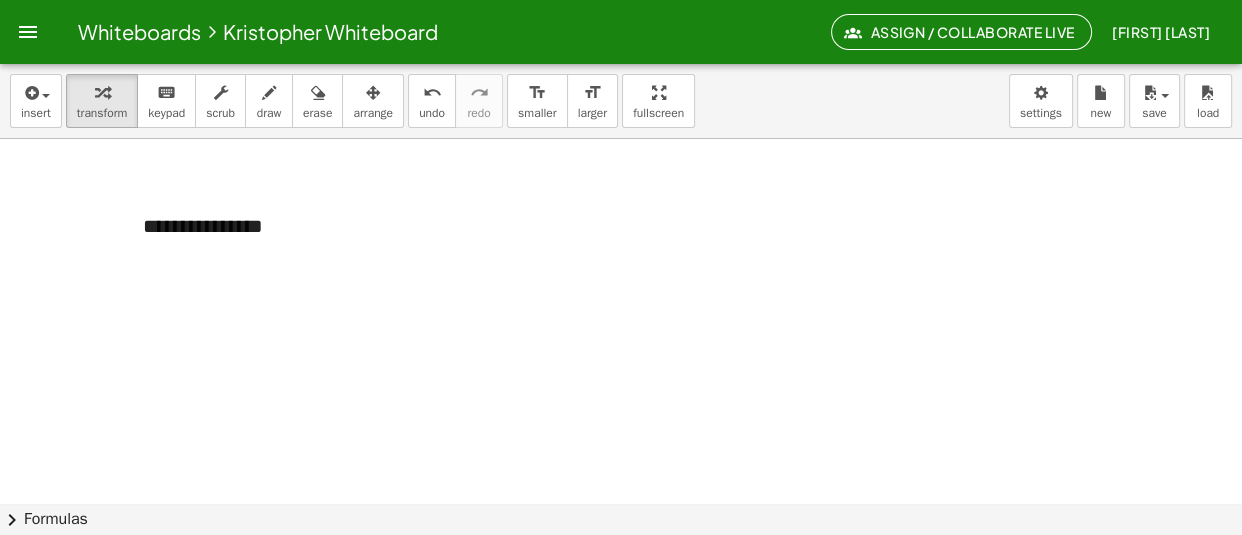 type 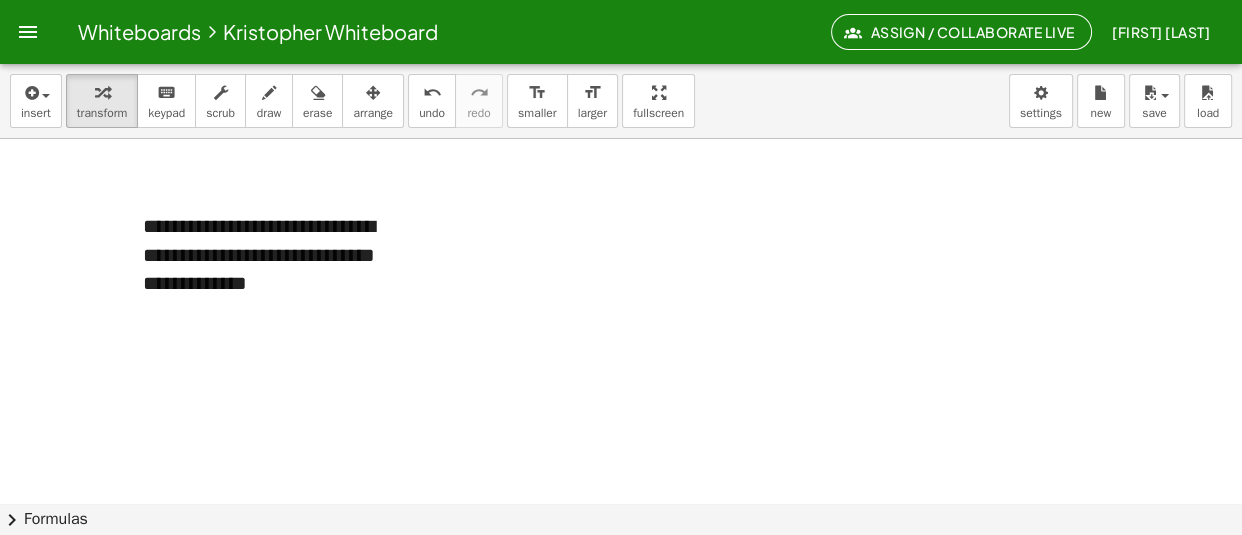 click at bounding box center [675, -7083] 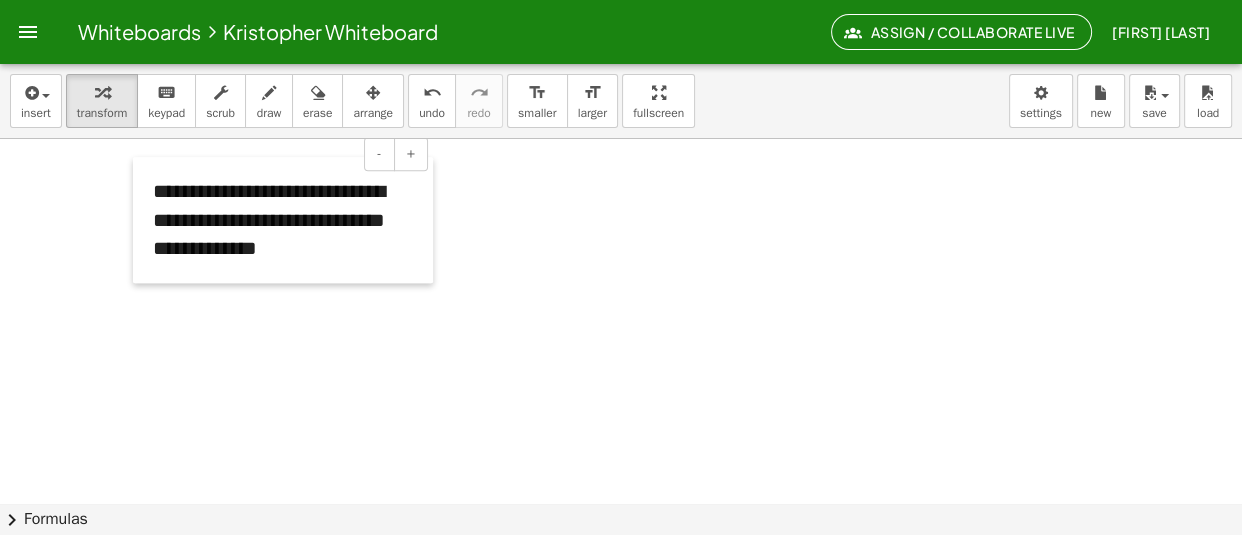 drag, startPoint x: 130, startPoint y: 260, endPoint x: 140, endPoint y: 225, distance: 36.40055 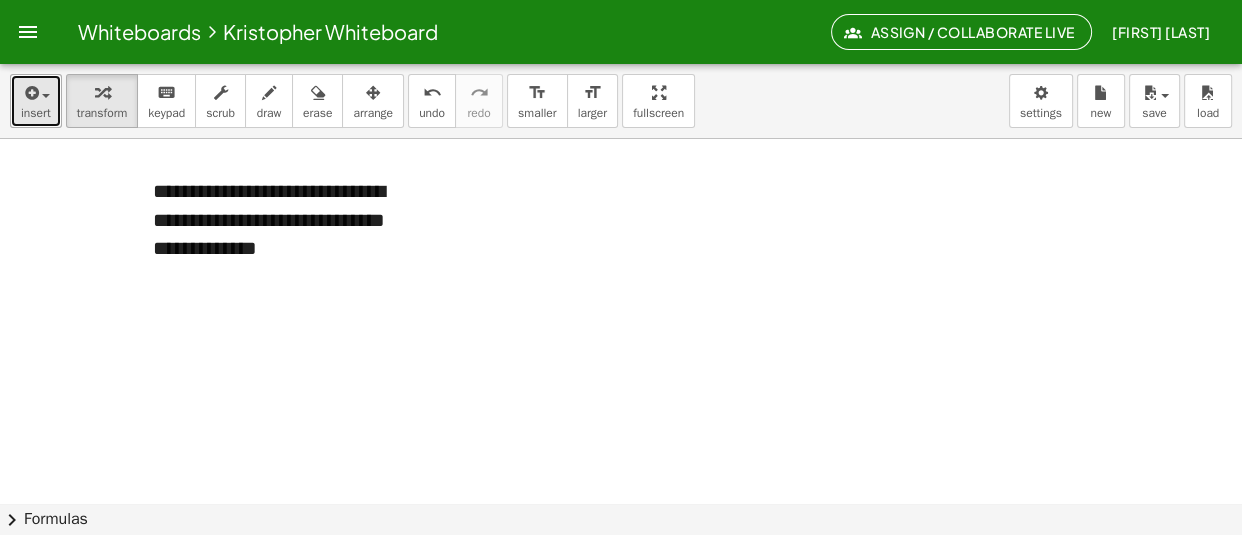 click at bounding box center (36, 92) 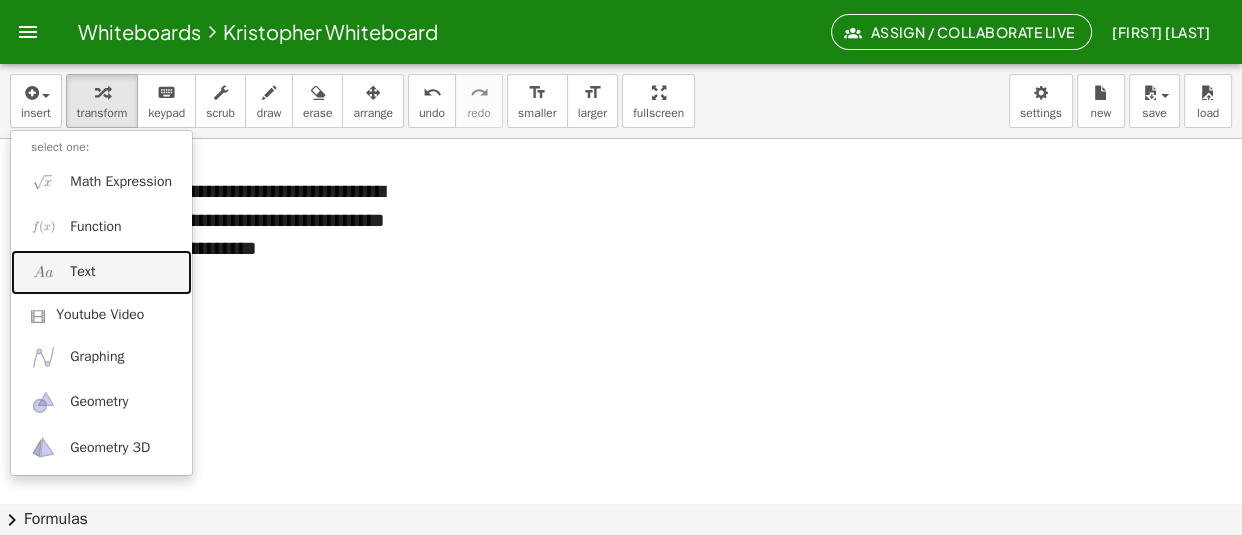 click on "Text" at bounding box center (82, 272) 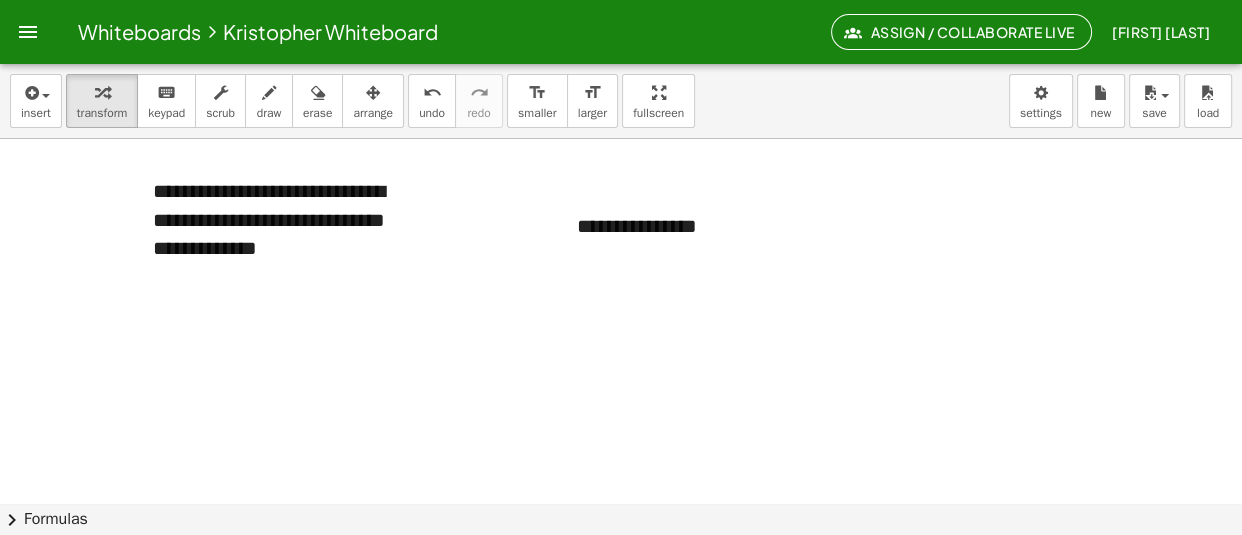 type 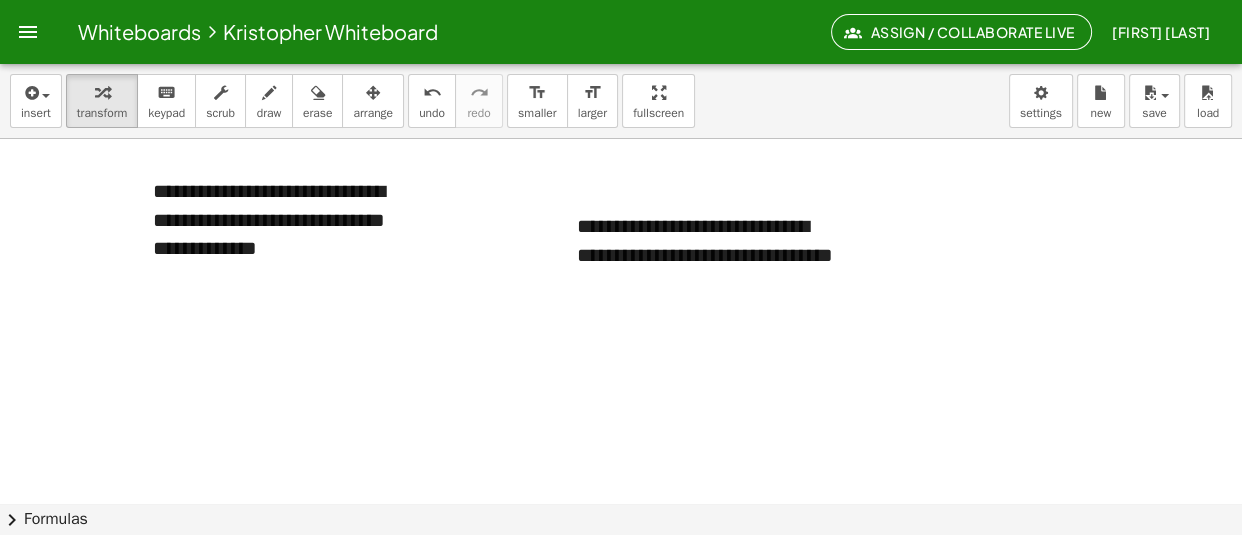 click at bounding box center (675, -7083) 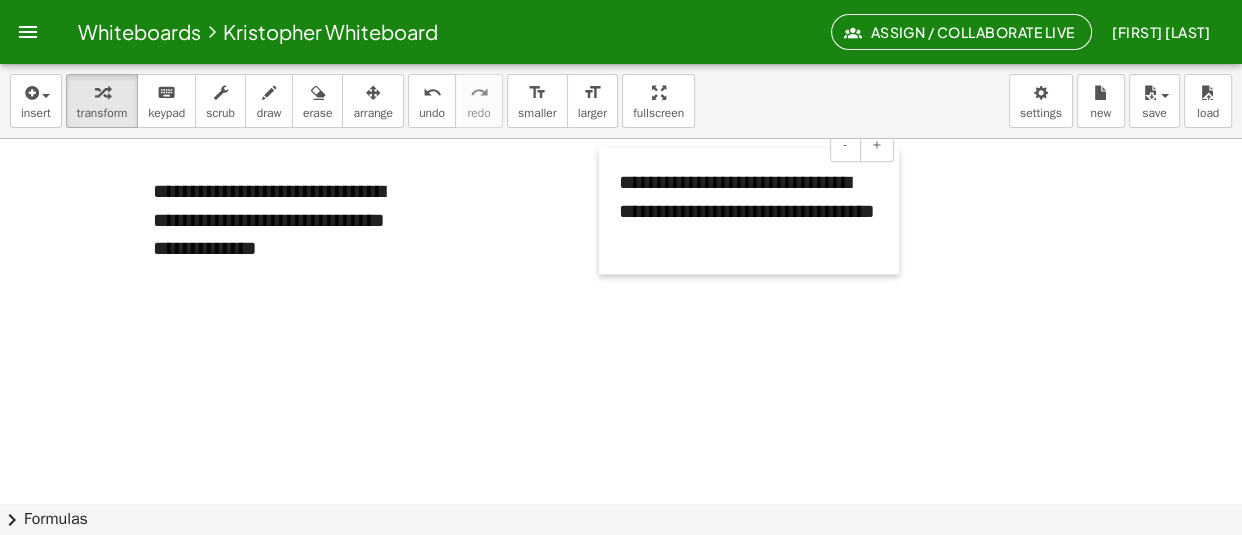 drag, startPoint x: 566, startPoint y: 254, endPoint x: 613, endPoint y: 207, distance: 66.46804 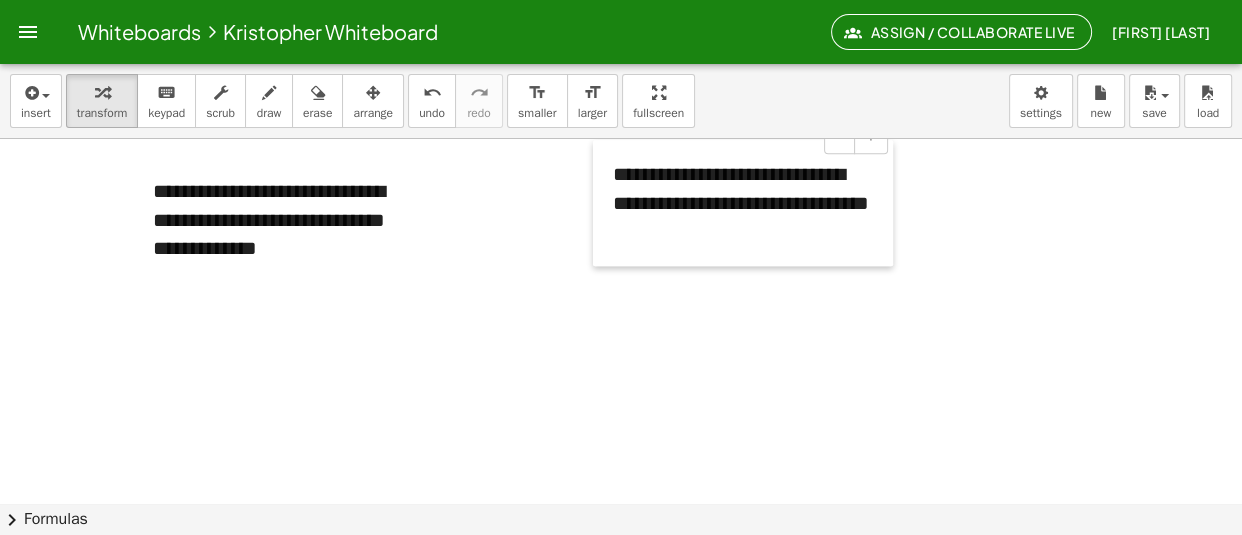 drag, startPoint x: 619, startPoint y: 191, endPoint x: 608, endPoint y: 186, distance: 12.083046 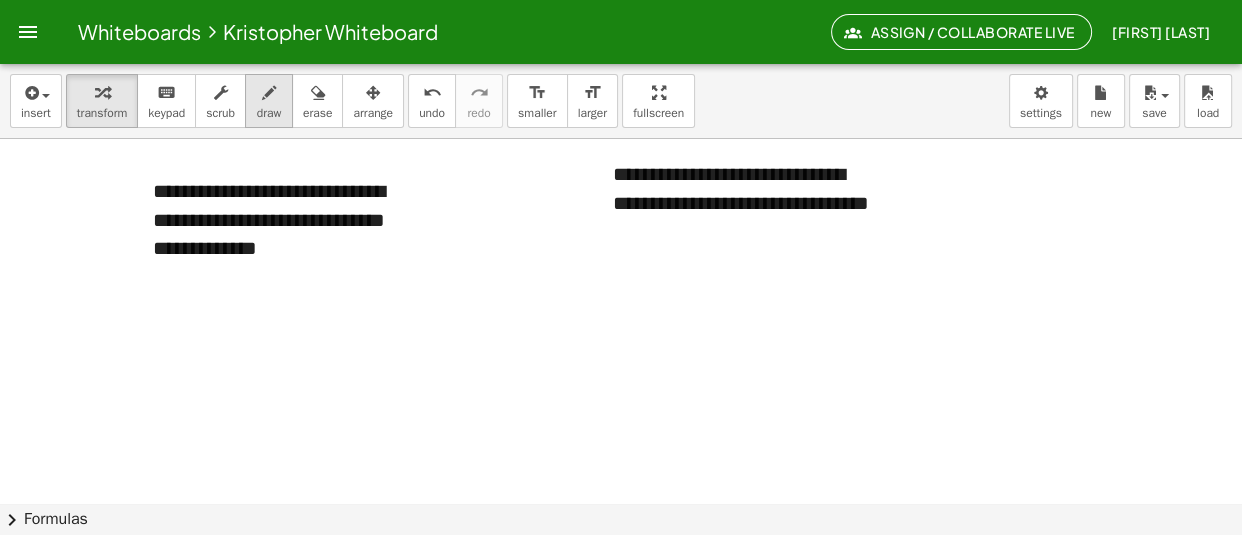 click at bounding box center [269, 92] 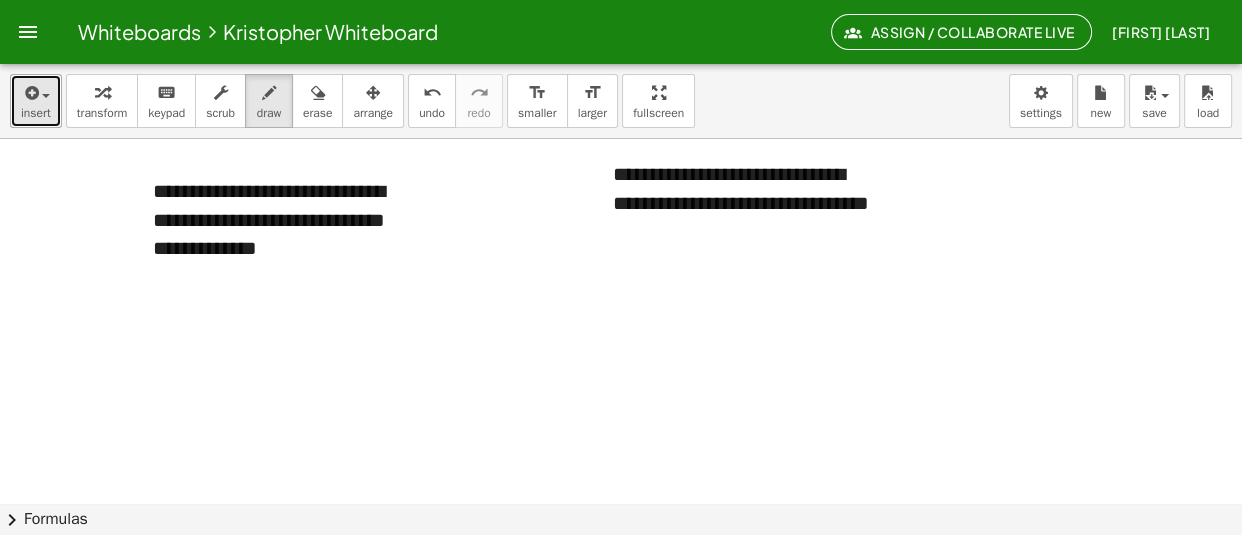 click on "insert" at bounding box center [36, 101] 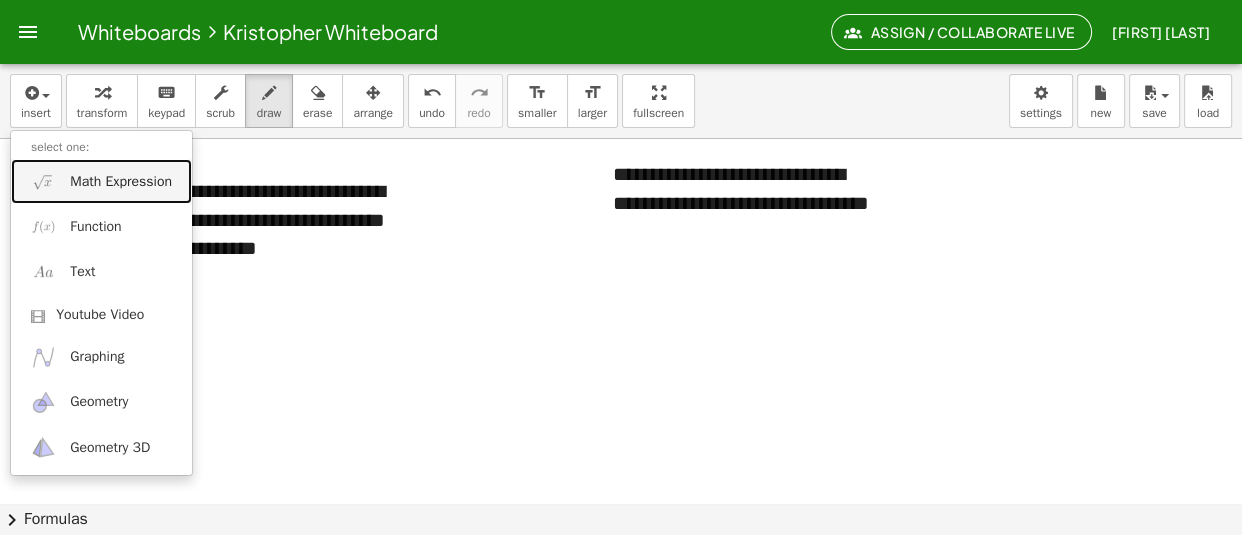 click on "Math Expression" at bounding box center (121, 182) 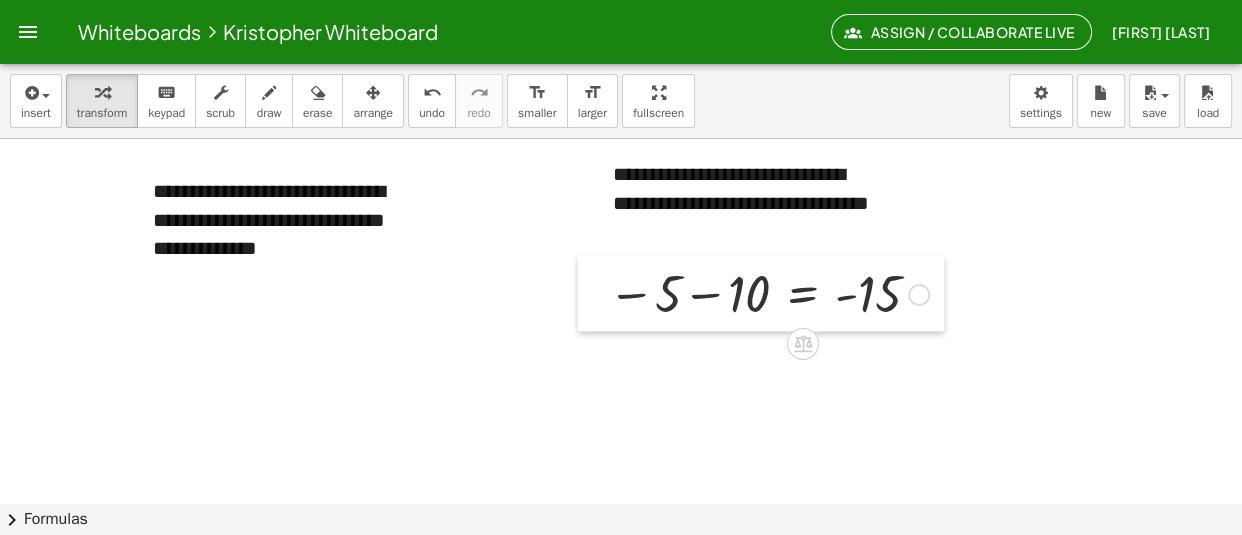 drag, startPoint x: 569, startPoint y: 368, endPoint x: 590, endPoint y: 308, distance: 63.56886 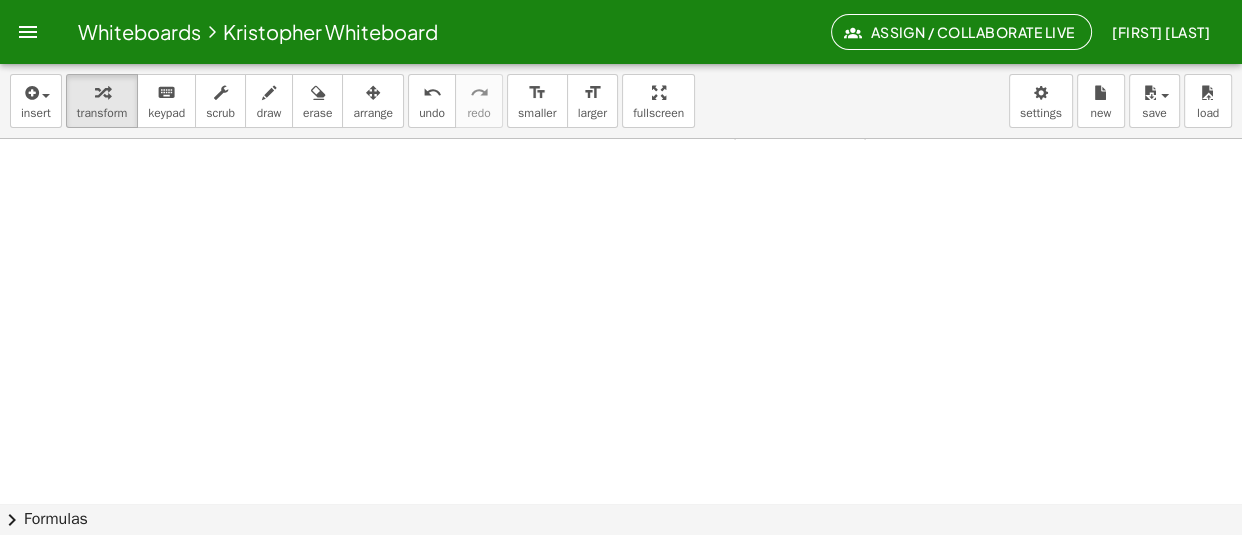 scroll, scrollTop: 15229, scrollLeft: 0, axis: vertical 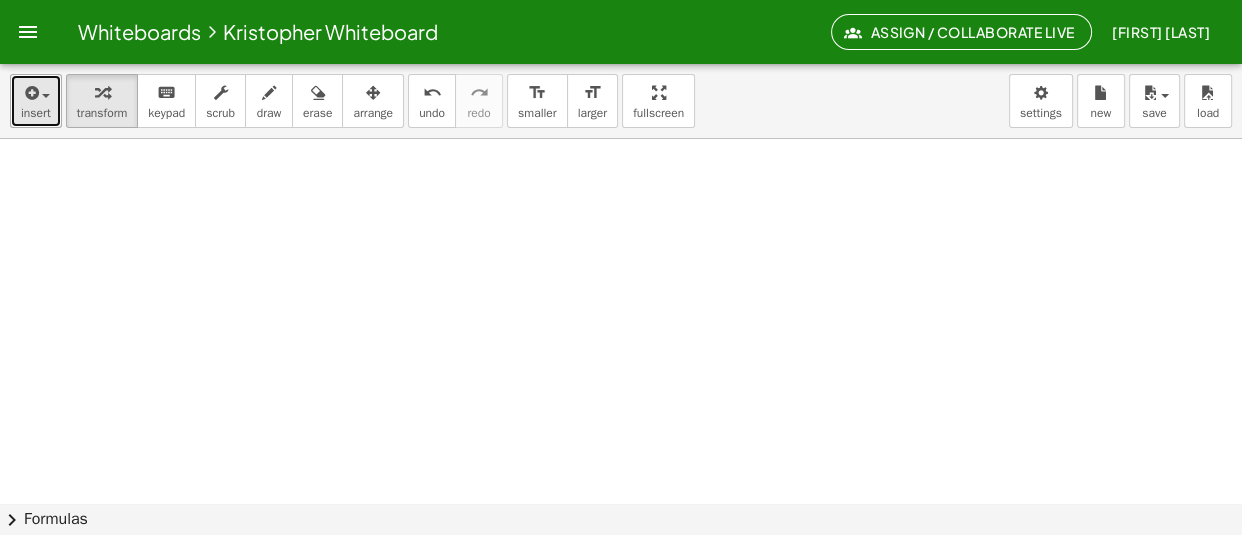 click on "insert" at bounding box center (36, 113) 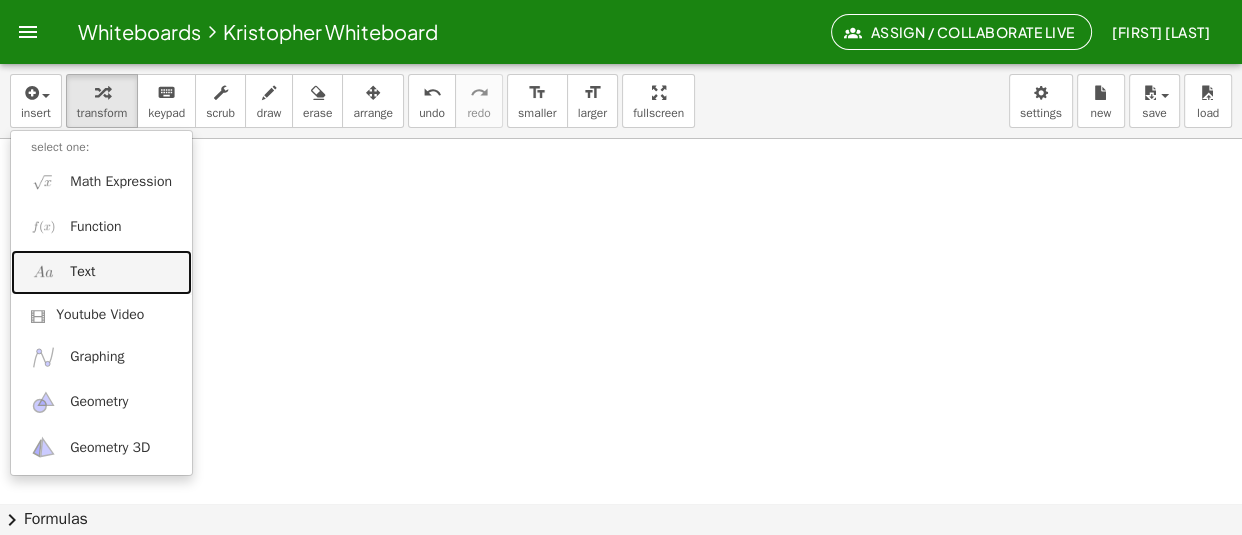 click on "Text" at bounding box center [82, 272] 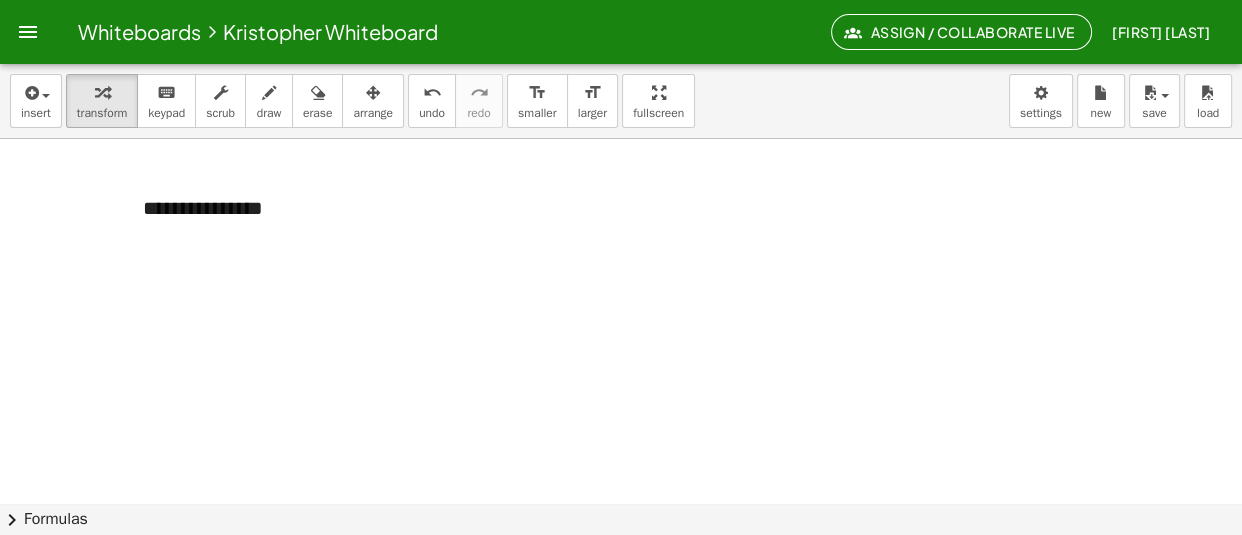 type 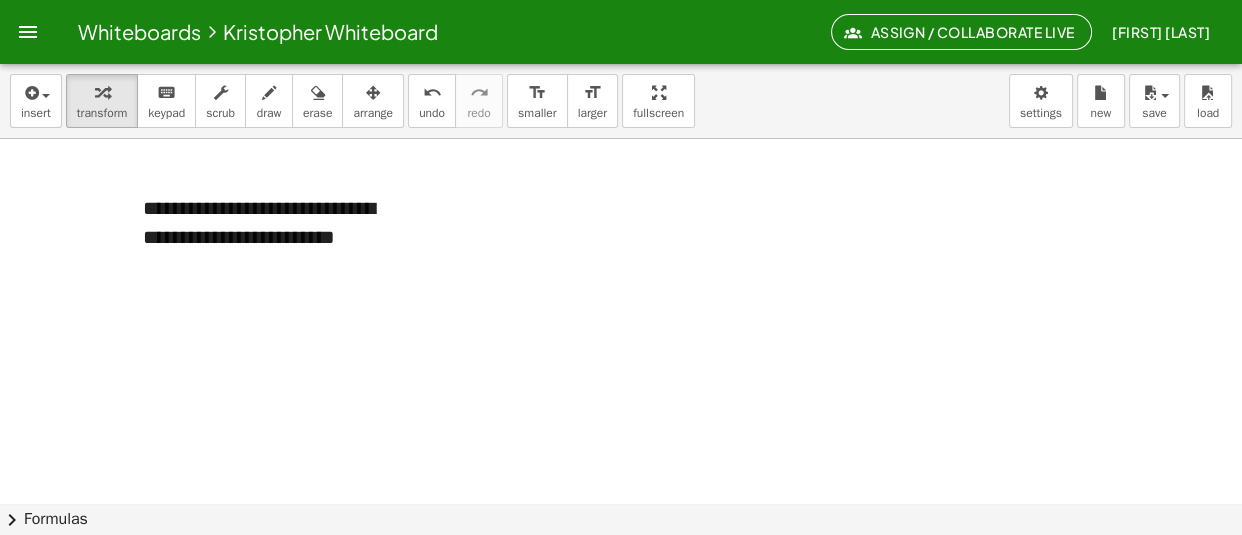 click at bounding box center [675, -7275] 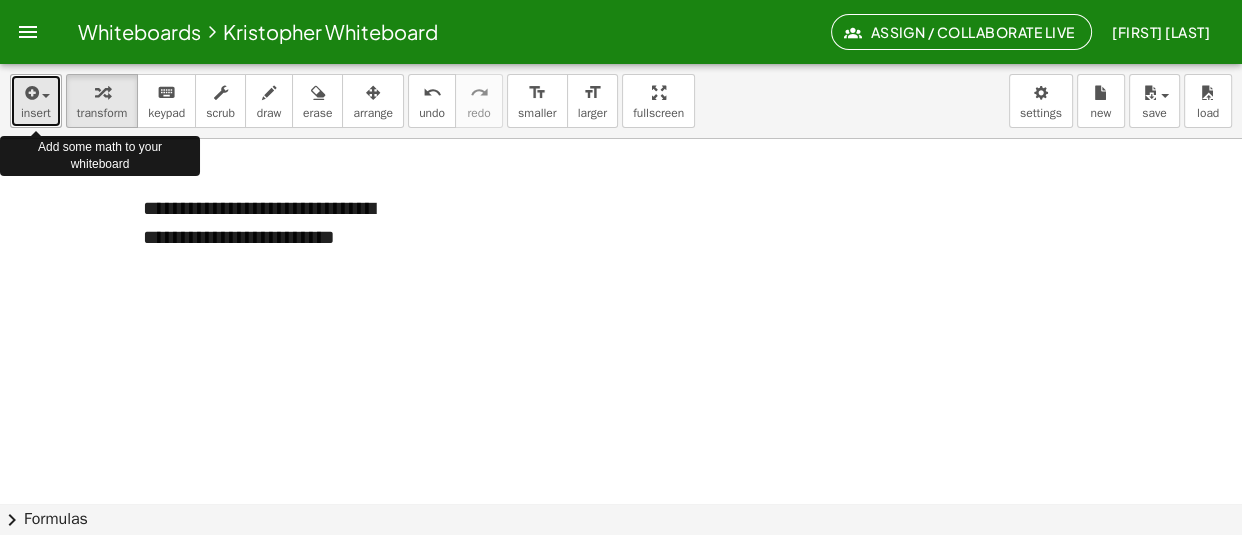 click at bounding box center (30, 93) 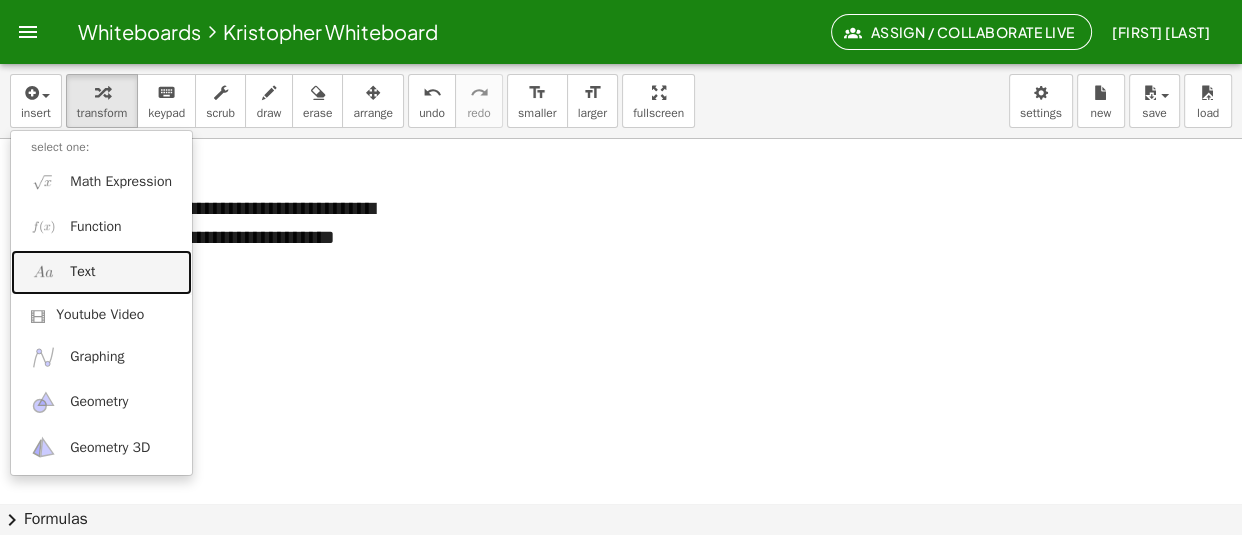 click on "Text" at bounding box center (82, 272) 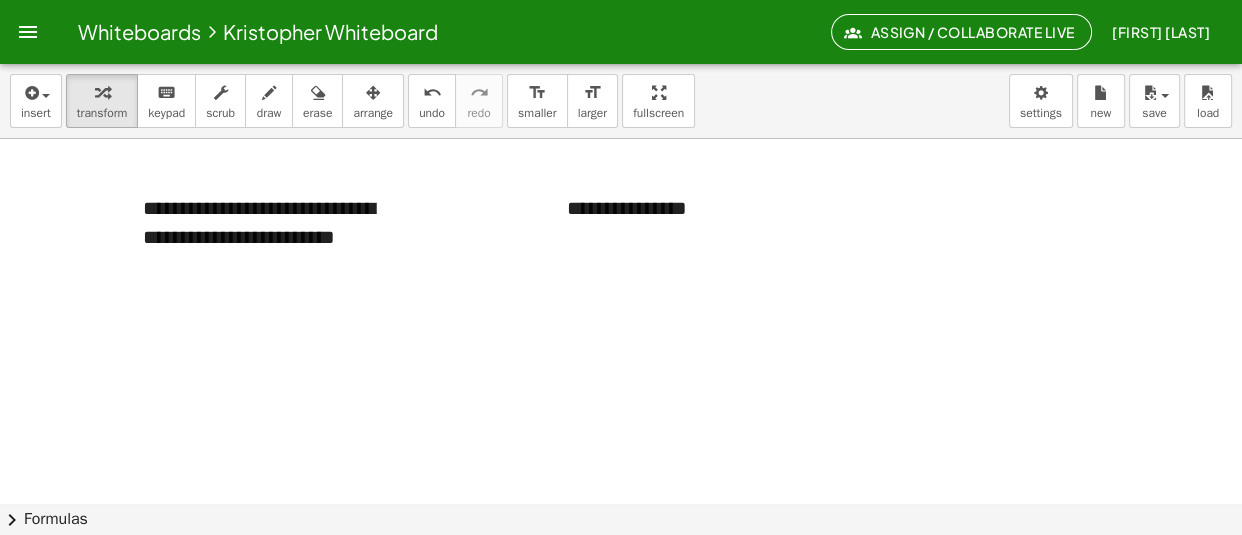 type 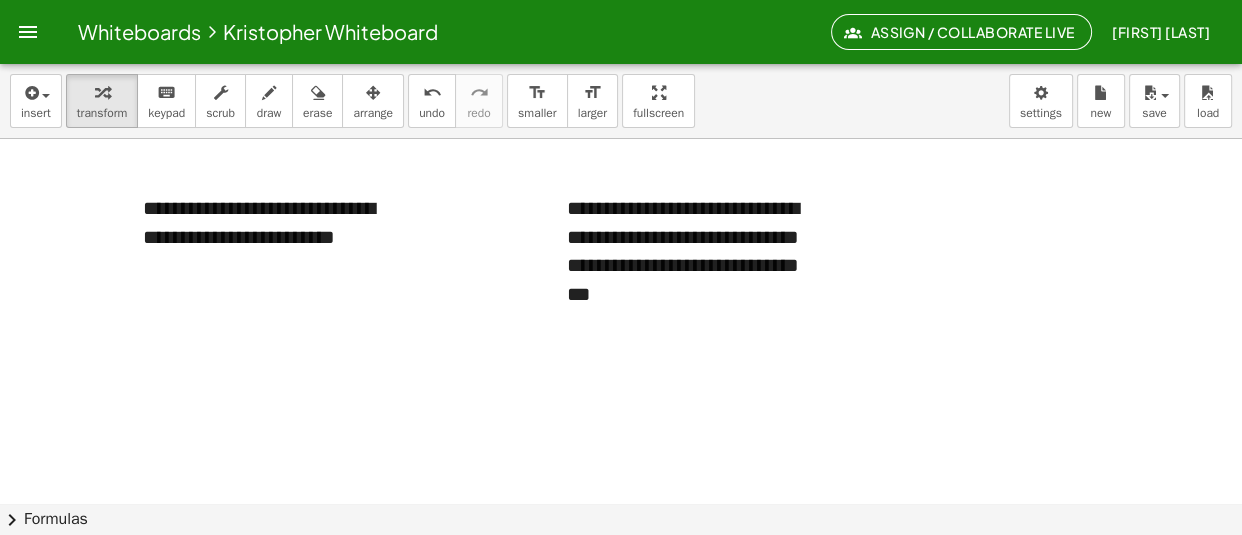 click at bounding box center (675, -7275) 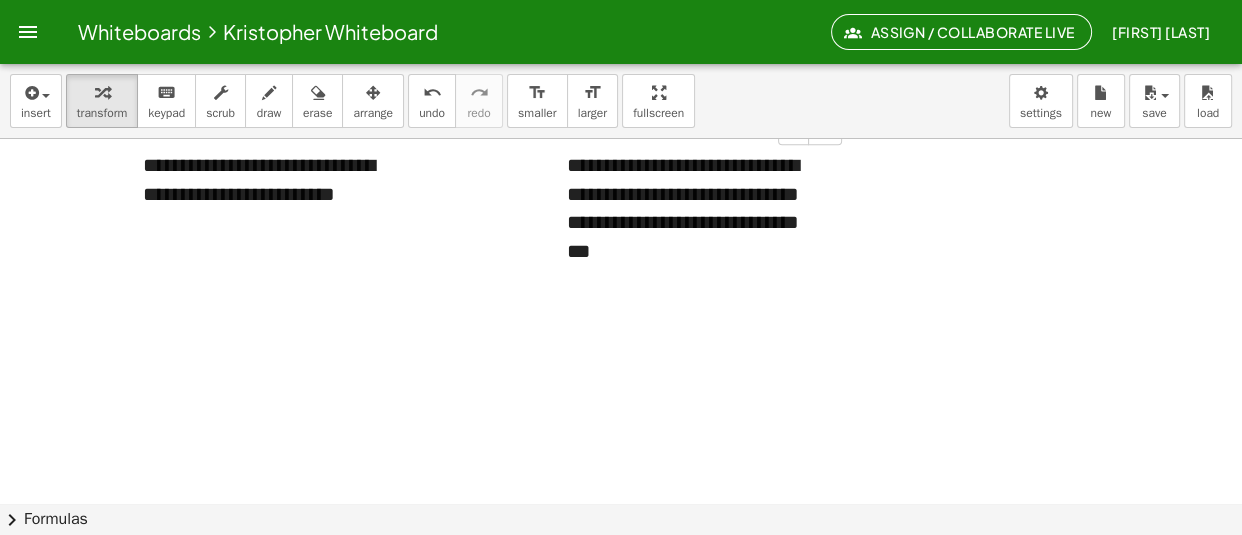 scroll, scrollTop: 15273, scrollLeft: 0, axis: vertical 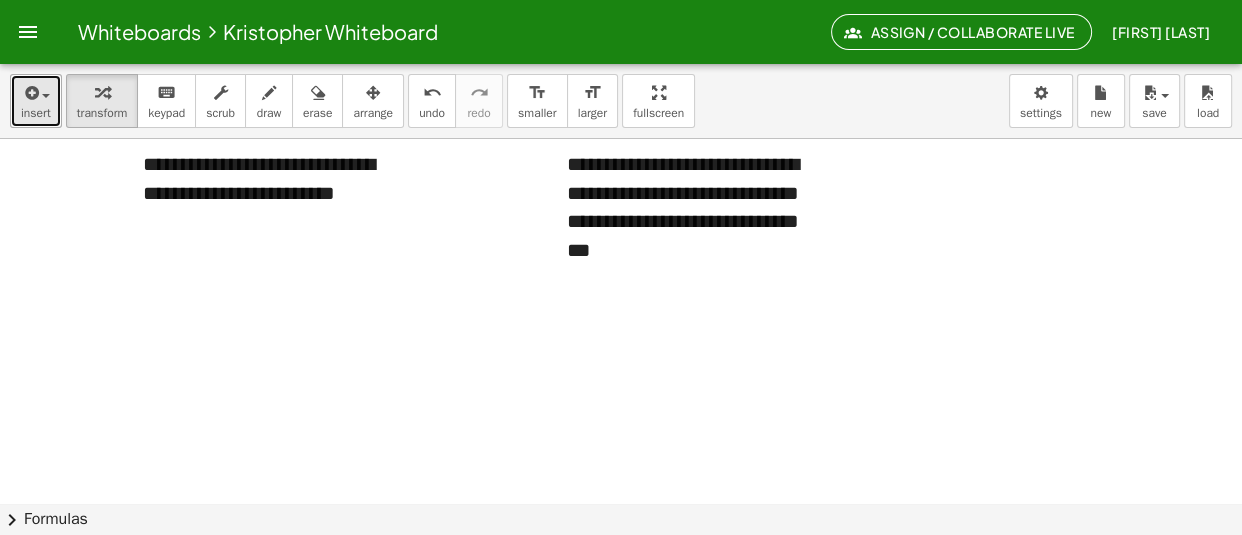 click at bounding box center (30, 93) 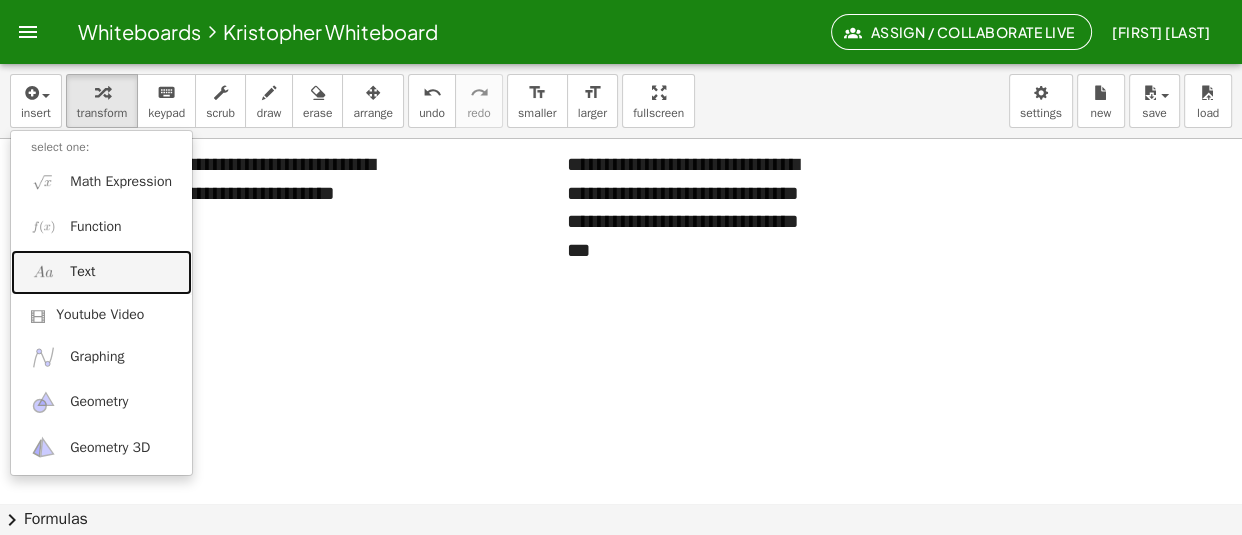 click on "Text" at bounding box center (101, 272) 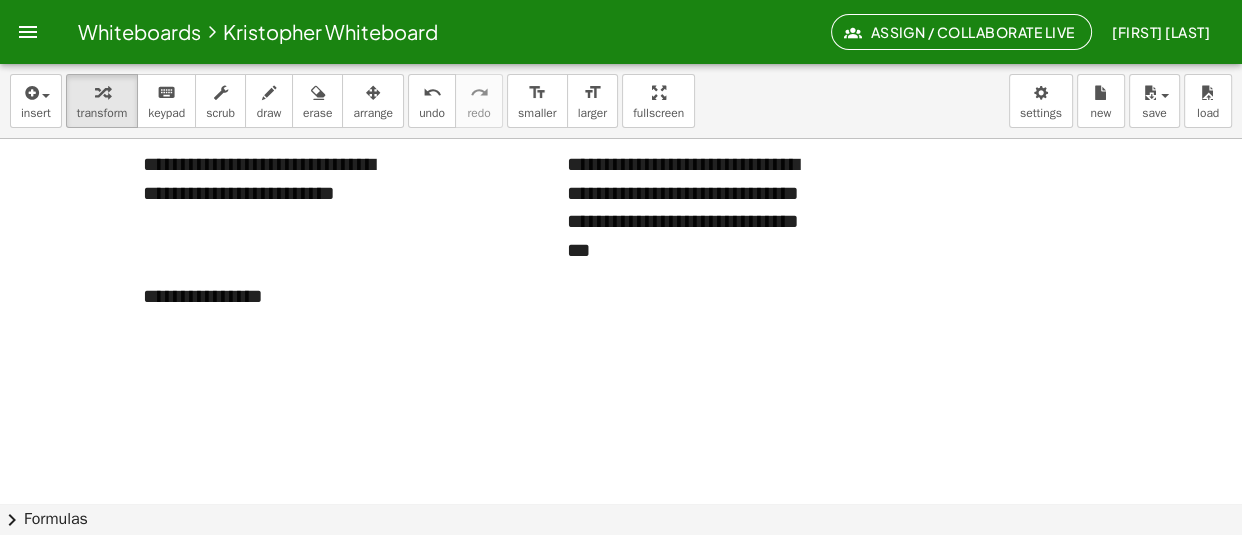 type 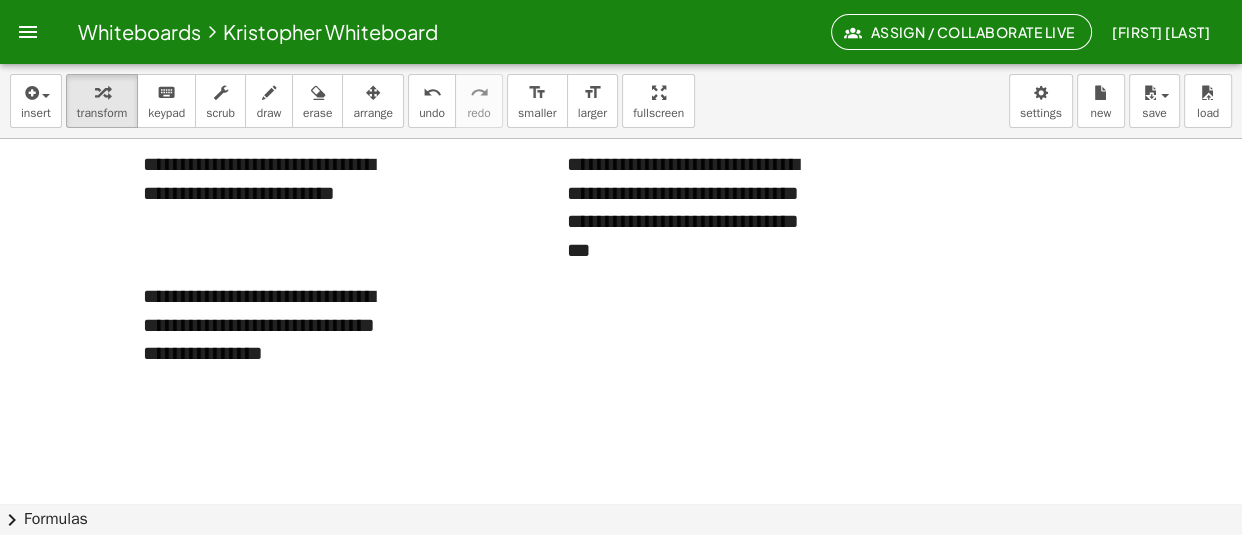 click at bounding box center (675, -7110) 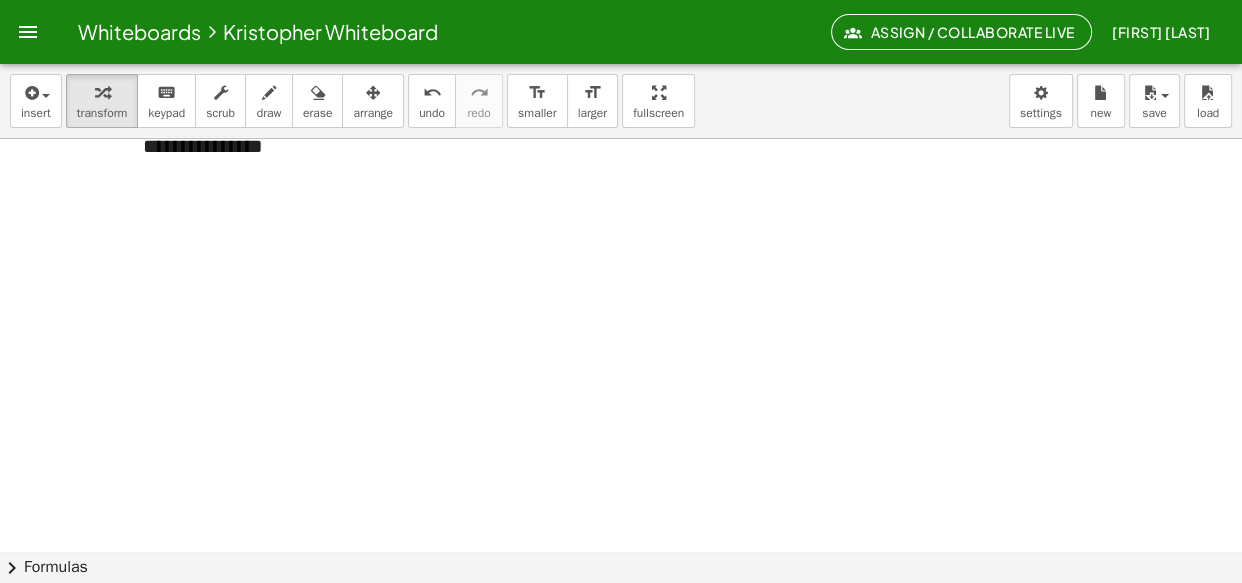 scroll, scrollTop: 15505, scrollLeft: 0, axis: vertical 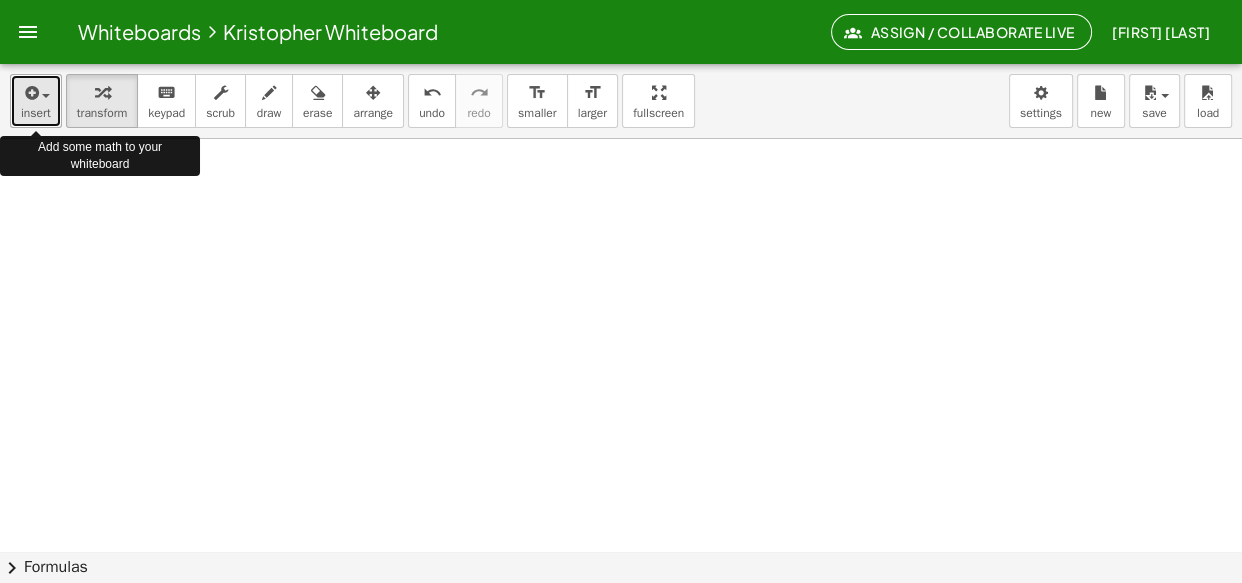 click at bounding box center [30, 93] 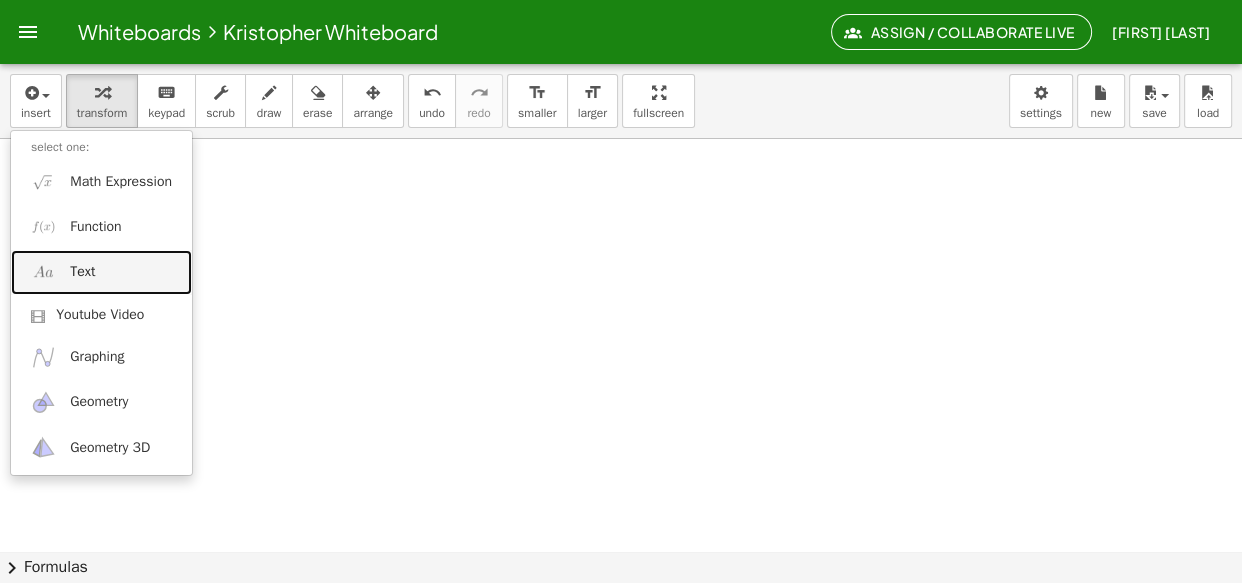 click on "Text" at bounding box center [82, 272] 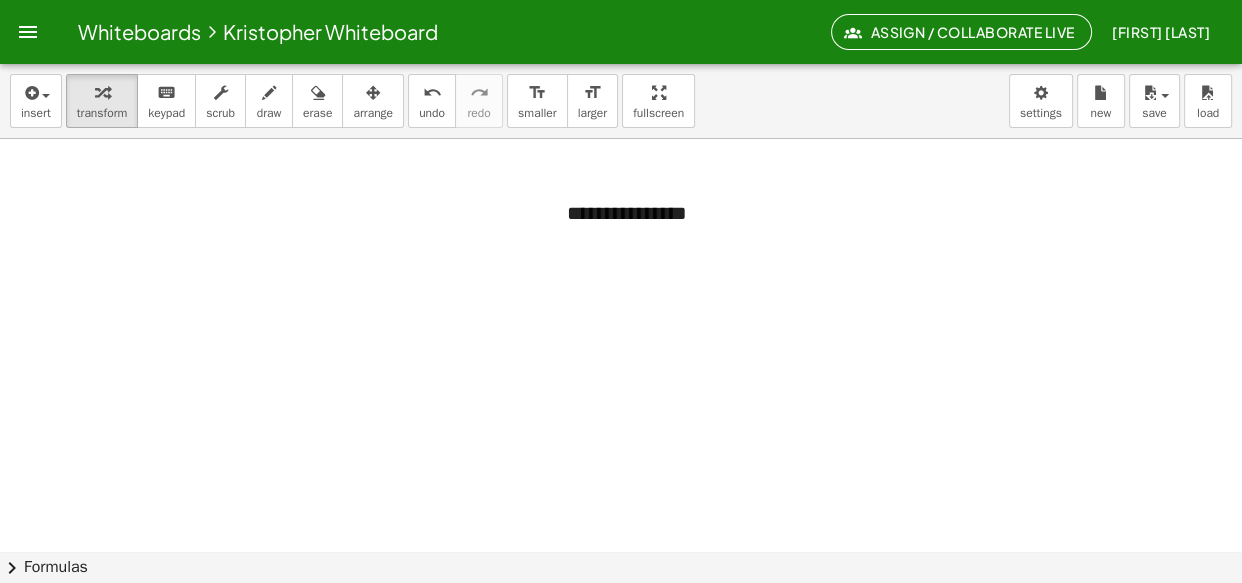 type 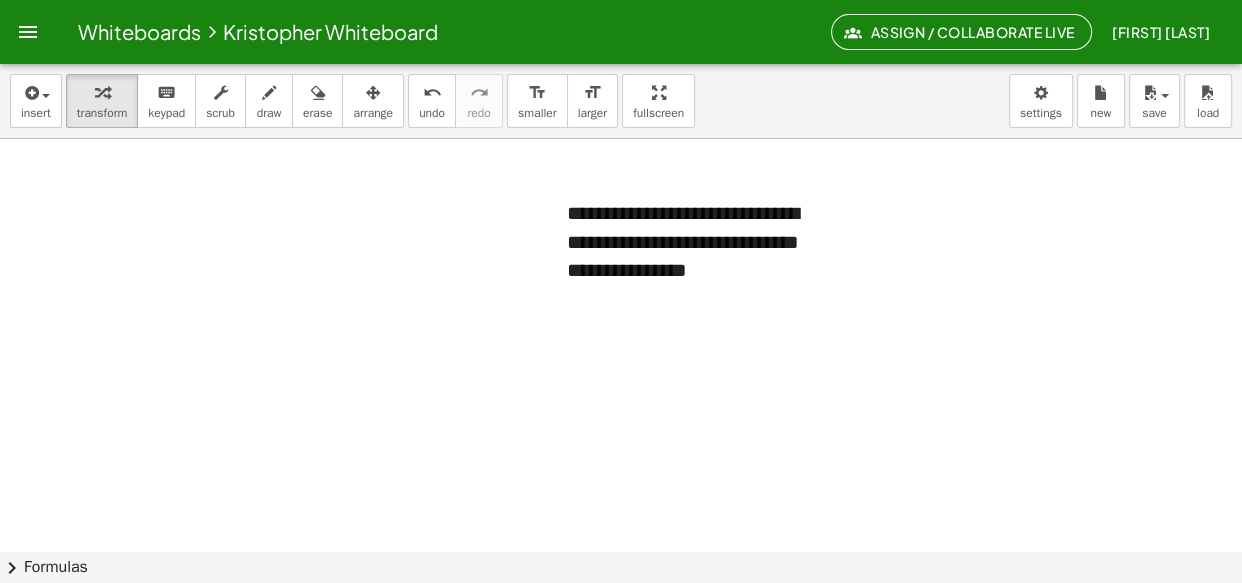 click at bounding box center (675, -7342) 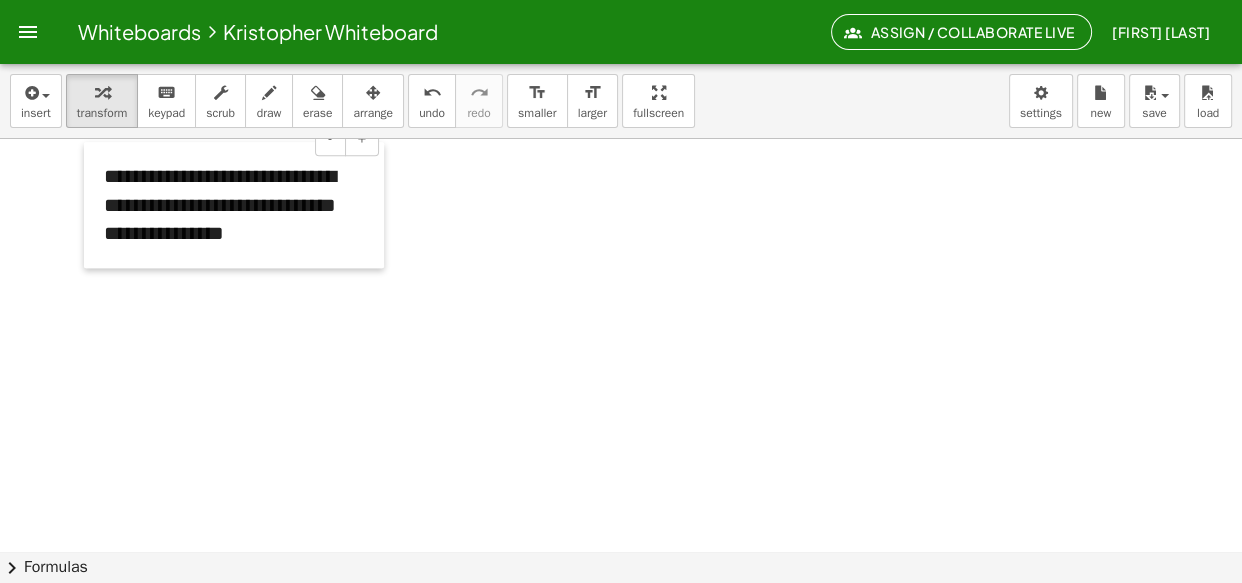 drag, startPoint x: 555, startPoint y: 233, endPoint x: 92, endPoint y: 196, distance: 464.47604 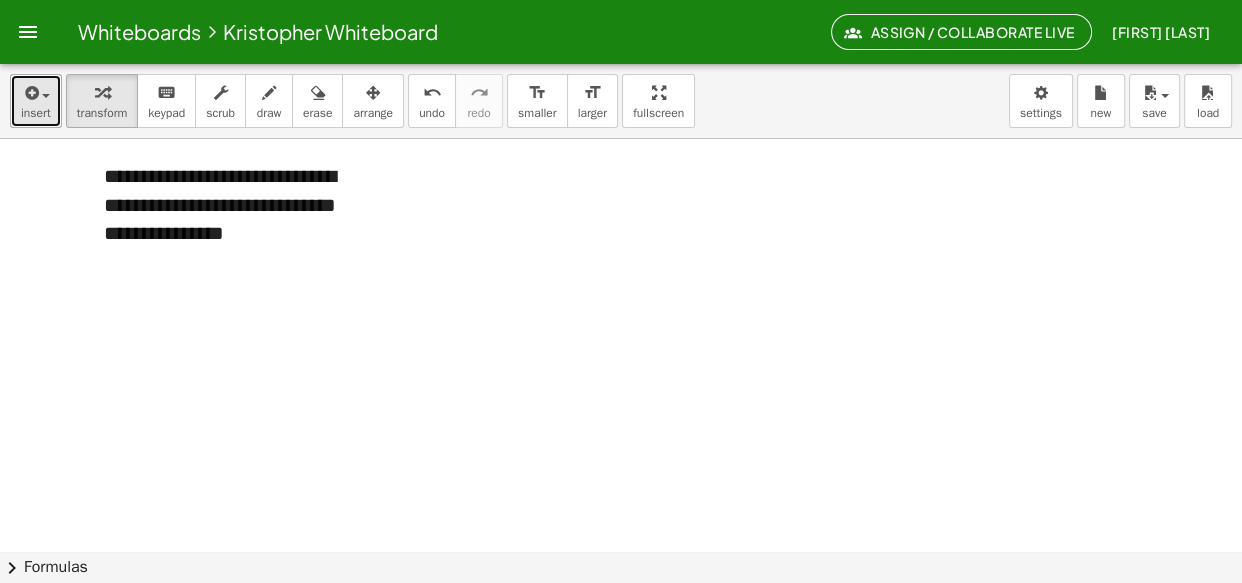 click at bounding box center [30, 93] 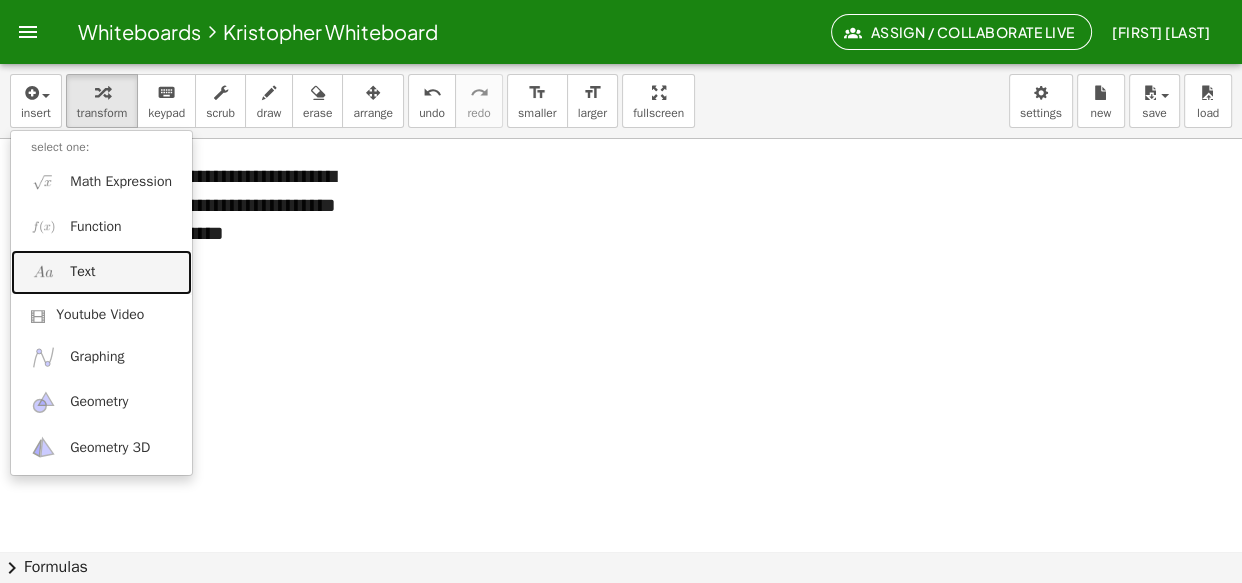 click on "Text" at bounding box center (82, 272) 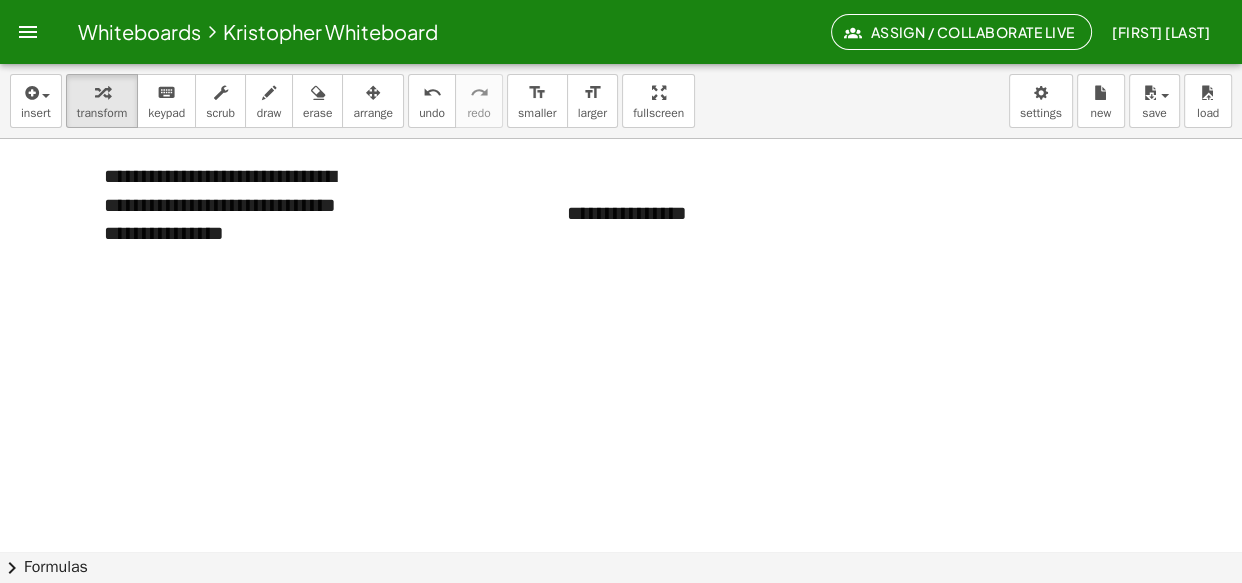 type 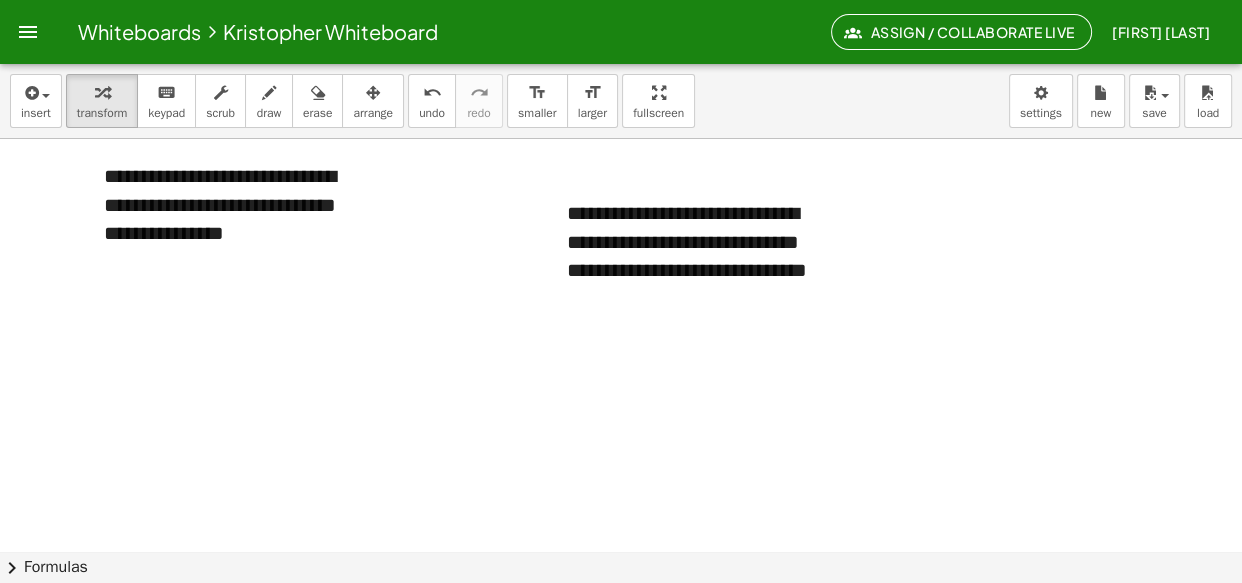 click at bounding box center [675, -7342] 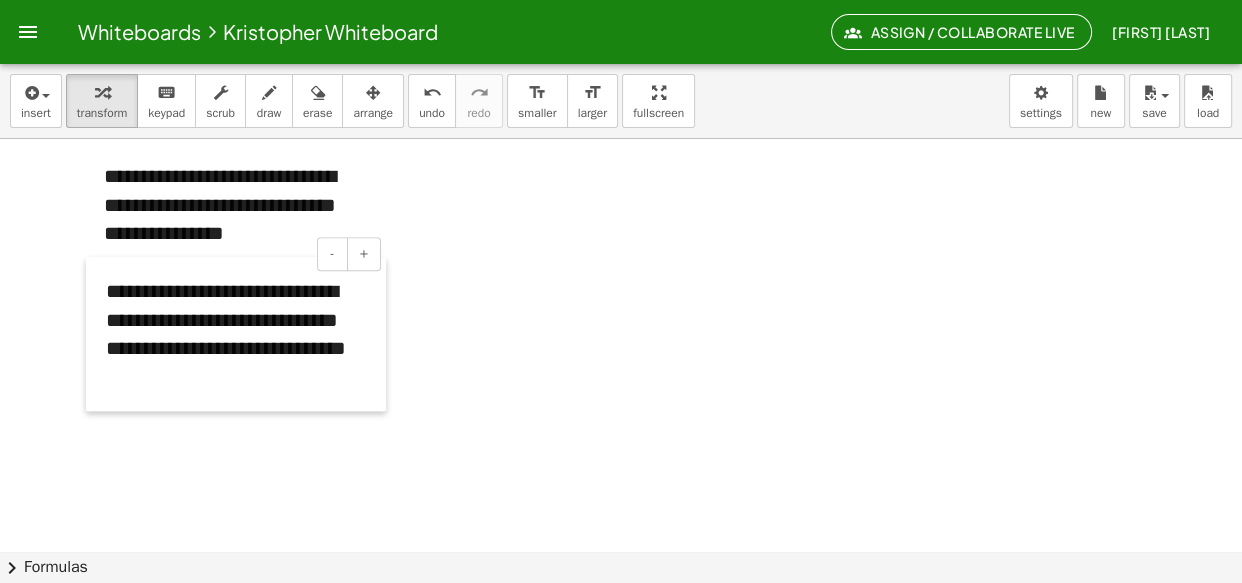 drag, startPoint x: 550, startPoint y: 270, endPoint x: 88, endPoint y: 348, distance: 468.53815 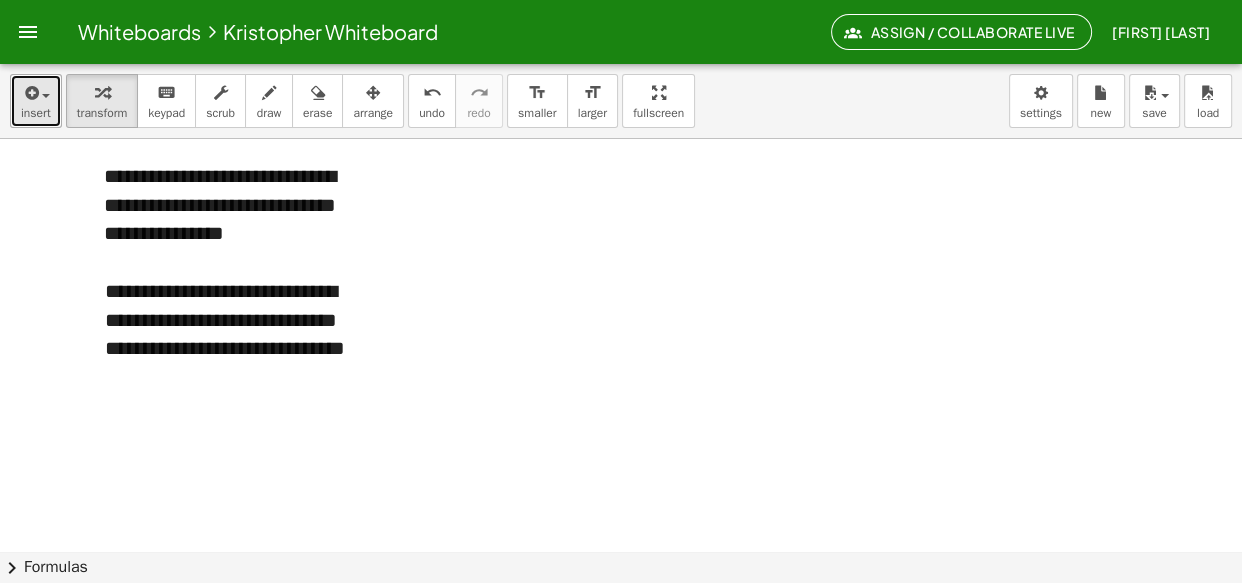 click on "insert" at bounding box center [36, 113] 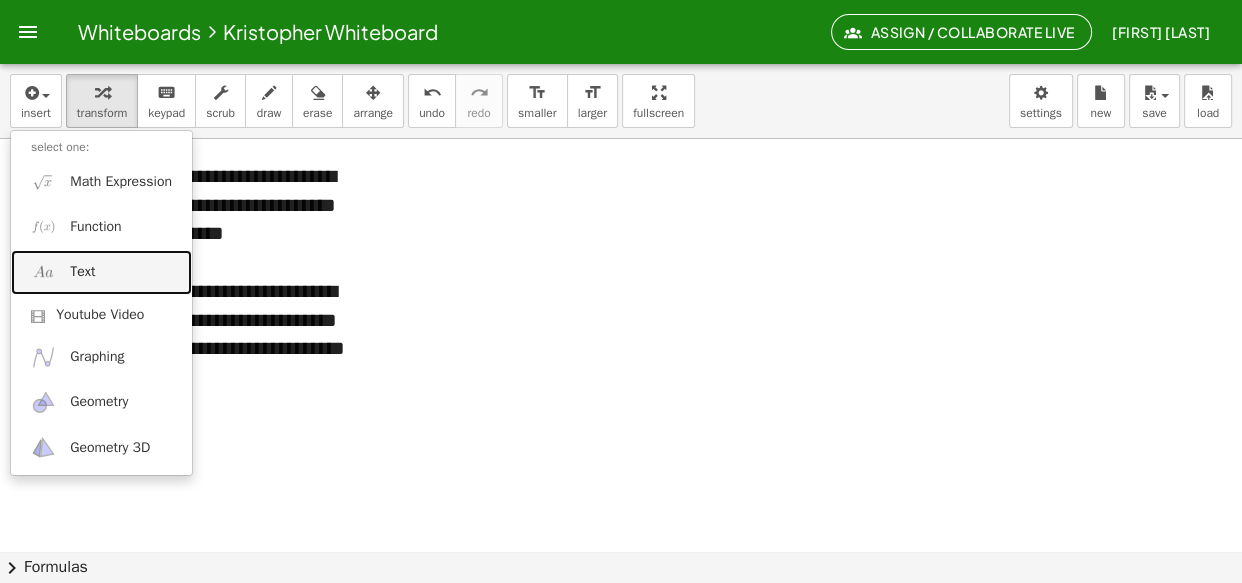 click on "Text" at bounding box center (101, 272) 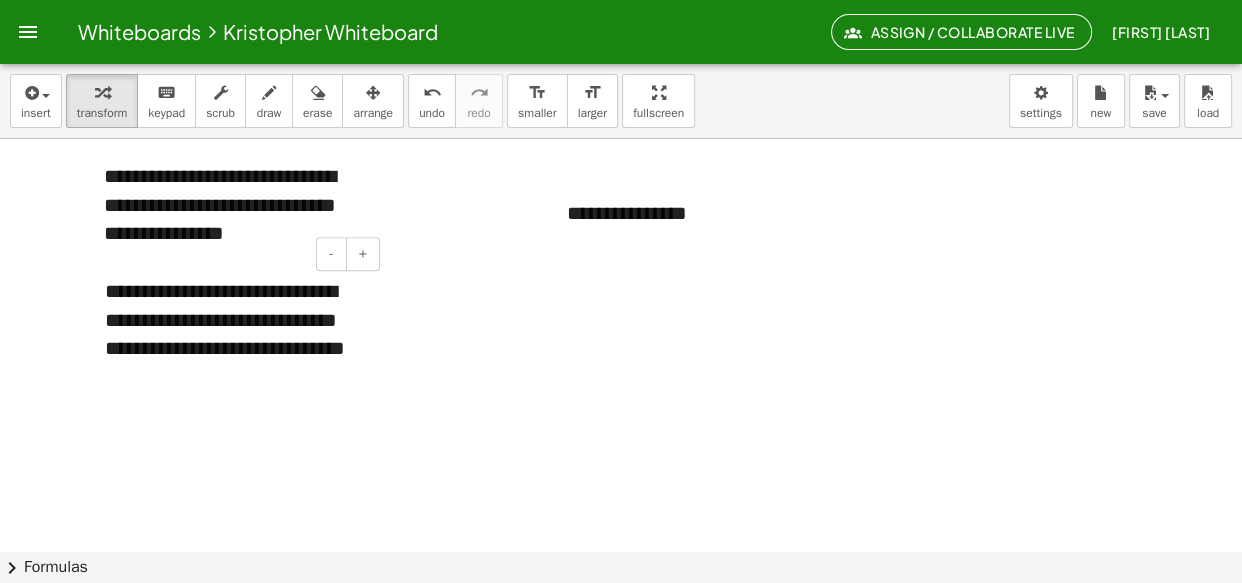 type 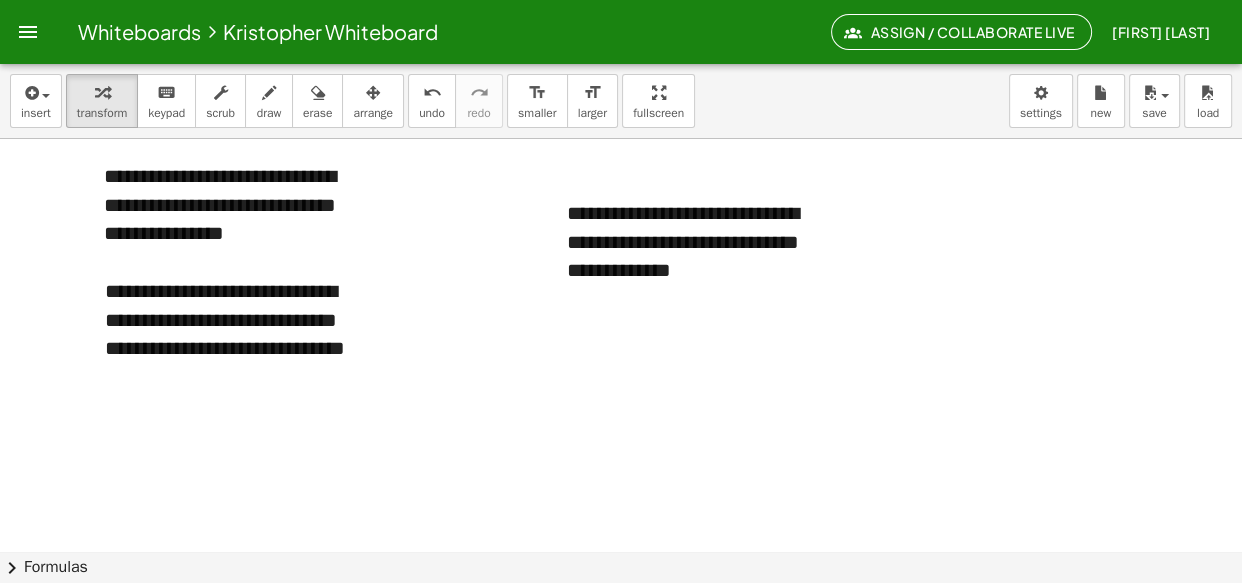 click at bounding box center (675, -7342) 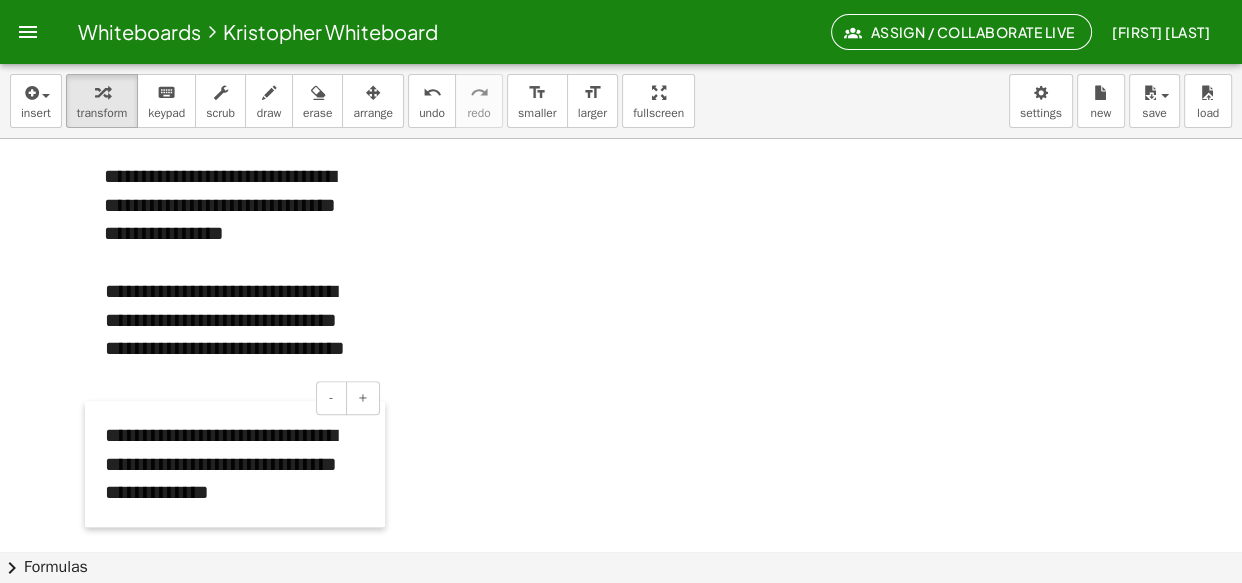 drag, startPoint x: 556, startPoint y: 248, endPoint x: 94, endPoint y: 470, distance: 512.57 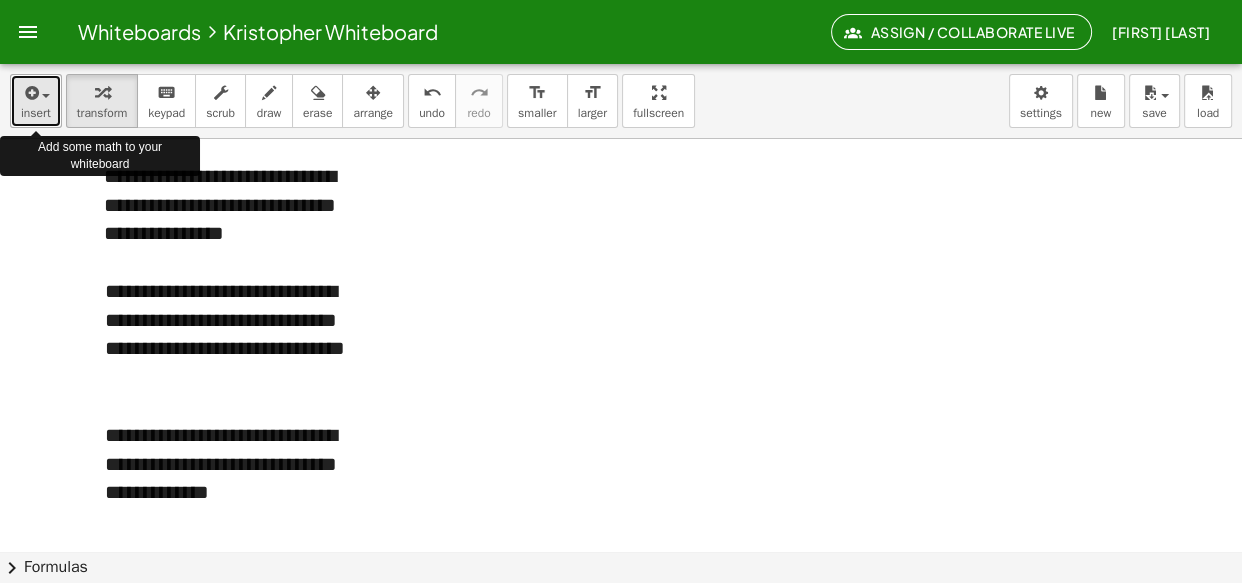 click at bounding box center (30, 93) 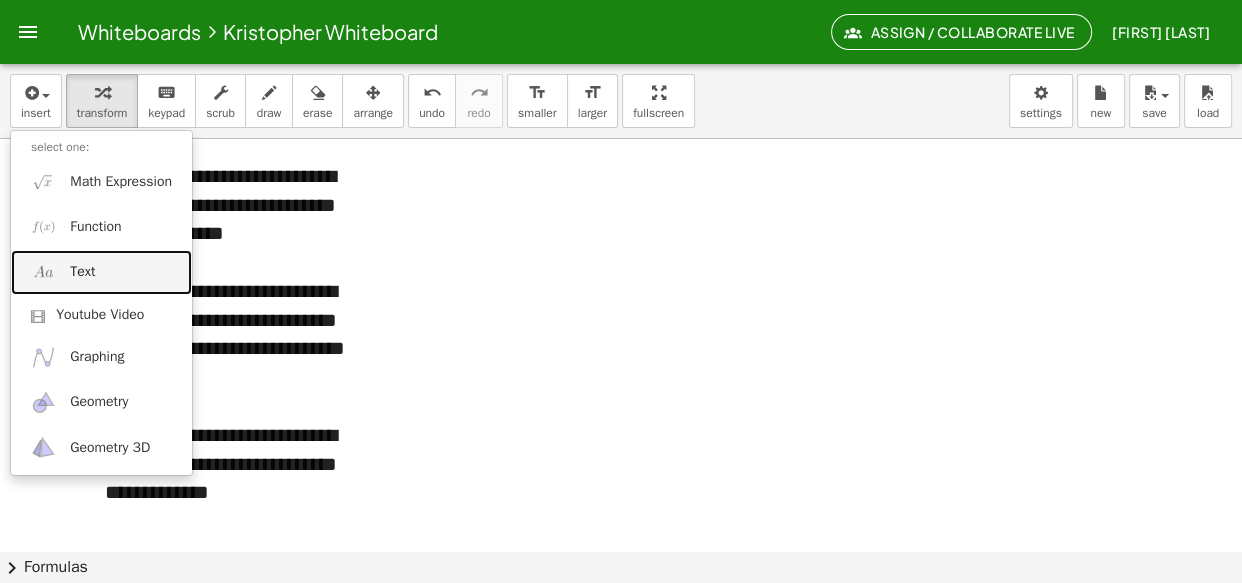 click on "Text" at bounding box center (82, 272) 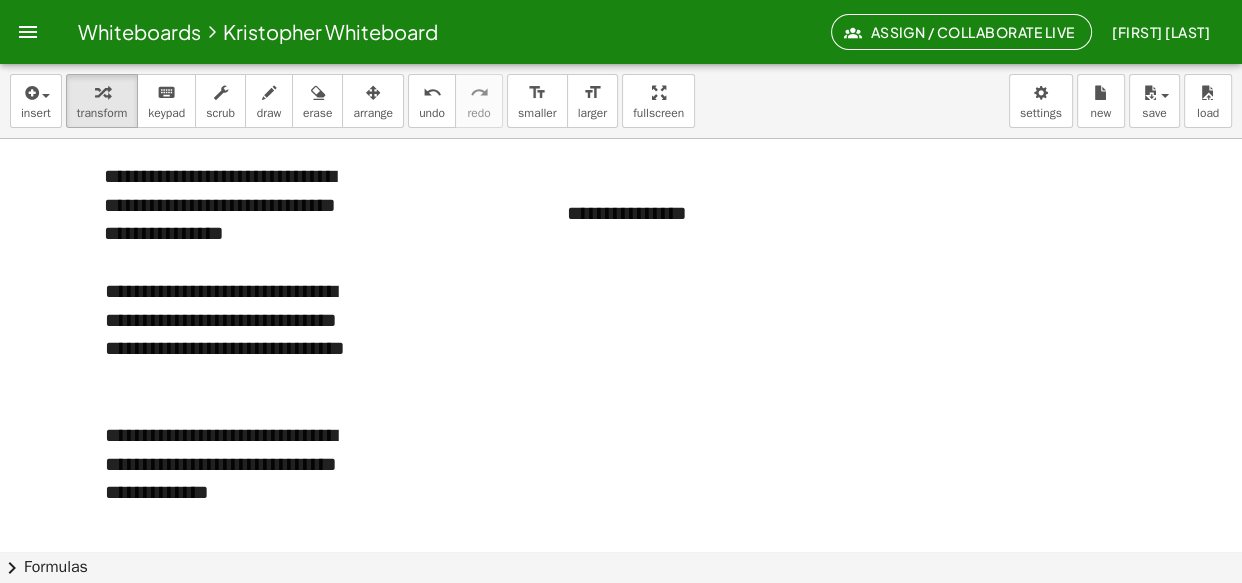 paste 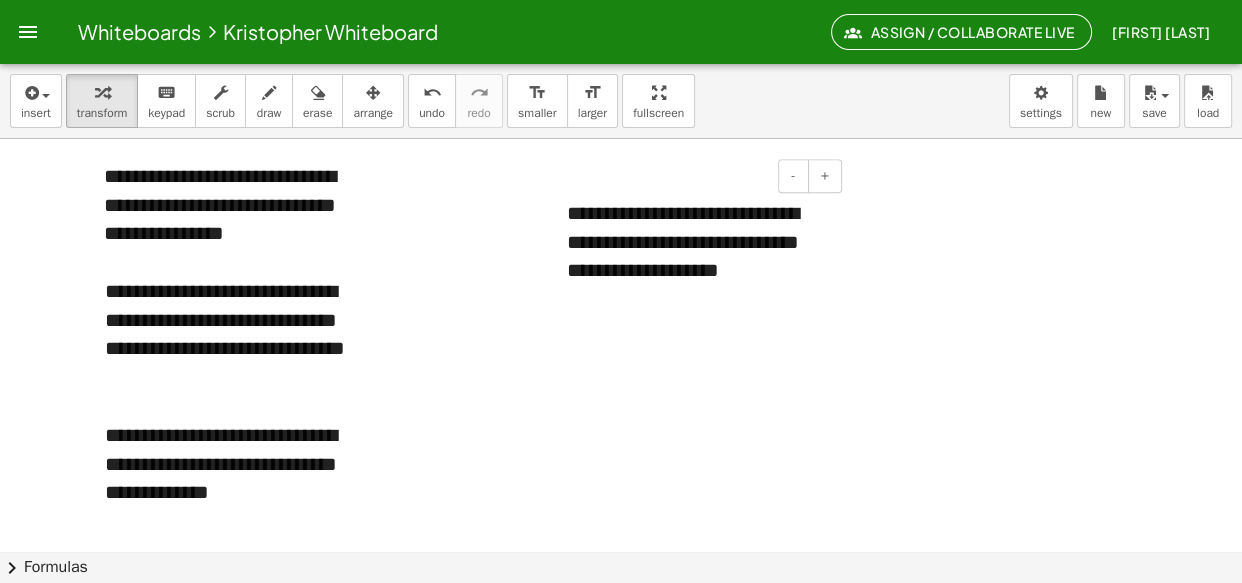 click on "**********" at bounding box center [697, 242] 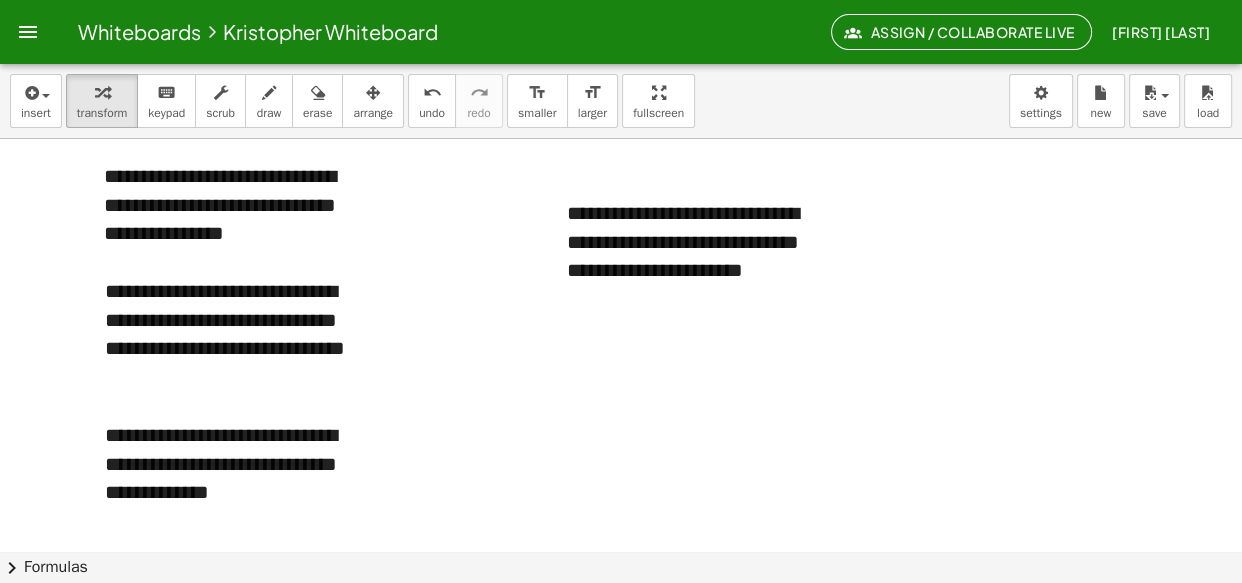 click at bounding box center (675, -7342) 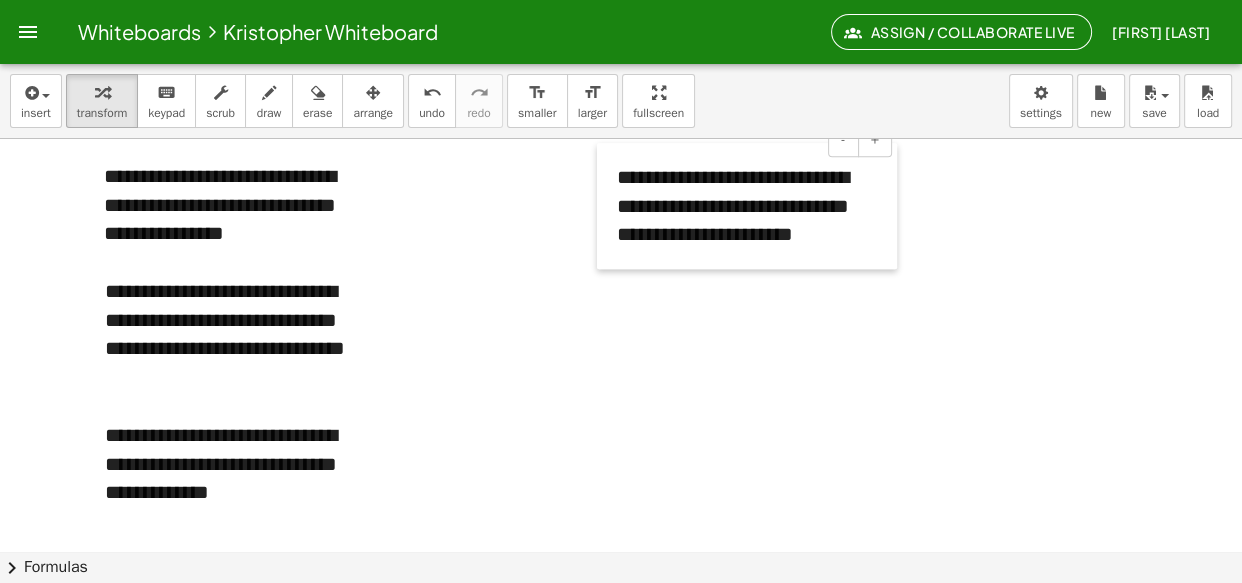 drag, startPoint x: 557, startPoint y: 235, endPoint x: 607, endPoint y: 199, distance: 61.611687 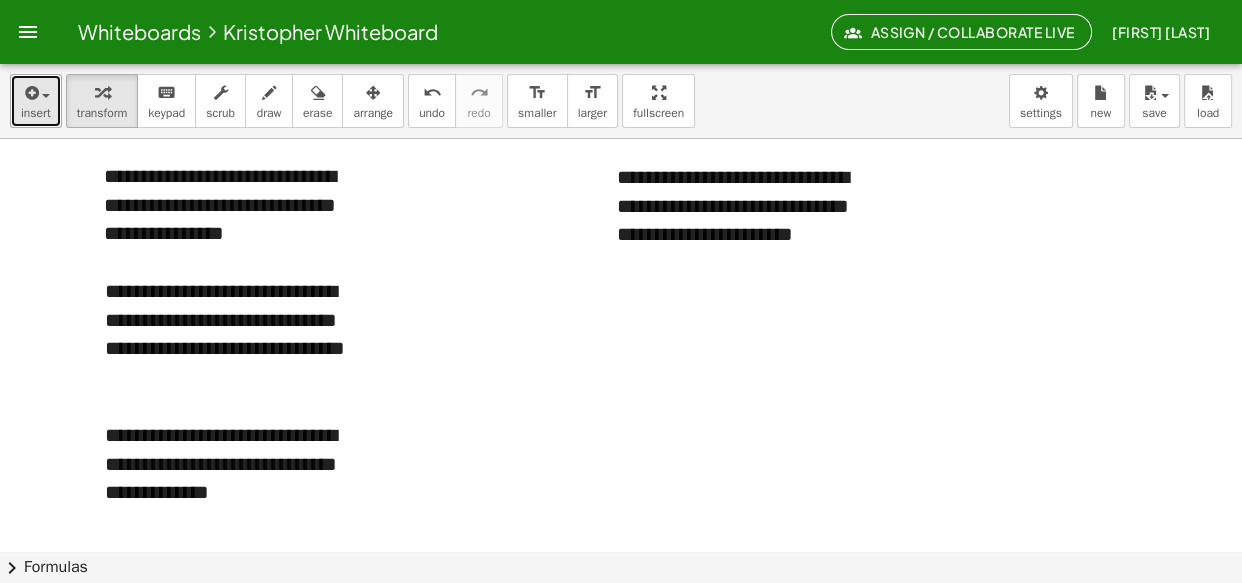 click on "insert" at bounding box center (36, 113) 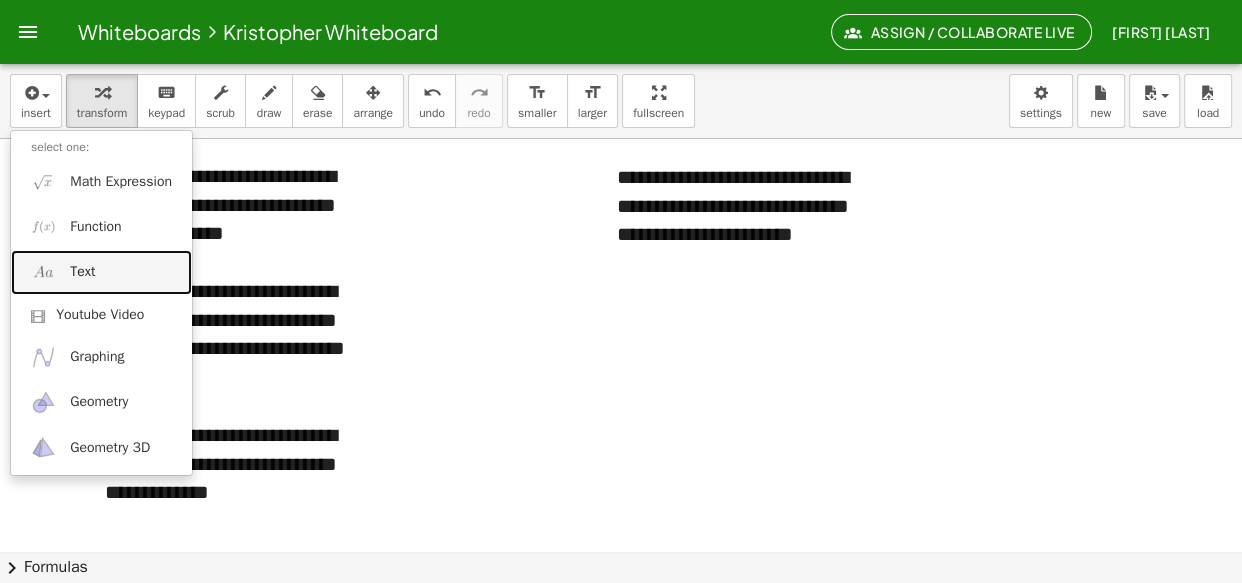 click on "Text" at bounding box center (82, 272) 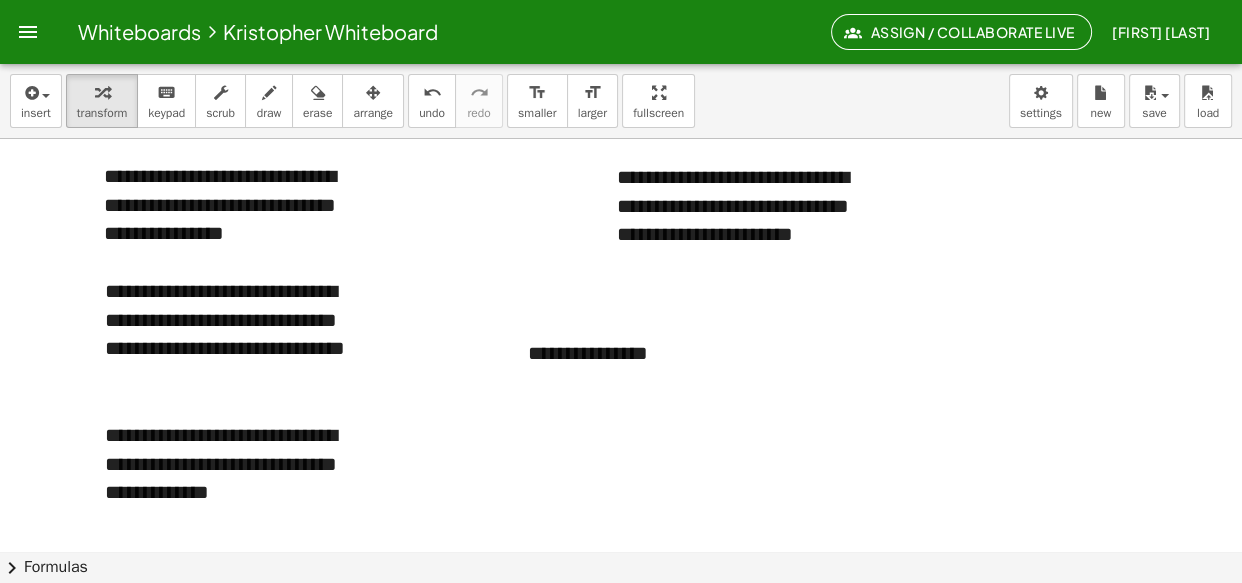 type 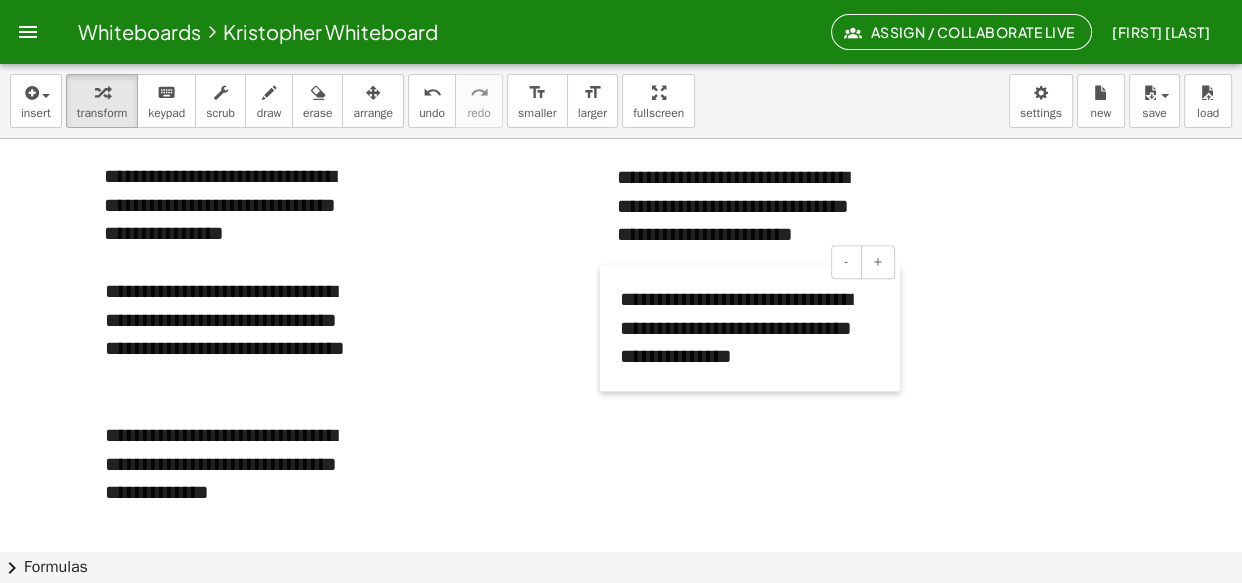 drag, startPoint x: 515, startPoint y: 384, endPoint x: 607, endPoint y: 330, distance: 106.677086 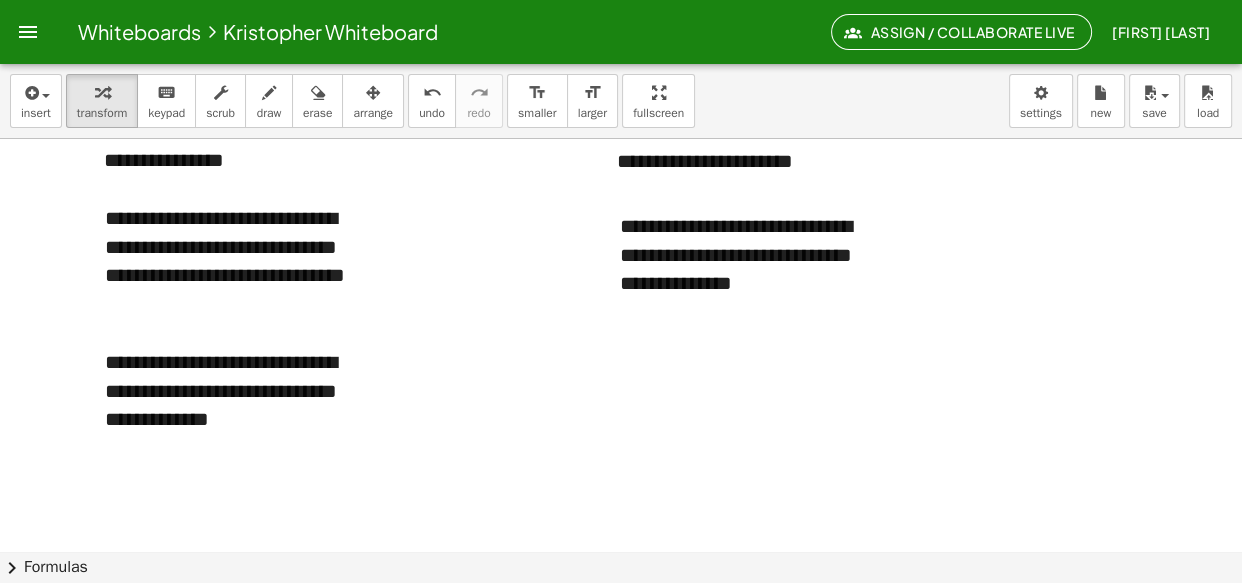 scroll, scrollTop: 15579, scrollLeft: 0, axis: vertical 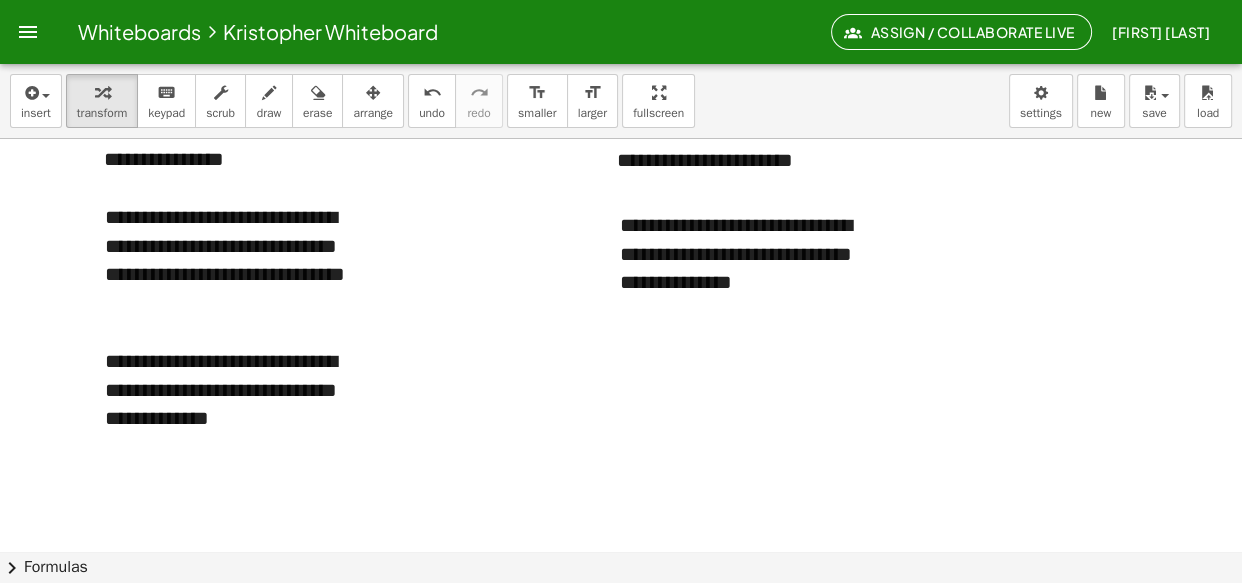 click at bounding box center (675, -7416) 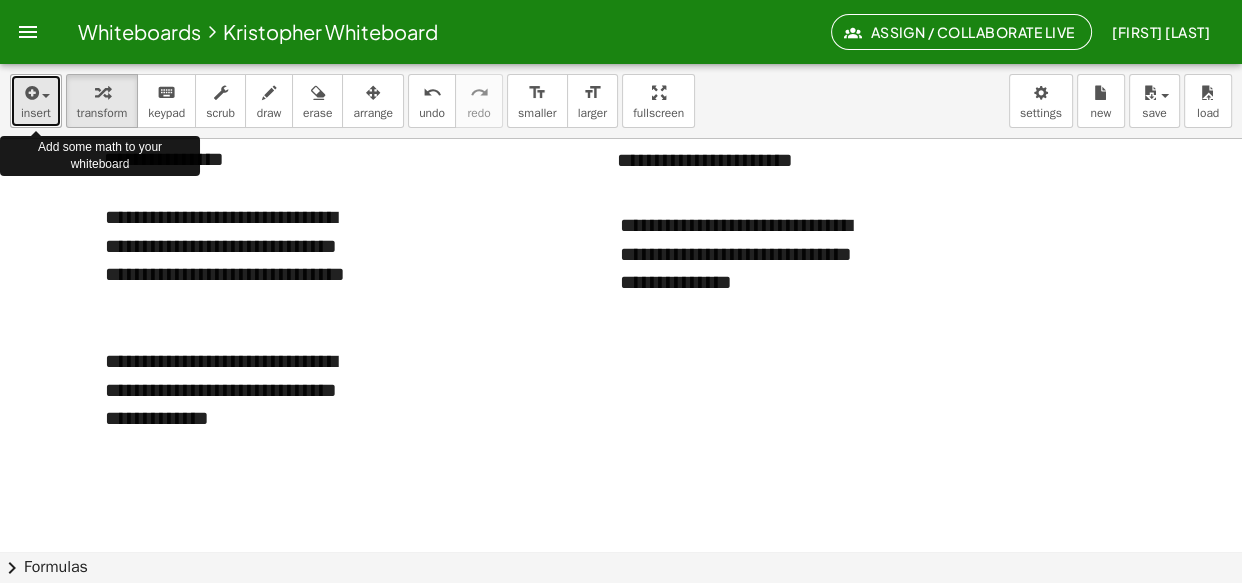click on "insert" at bounding box center [36, 101] 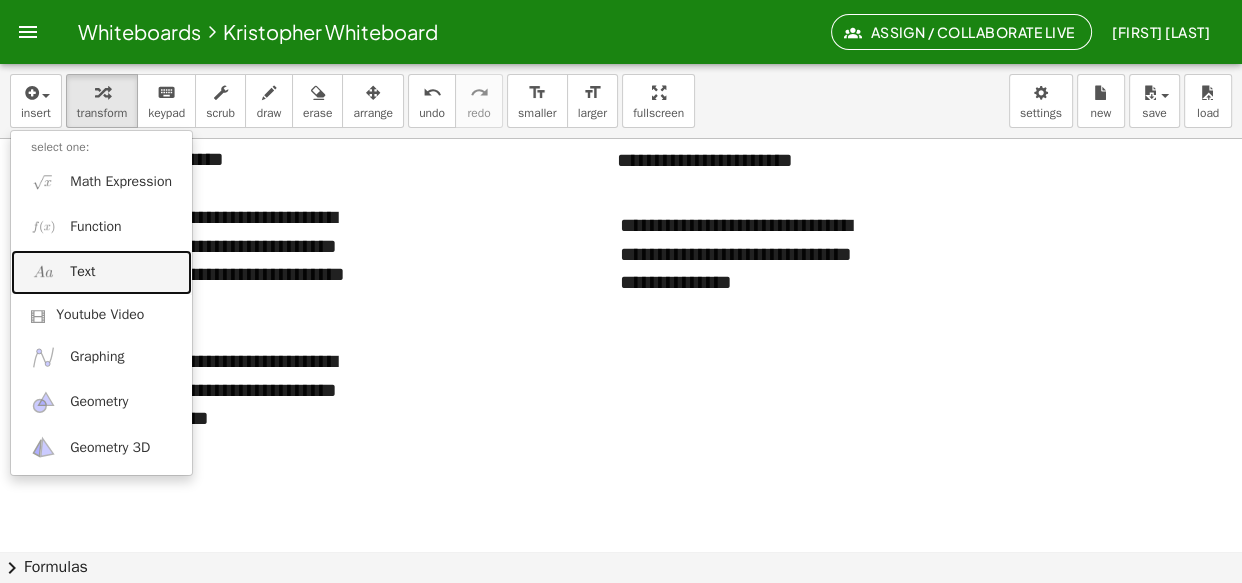 click on "Text" at bounding box center (82, 272) 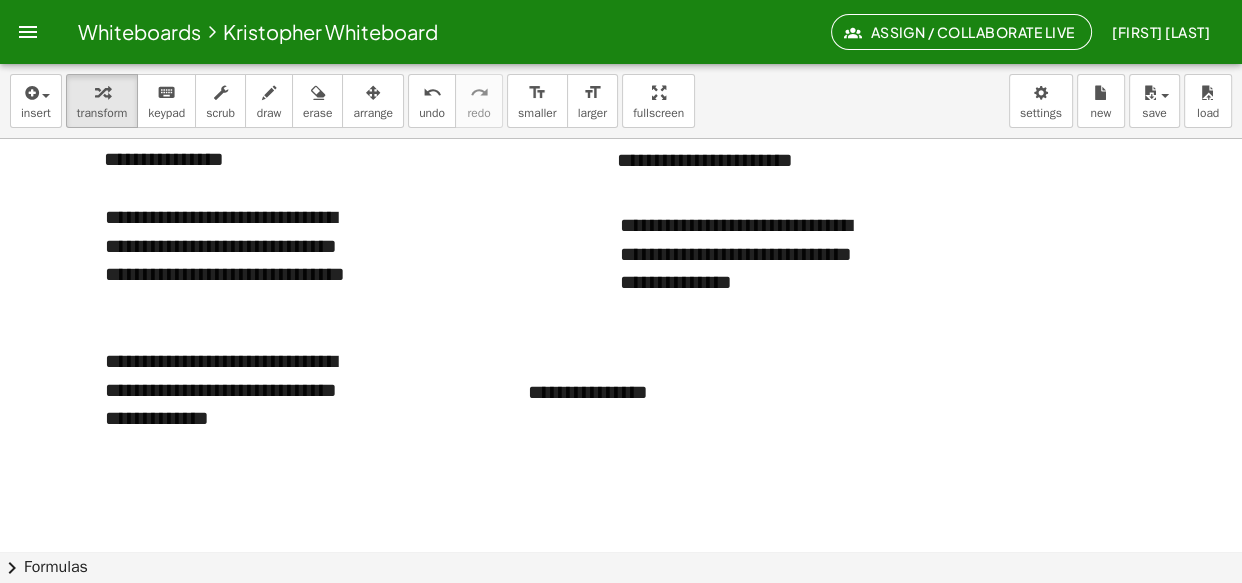 type 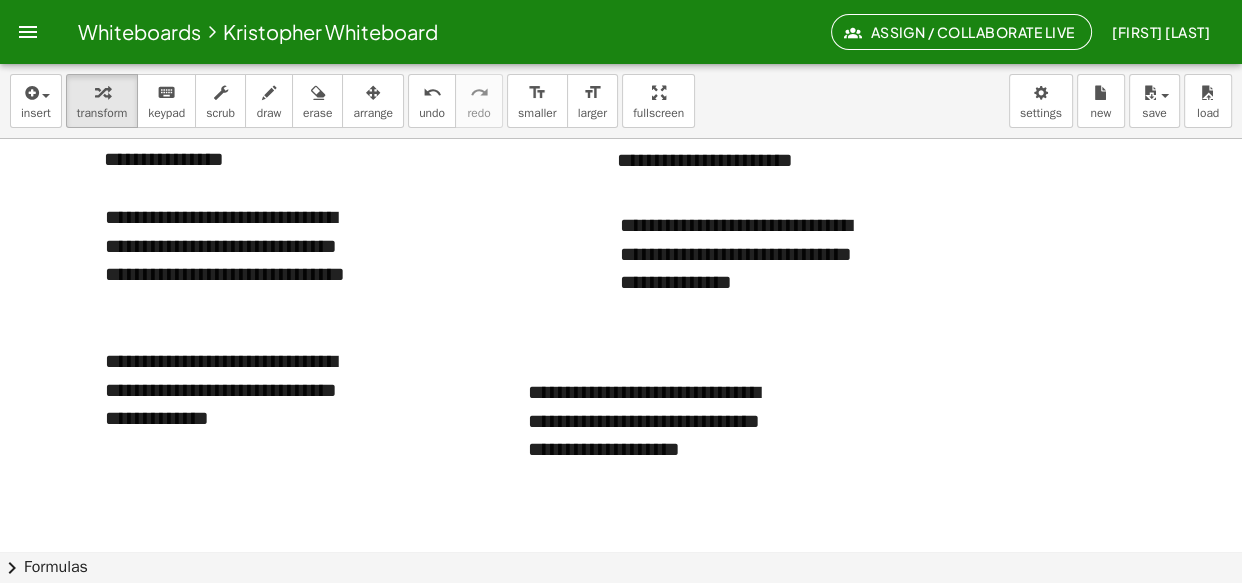 click at bounding box center (675, -7416) 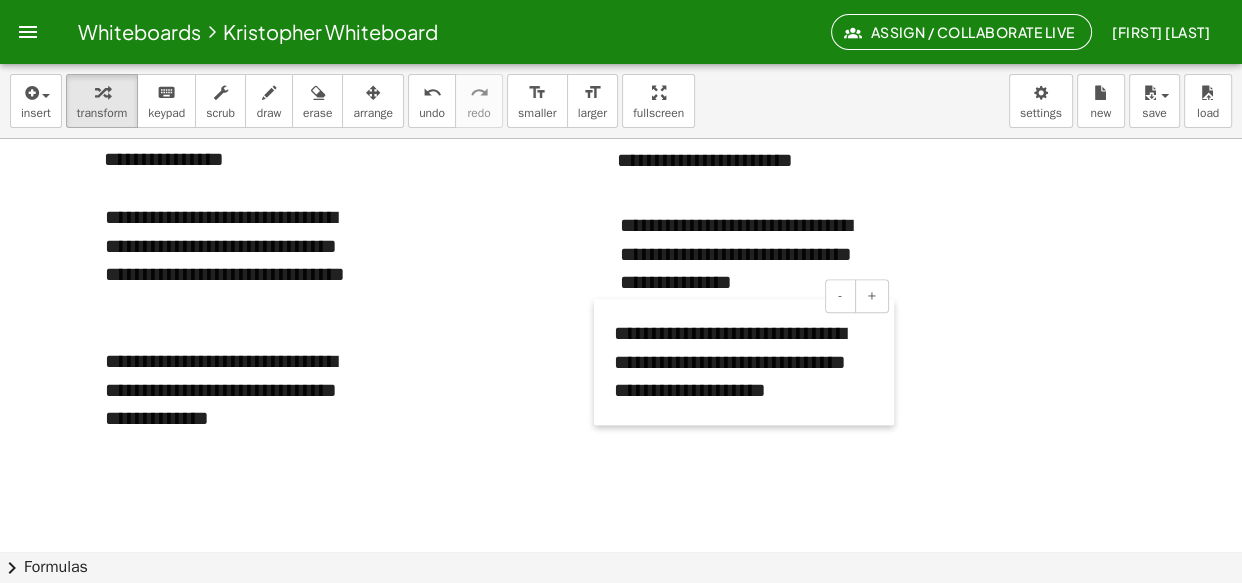 drag, startPoint x: 522, startPoint y: 404, endPoint x: 608, endPoint y: 345, distance: 104.292854 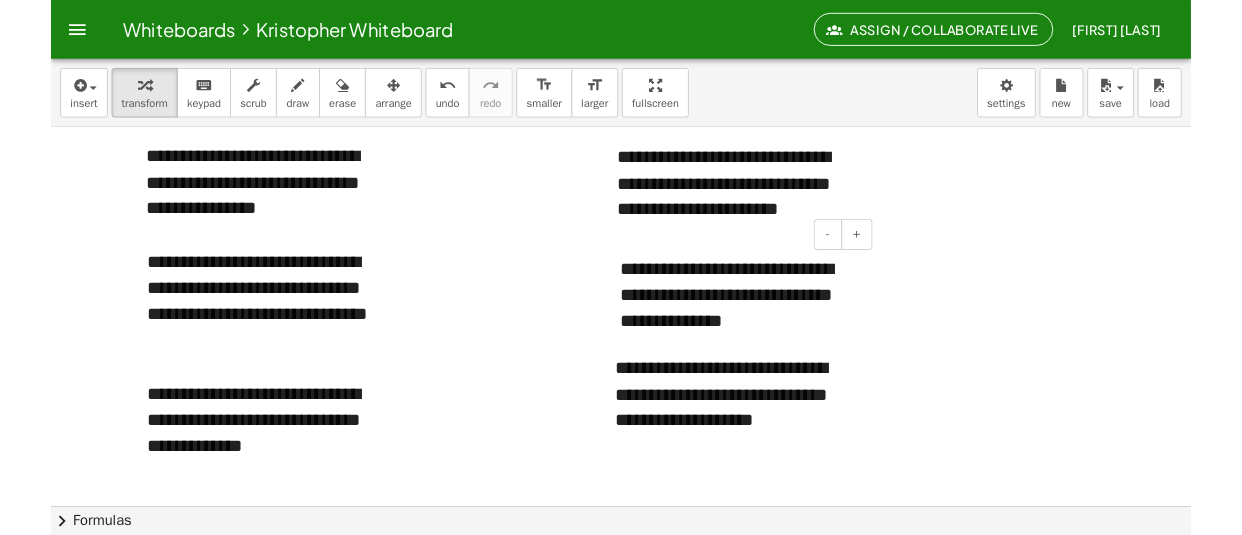 scroll, scrollTop: 15513, scrollLeft: 0, axis: vertical 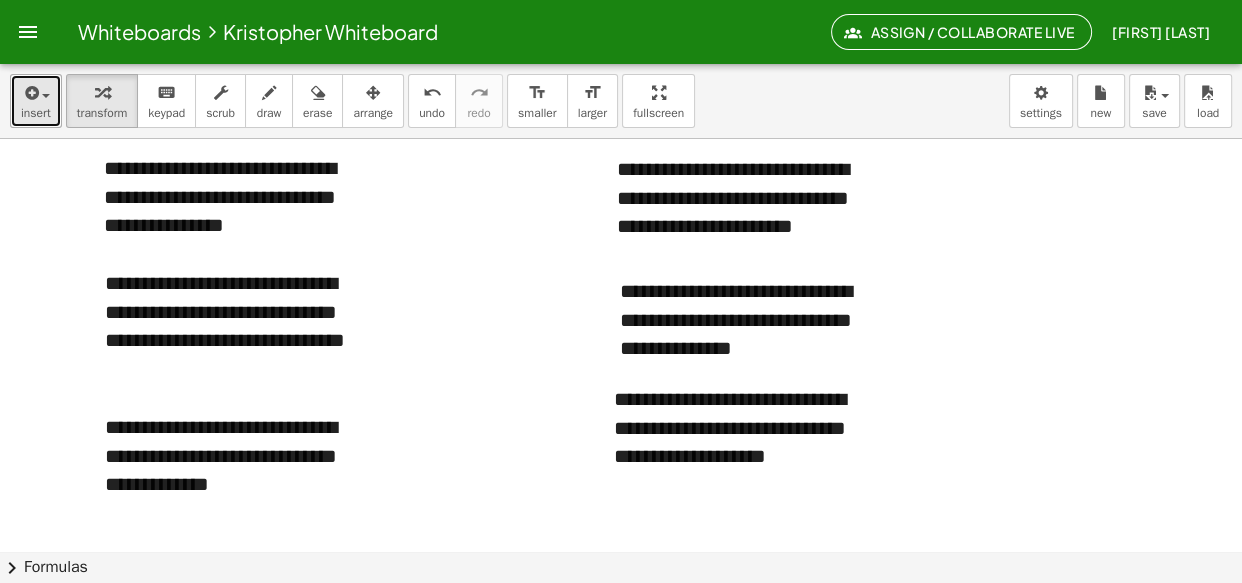 click on "insert" at bounding box center (36, 101) 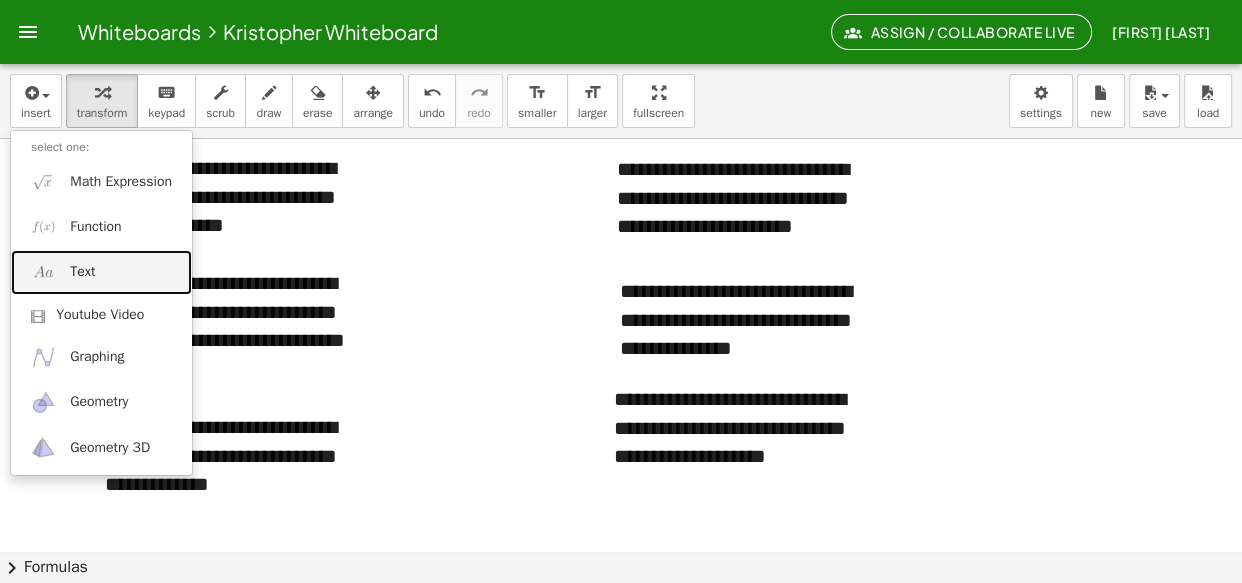 click on "Text" at bounding box center [82, 272] 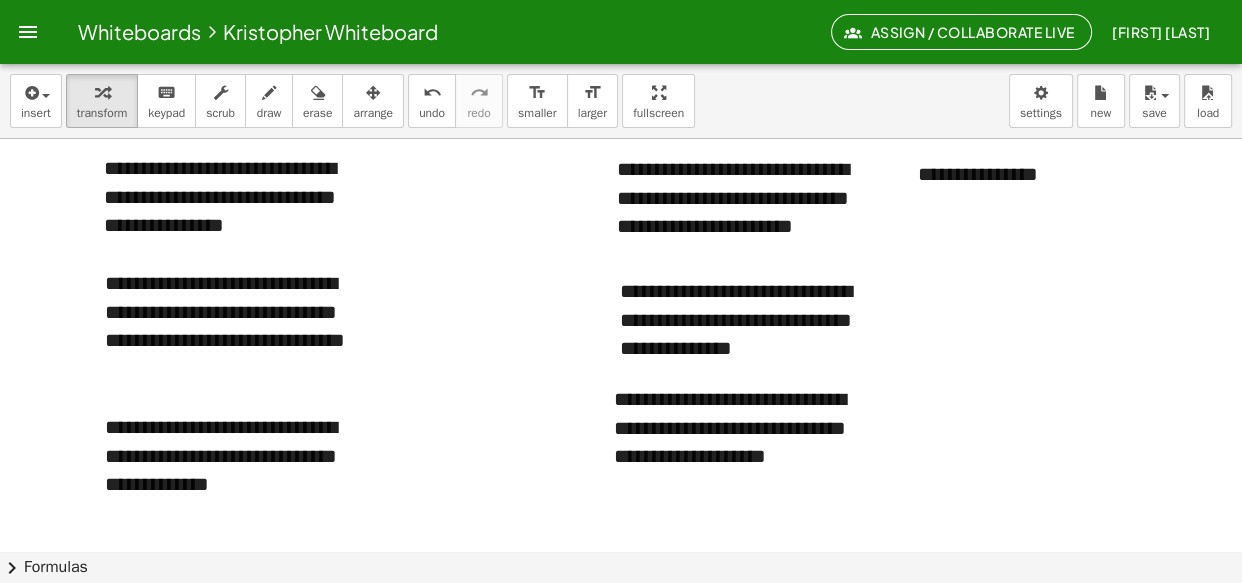 type 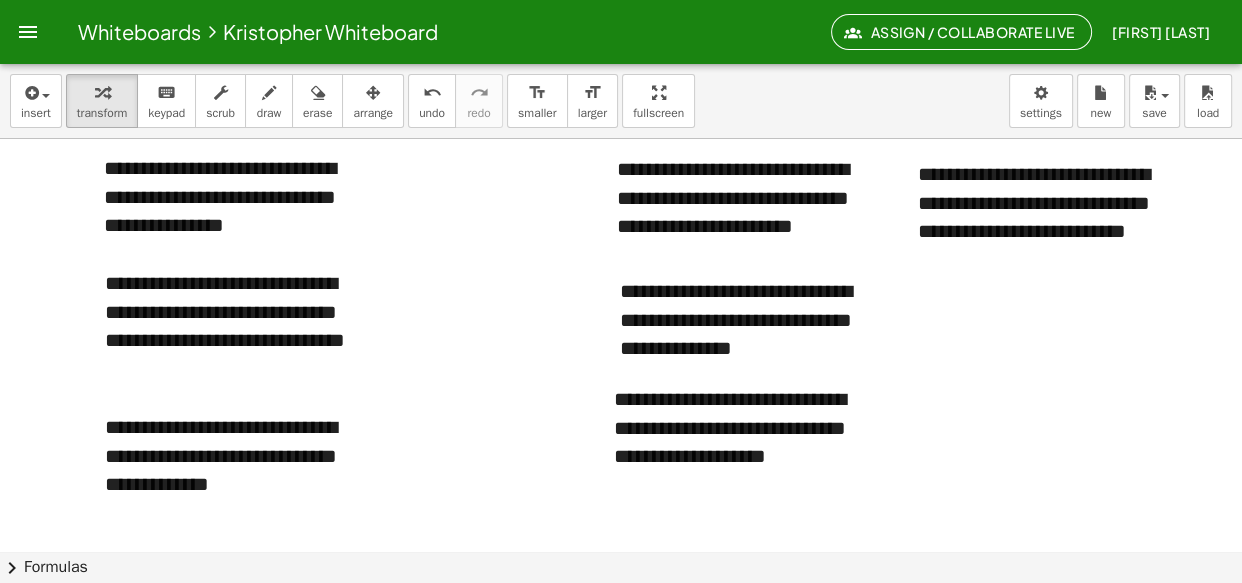 click at bounding box center [675, -7350] 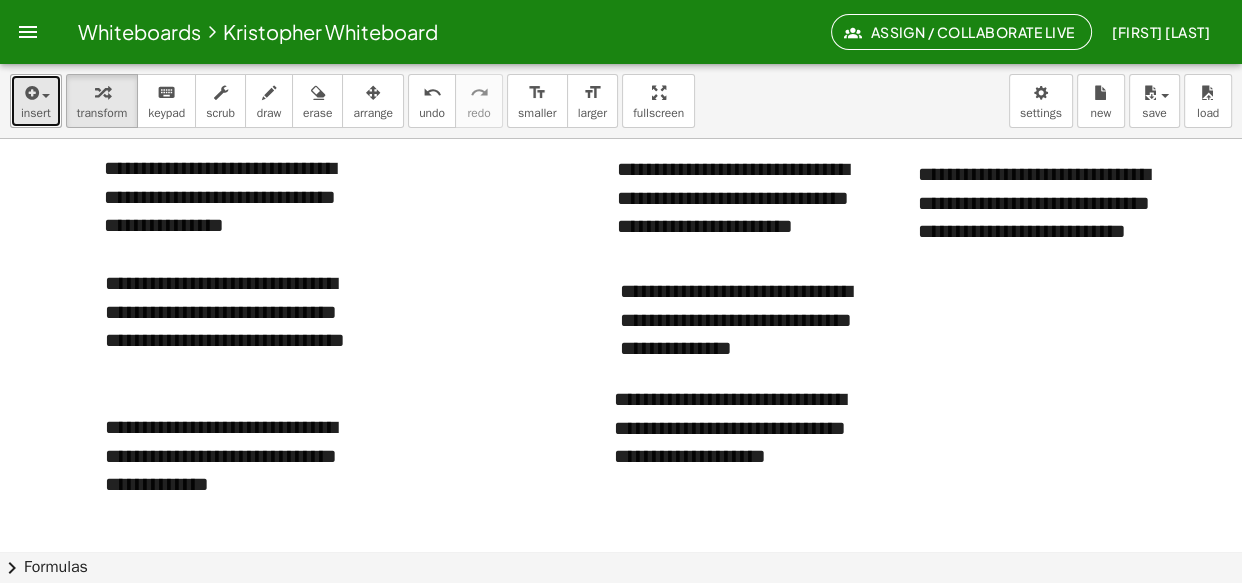 click at bounding box center [30, 93] 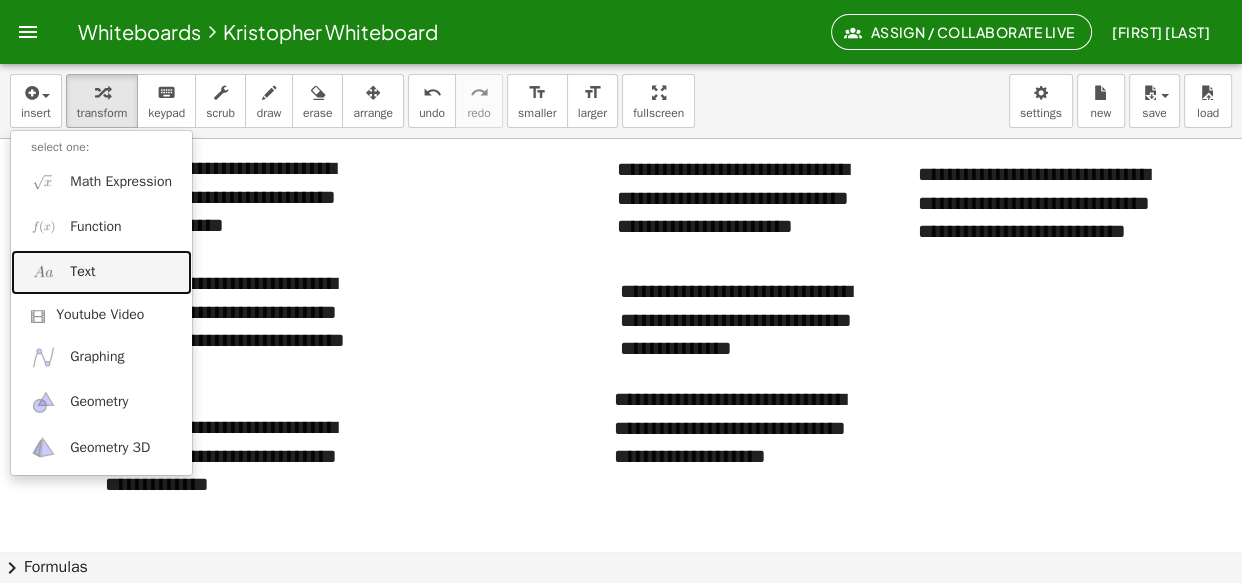 click on "Text" at bounding box center (82, 272) 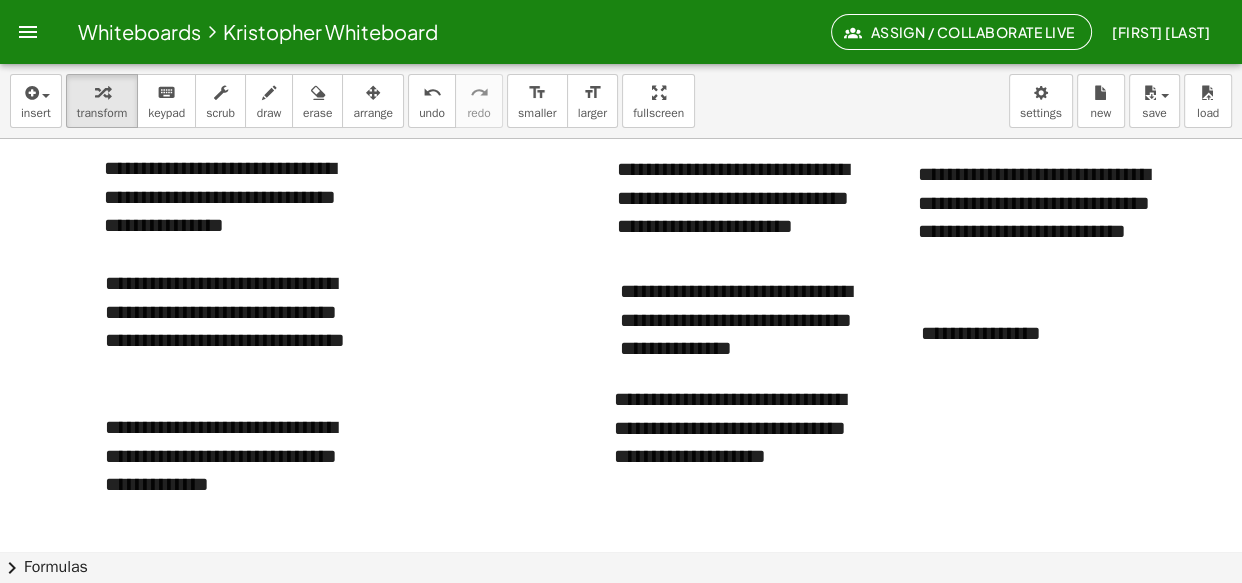 type 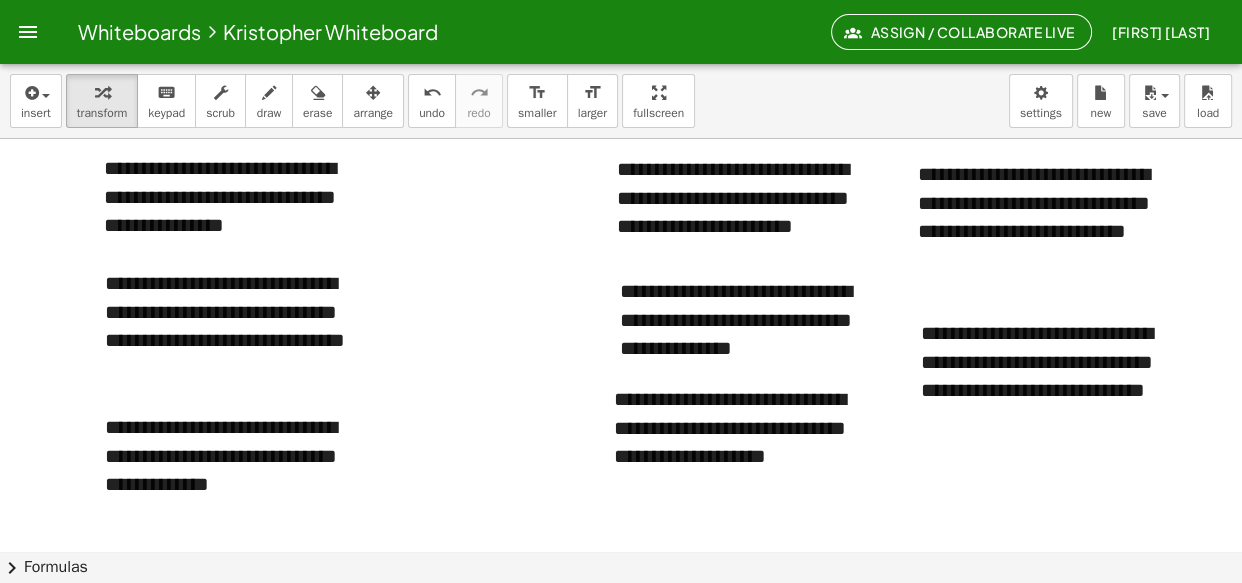 click at bounding box center [675, -7350] 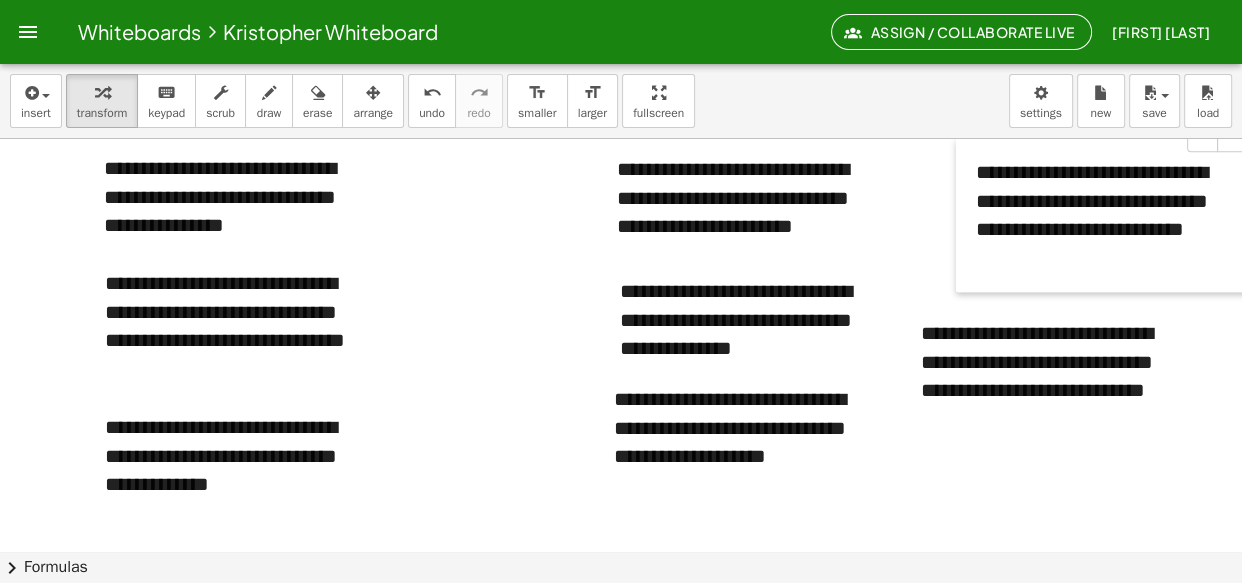 drag, startPoint x: 914, startPoint y: 200, endPoint x: 972, endPoint y: 198, distance: 58.034473 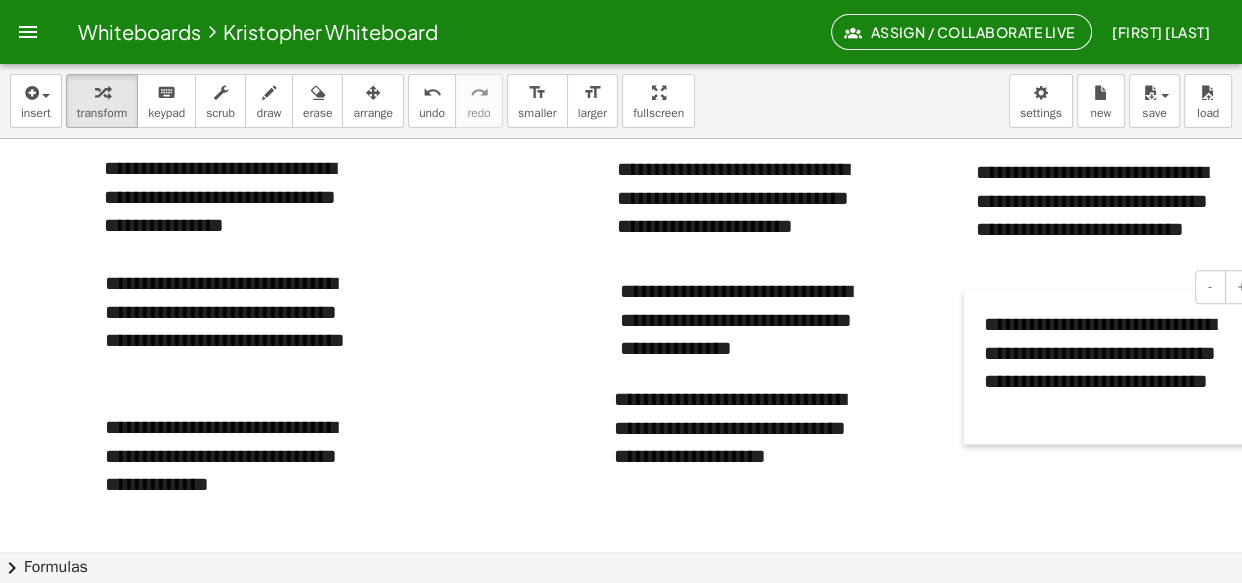 drag, startPoint x: 909, startPoint y: 363, endPoint x: 972, endPoint y: 354, distance: 63.63961 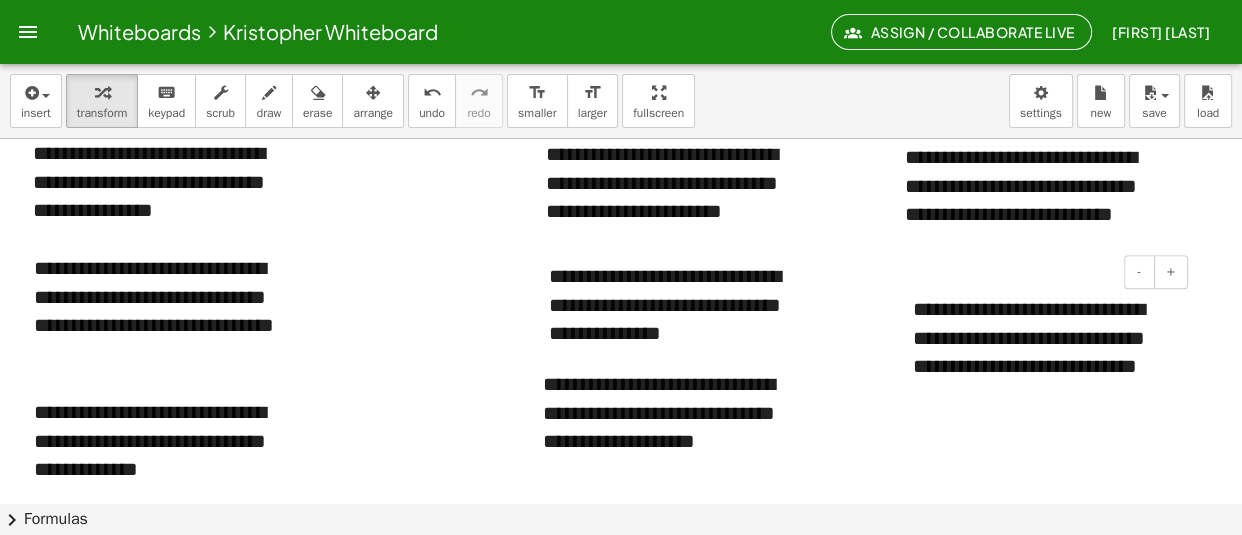 scroll, scrollTop: 15527, scrollLeft: 71, axis: both 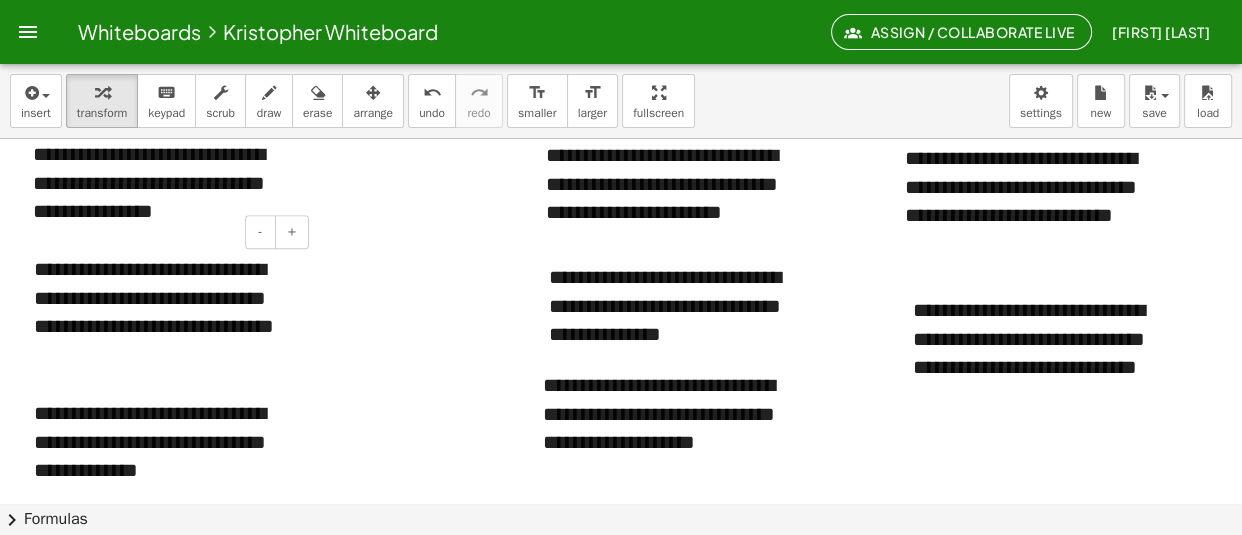click on "**********" at bounding box center [164, 312] 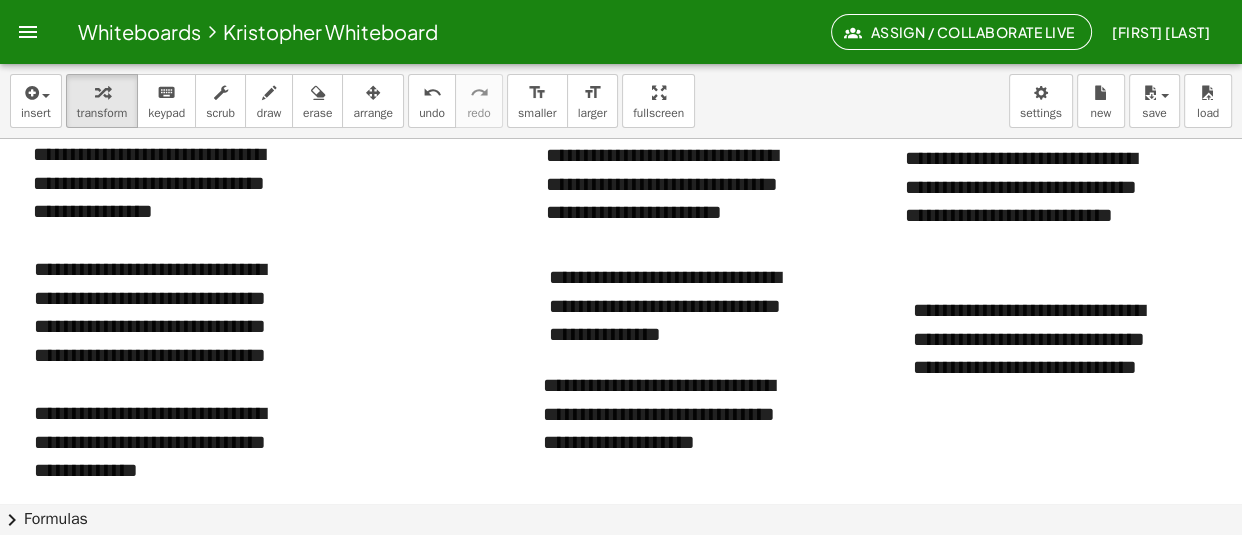 click at bounding box center [604, -7364] 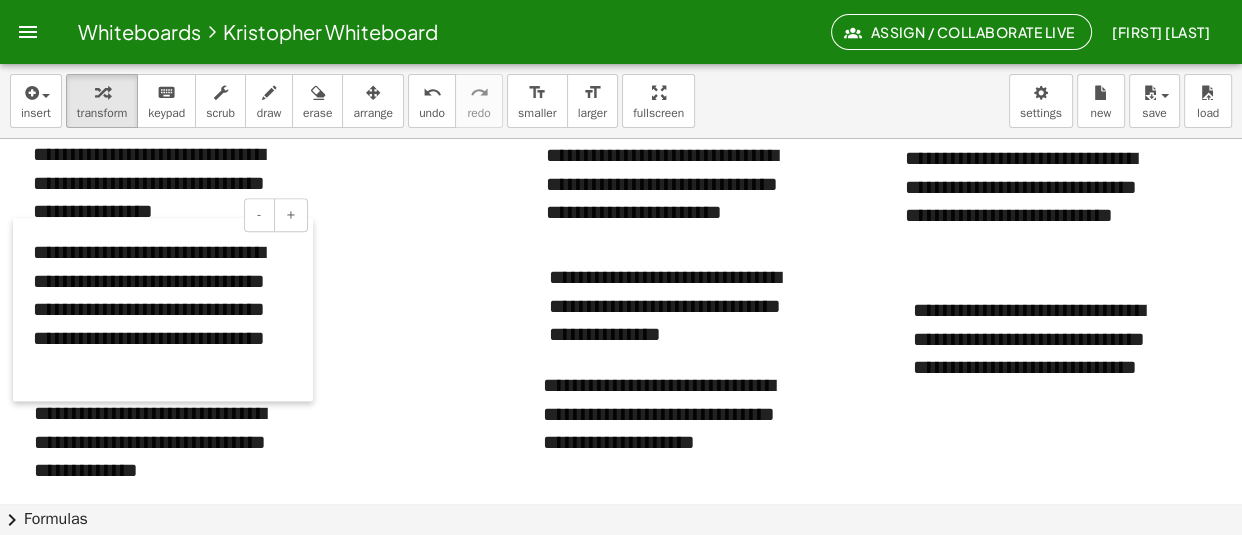 drag, startPoint x: 27, startPoint y: 310, endPoint x: 26, endPoint y: 293, distance: 17.029387 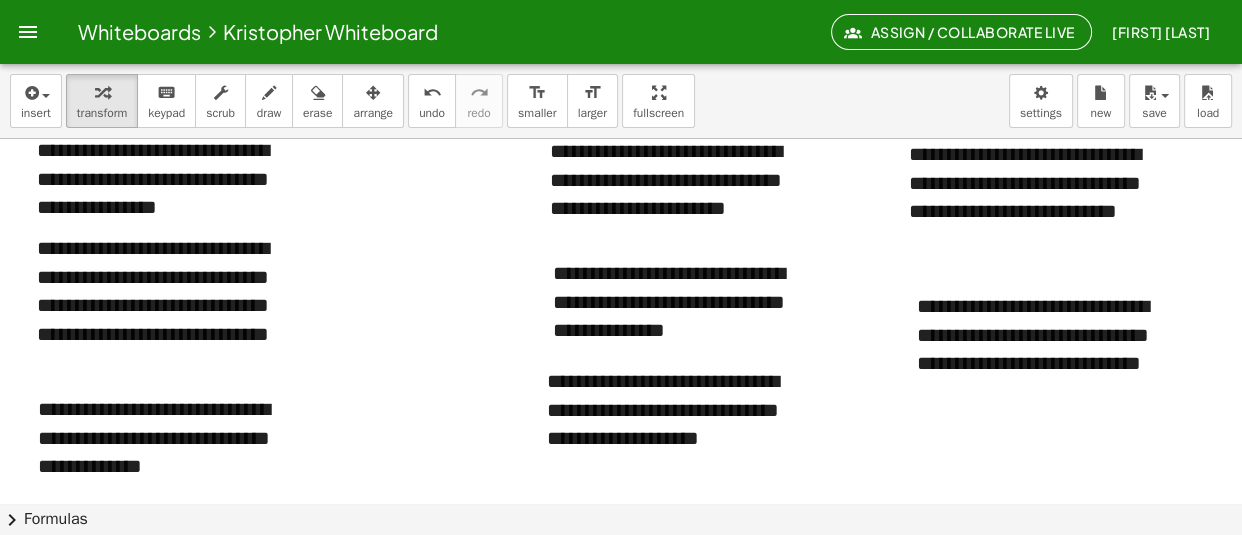 scroll, scrollTop: 15530, scrollLeft: 67, axis: both 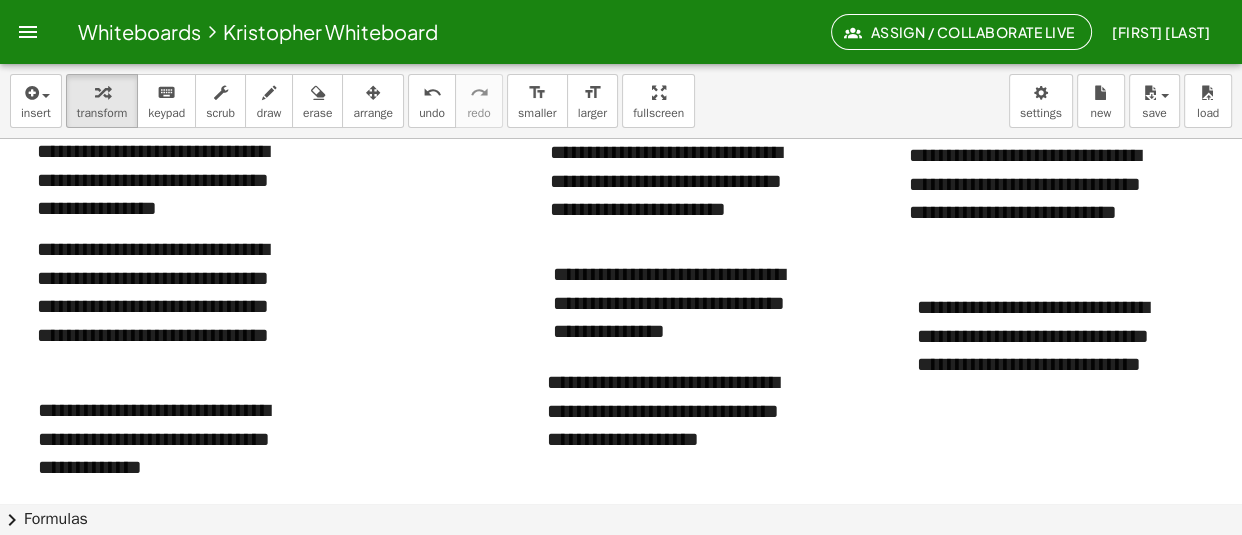 click on "**********" at bounding box center [680, 181] 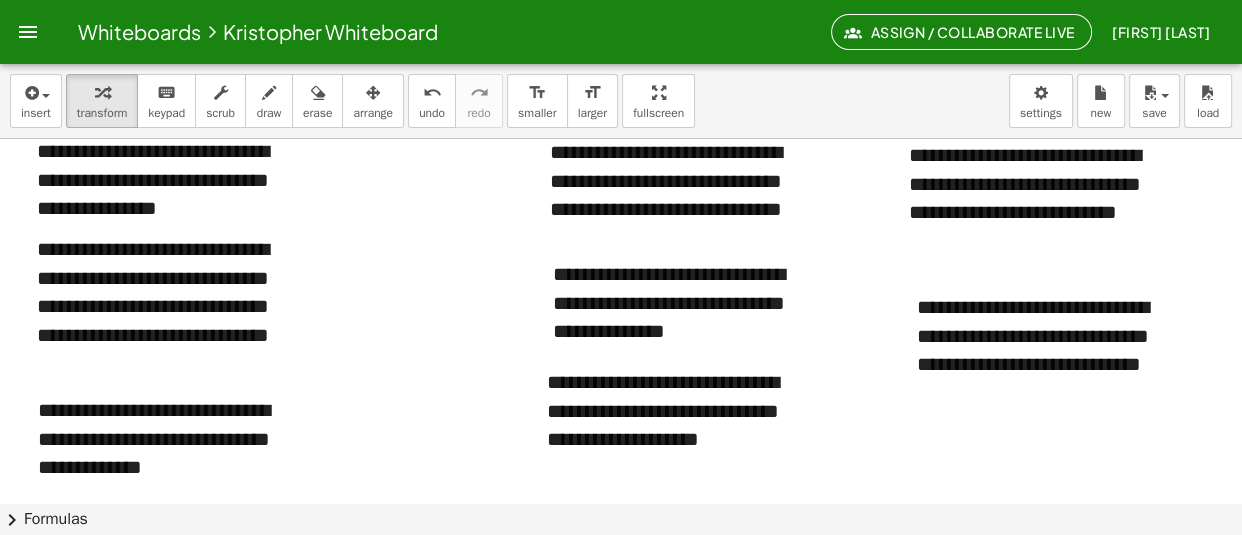 click at bounding box center (608, -7367) 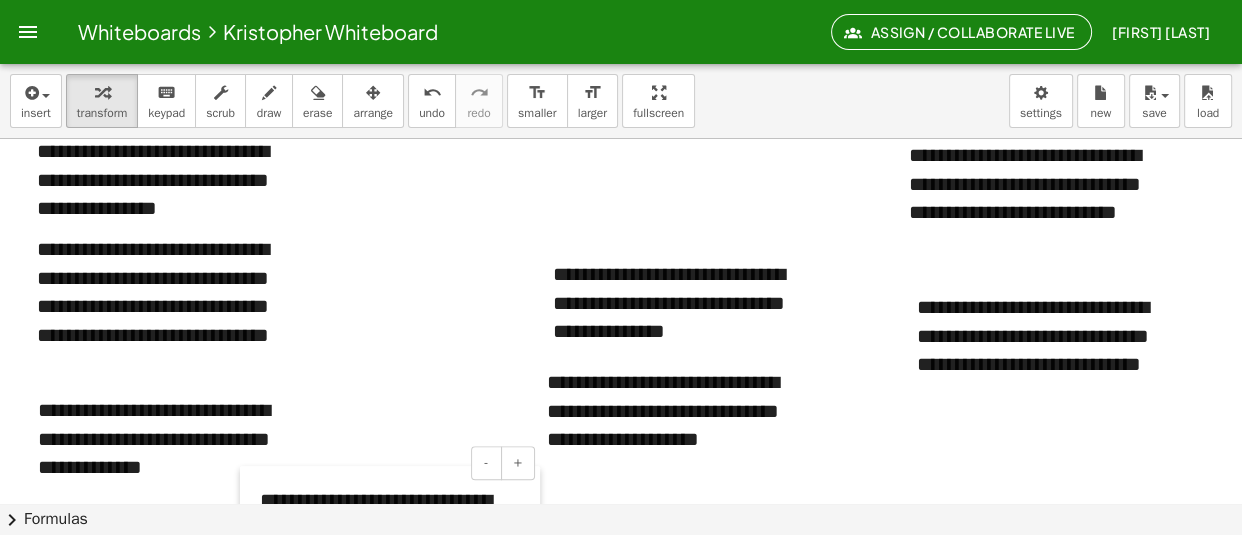 drag, startPoint x: 543, startPoint y: 175, endPoint x: 253, endPoint y: 523, distance: 452.99448 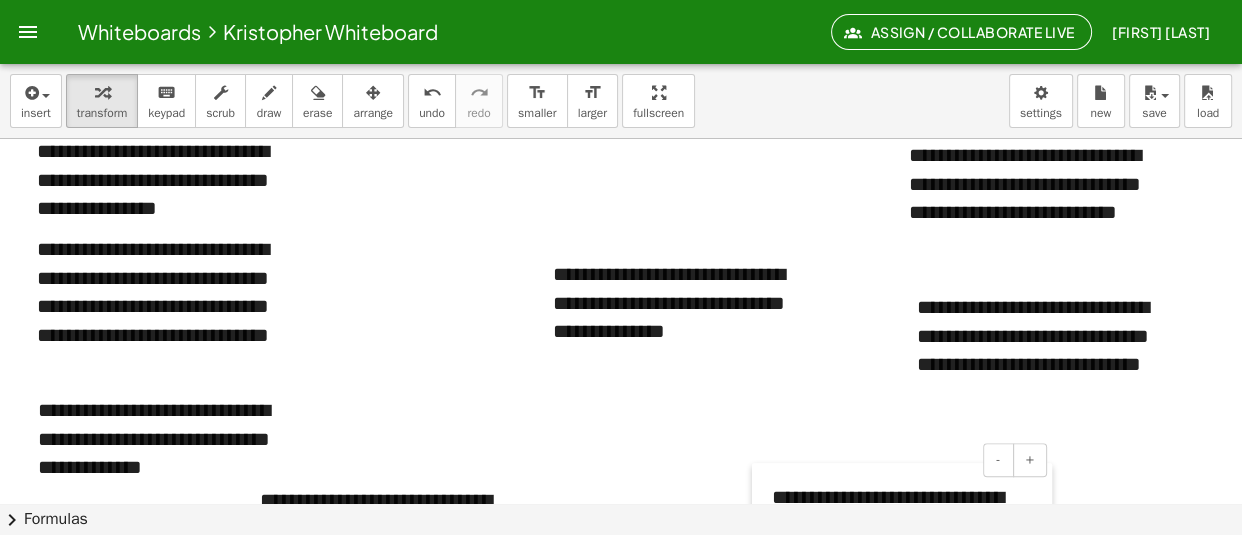 drag, startPoint x: 540, startPoint y: 402, endPoint x: 765, endPoint y: 517, distance: 252.68558 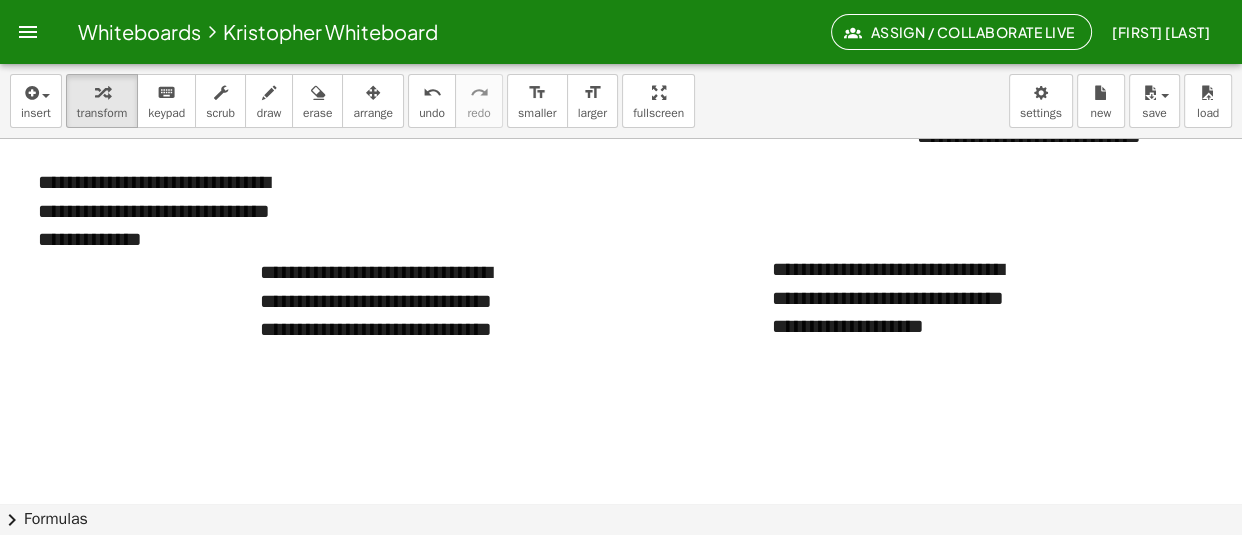 scroll, scrollTop: 15756, scrollLeft: 67, axis: both 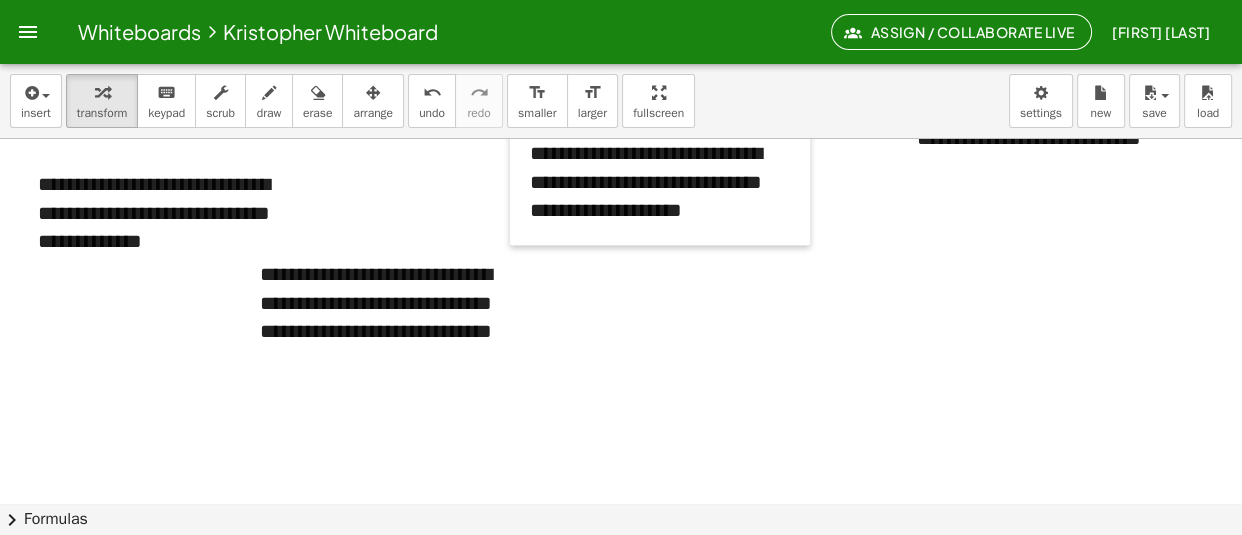 click on "**********" at bounding box center (621, 299) 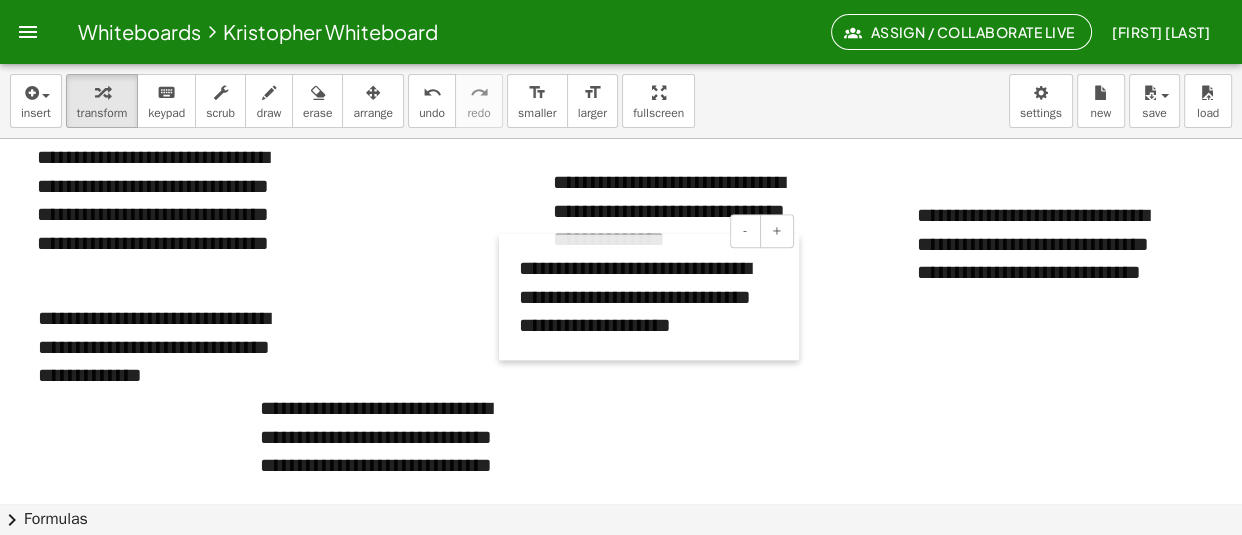 scroll, scrollTop: 15581, scrollLeft: 52, axis: both 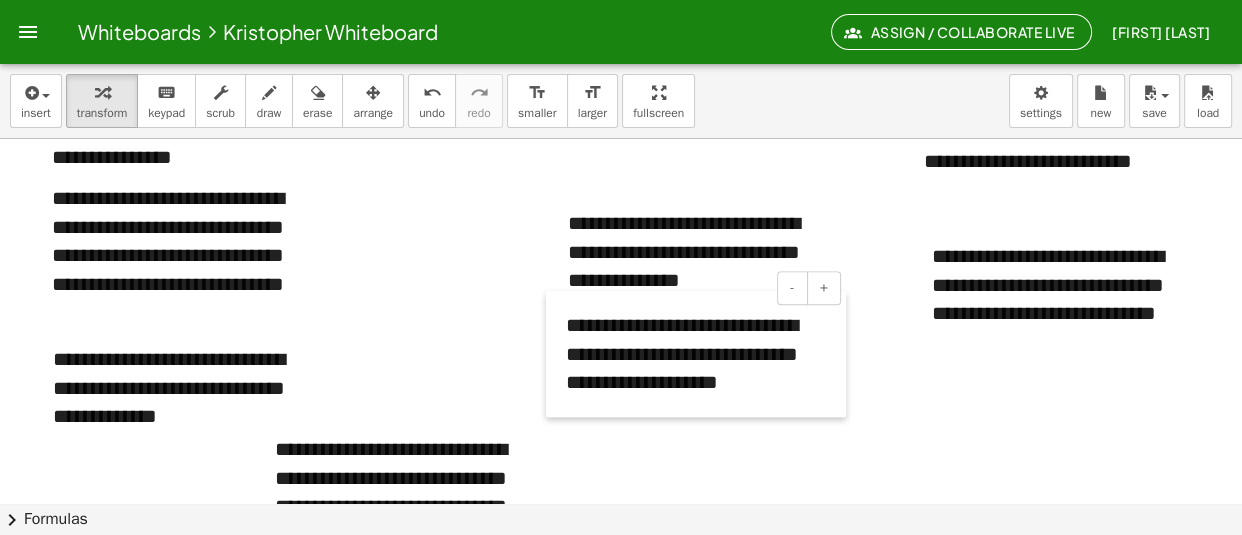 click at bounding box center [623, -7235] 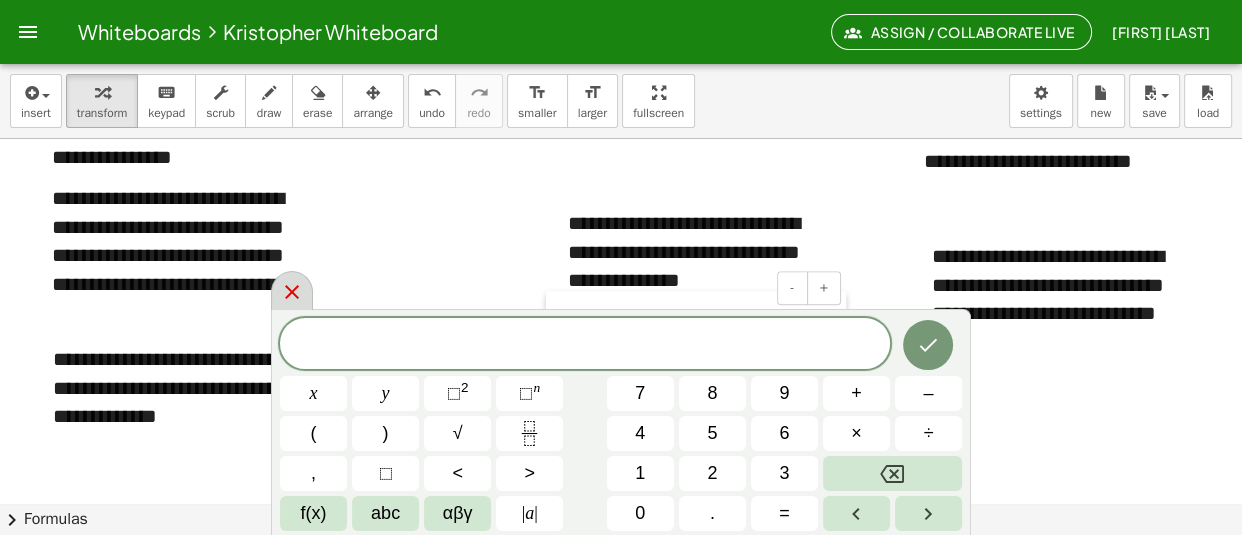 click at bounding box center [292, 290] 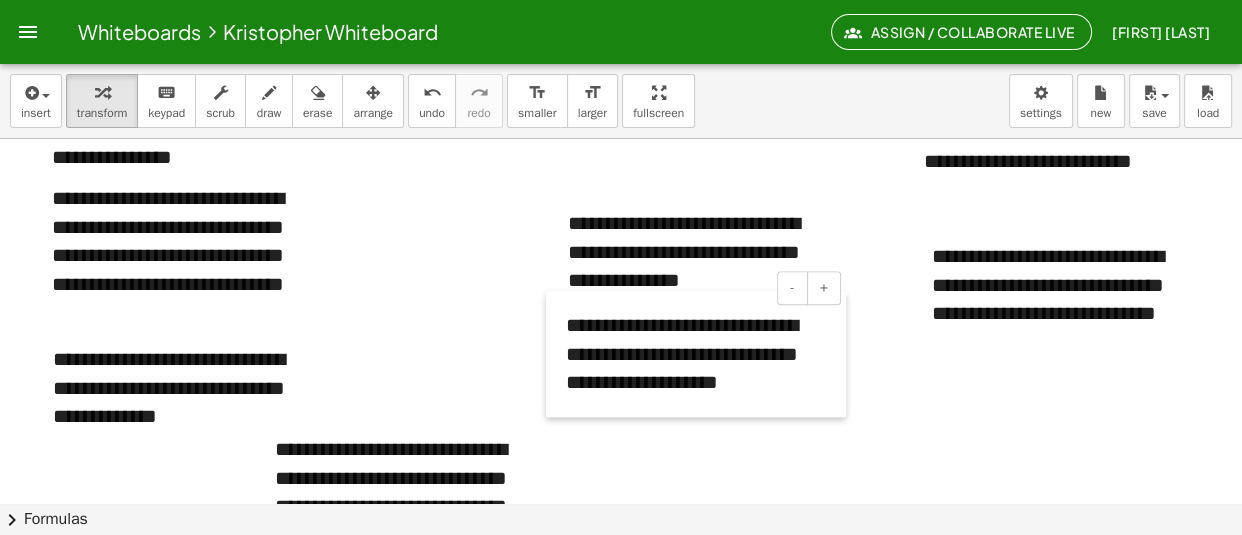 scroll, scrollTop: 15616, scrollLeft: 52, axis: both 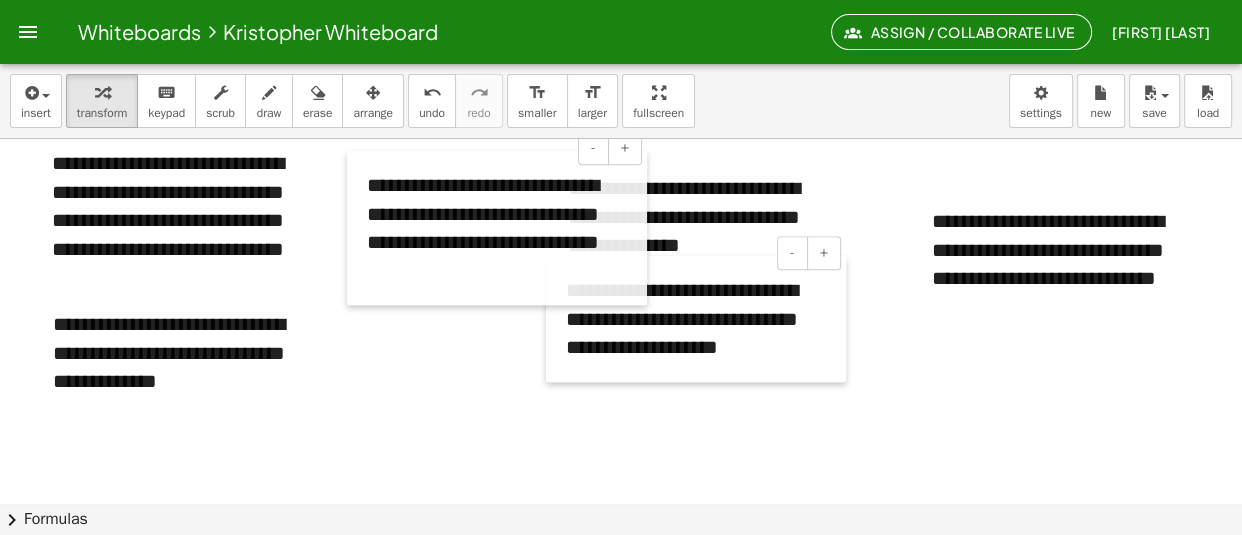 drag, startPoint x: 260, startPoint y: 441, endPoint x: 352, endPoint y: 213, distance: 245.86176 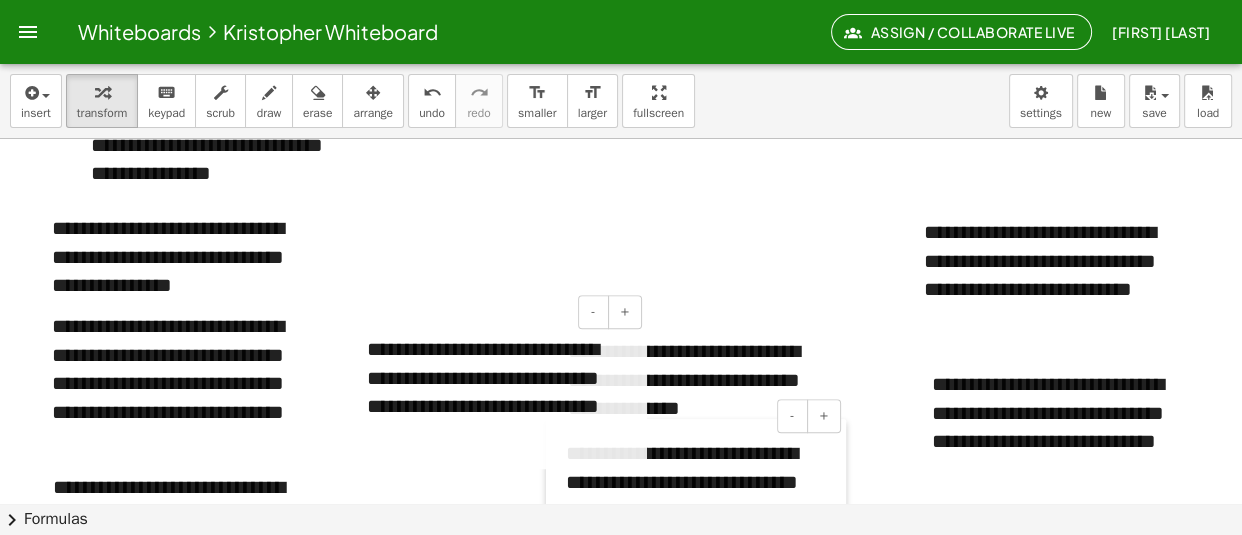 scroll, scrollTop: 15449, scrollLeft: 52, axis: both 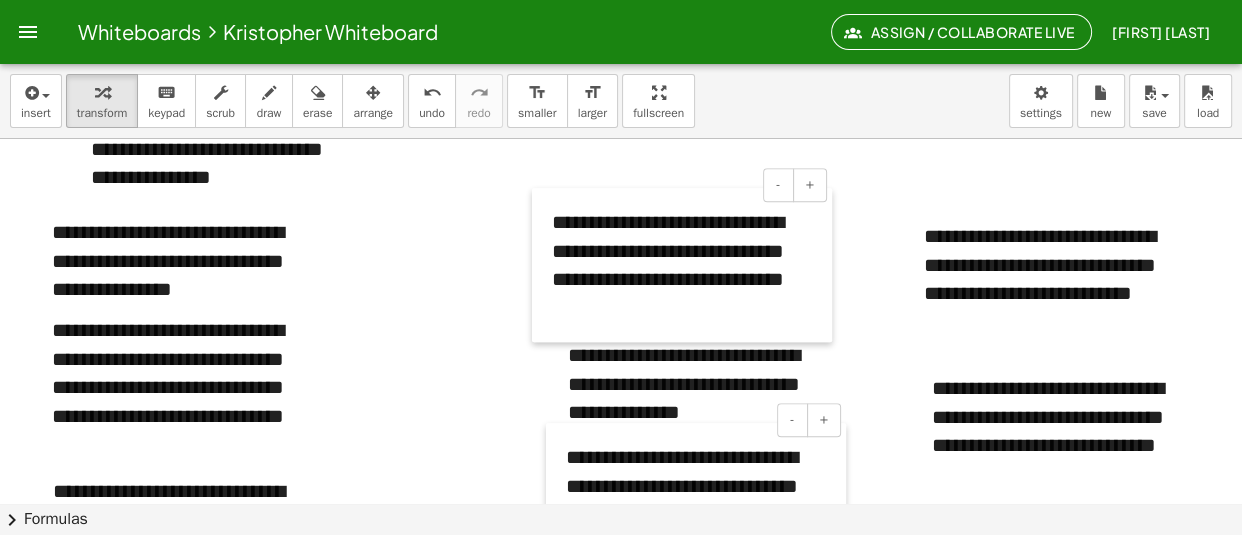 drag, startPoint x: 361, startPoint y: 383, endPoint x: 546, endPoint y: 252, distance: 226.6848 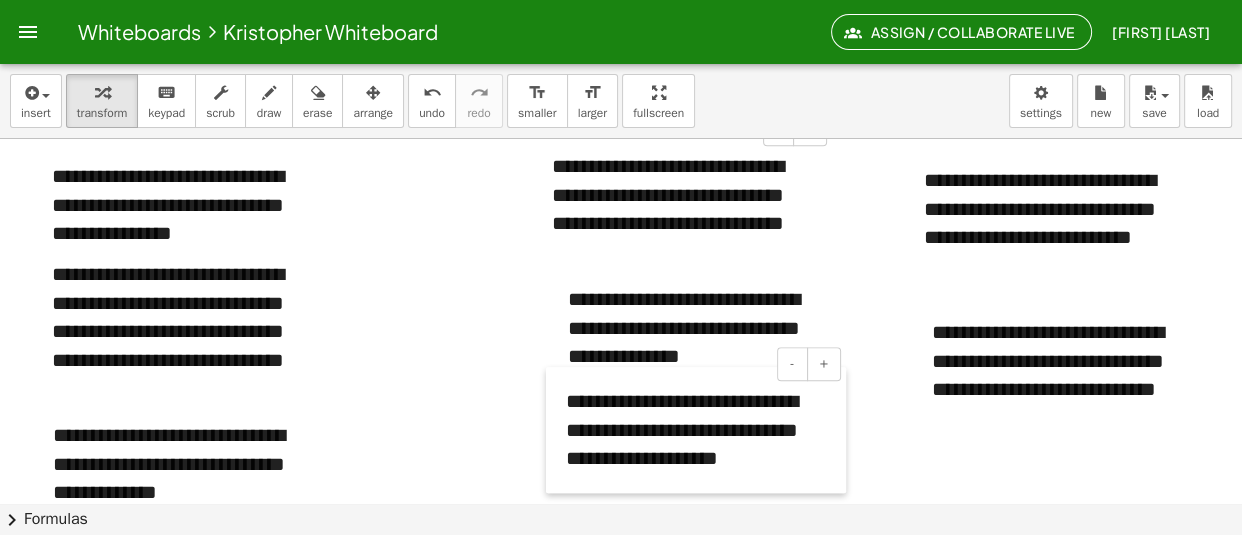 scroll, scrollTop: 15506, scrollLeft: 52, axis: both 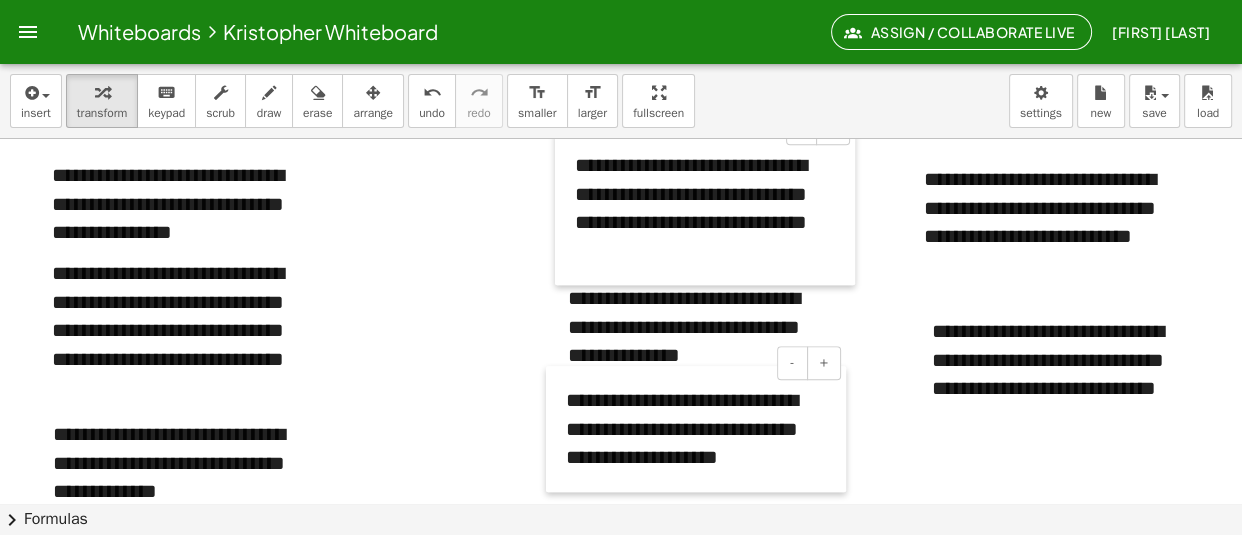 drag, startPoint x: 536, startPoint y: 228, endPoint x: 559, endPoint y: 228, distance: 23 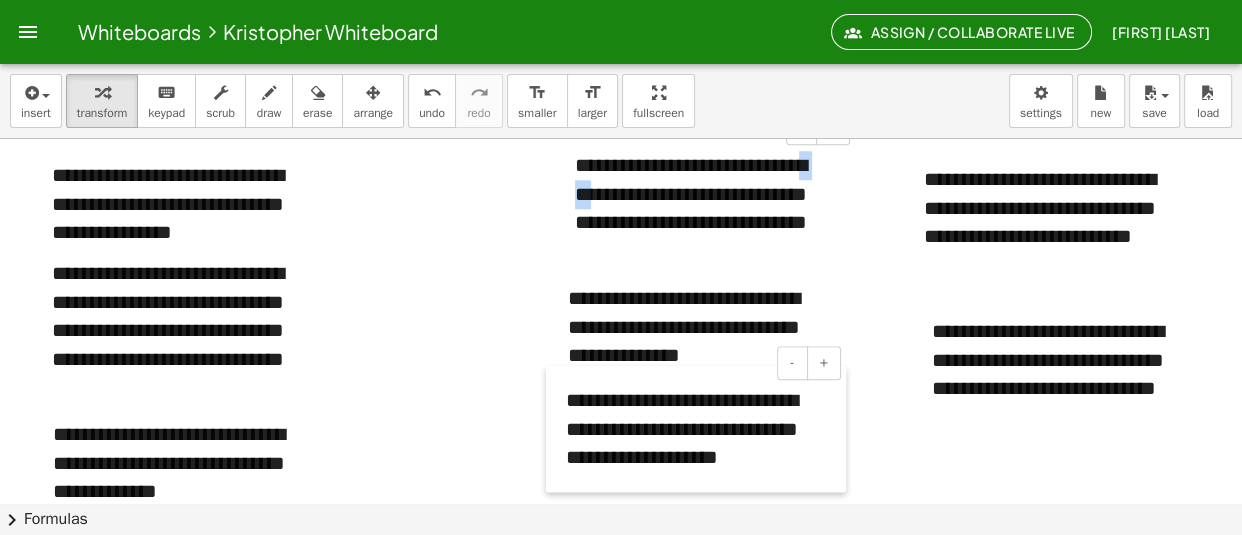 drag, startPoint x: 577, startPoint y: 193, endPoint x: 621, endPoint y: 191, distance: 44.04543 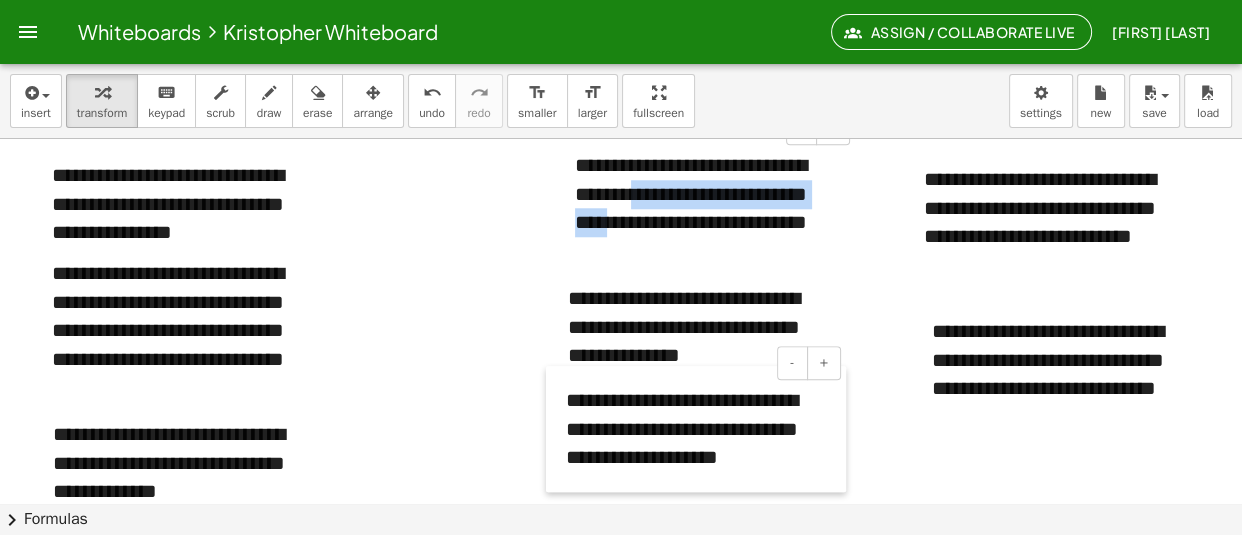 drag, startPoint x: 650, startPoint y: 192, endPoint x: 671, endPoint y: 219, distance: 34.20526 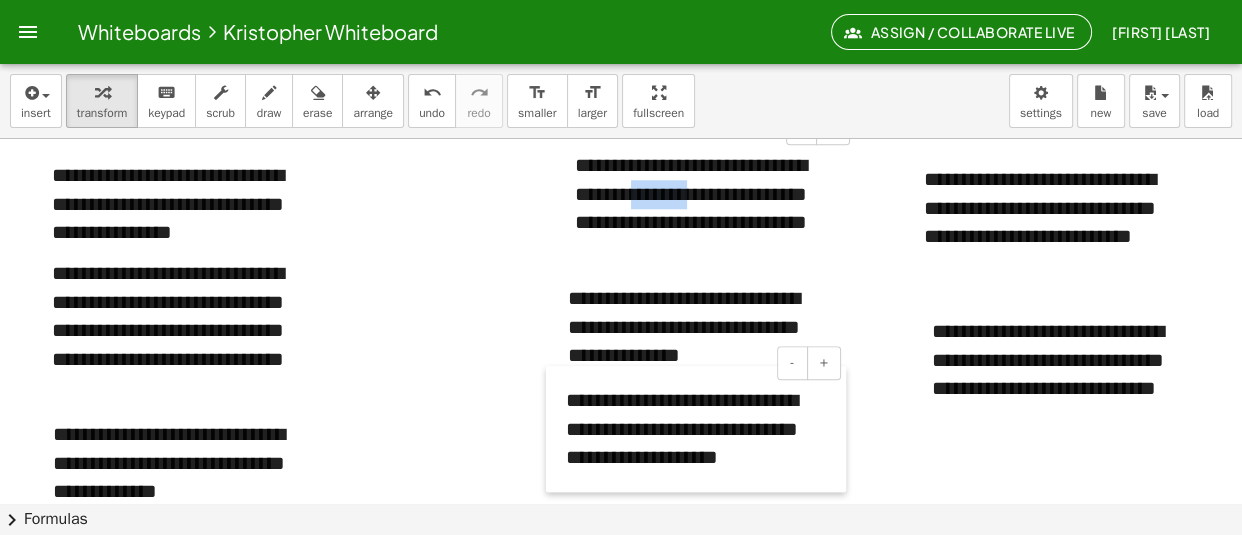 drag, startPoint x: 650, startPoint y: 192, endPoint x: 725, endPoint y: 192, distance: 75 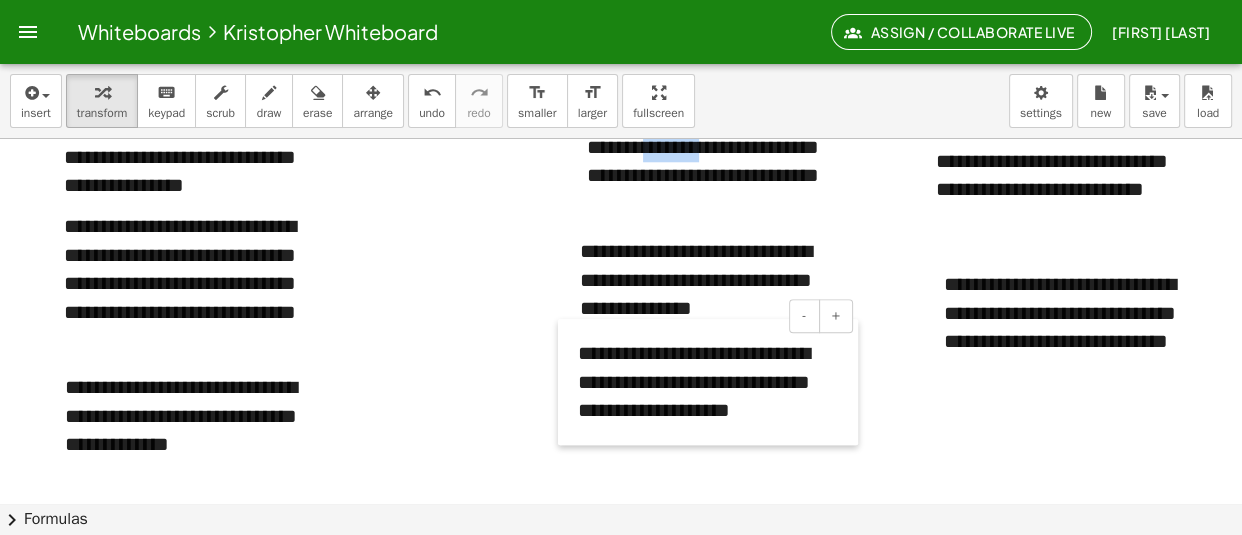 scroll, scrollTop: 15556, scrollLeft: 38, axis: both 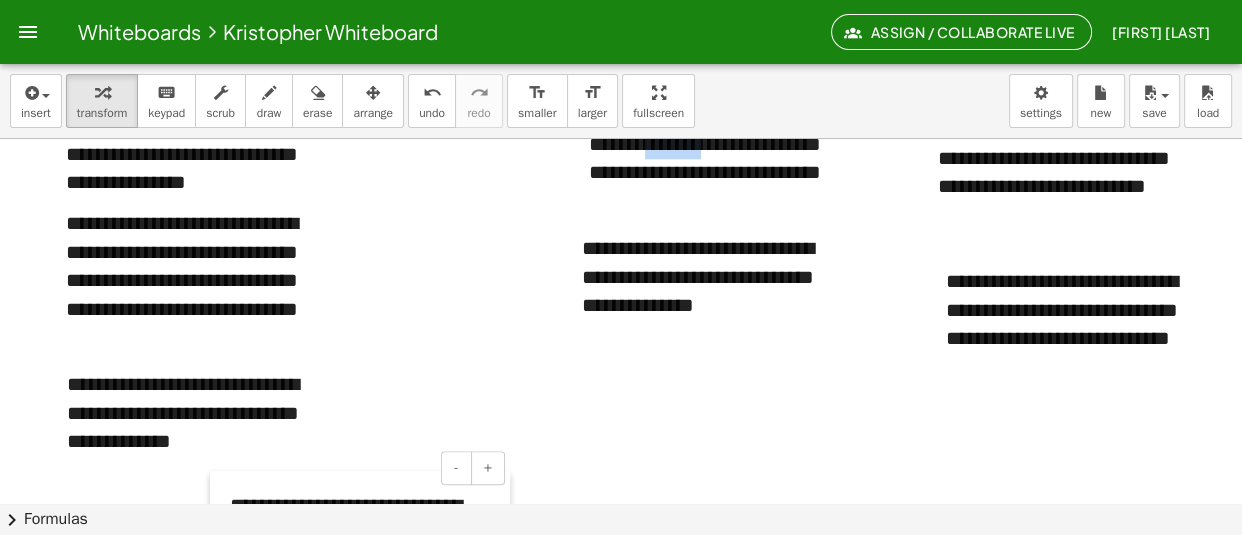 drag, startPoint x: 568, startPoint y: 372, endPoint x: 218, endPoint y: 527, distance: 382.78583 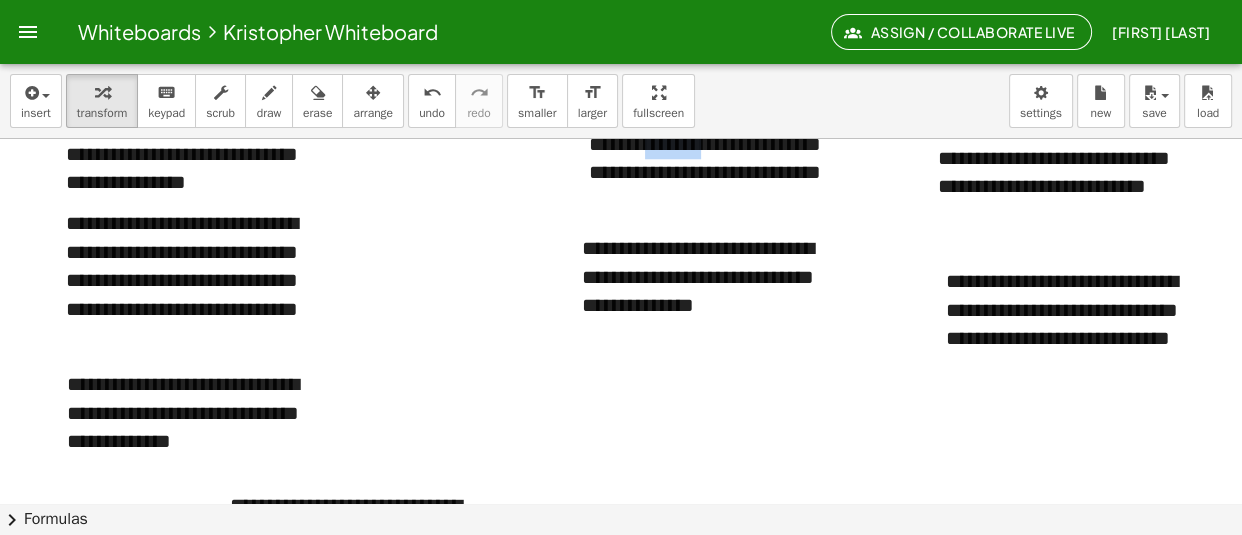 click at bounding box center [637, -7210] 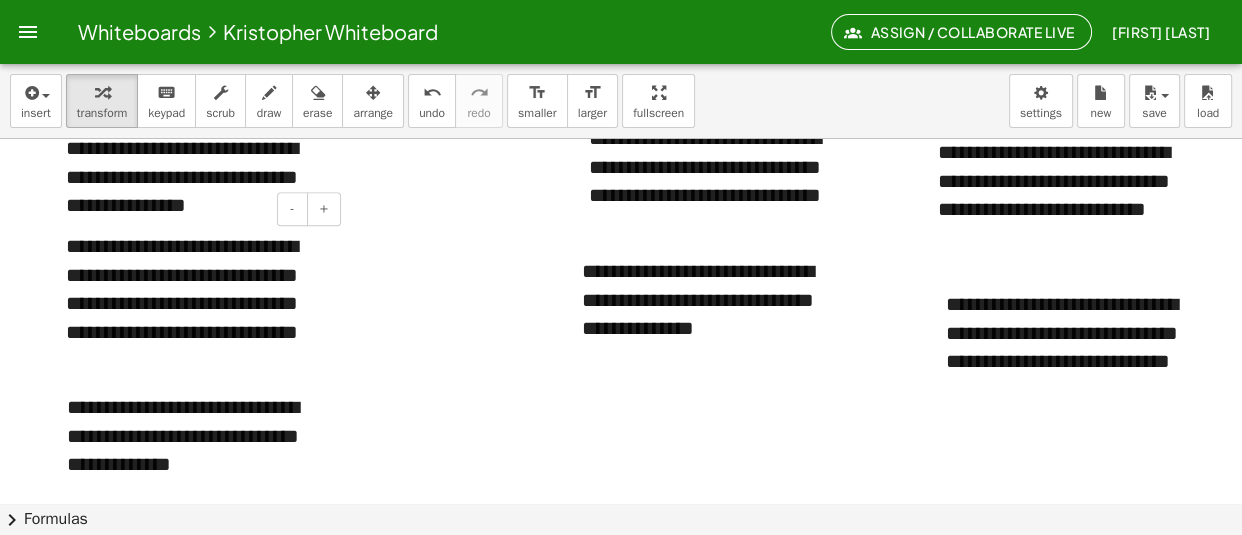 scroll, scrollTop: 15529, scrollLeft: 38, axis: both 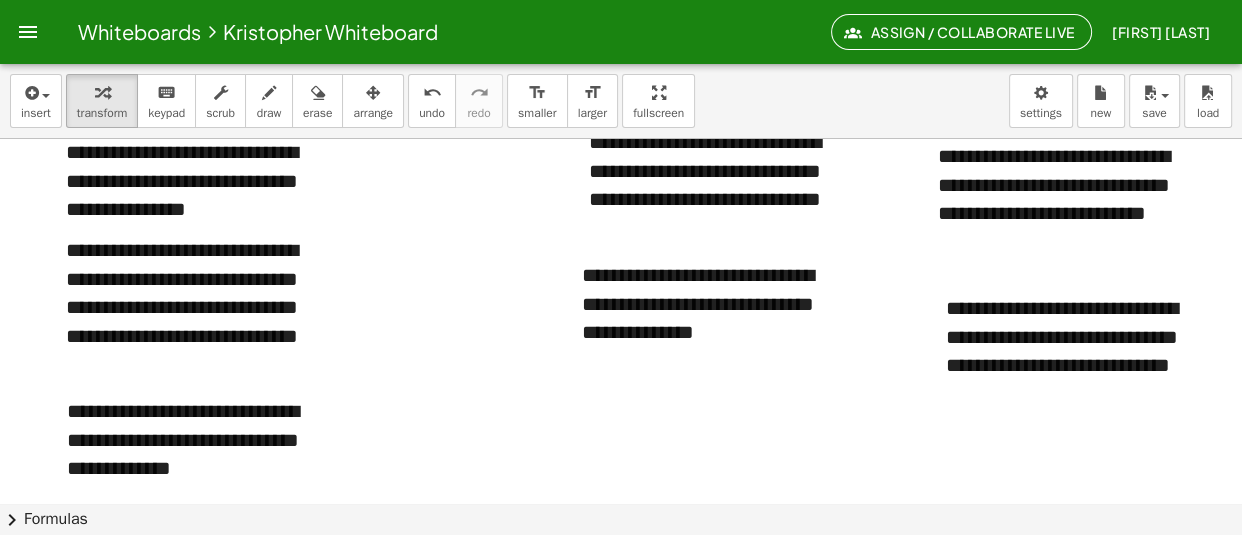 click at bounding box center (637, -7183) 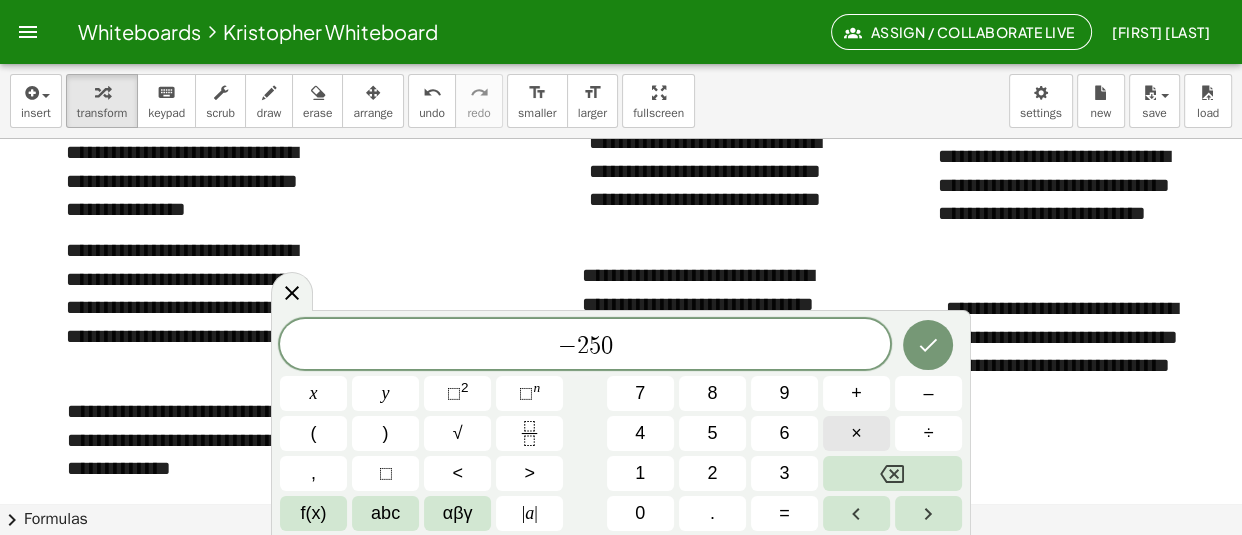 click on "×" at bounding box center [856, 433] 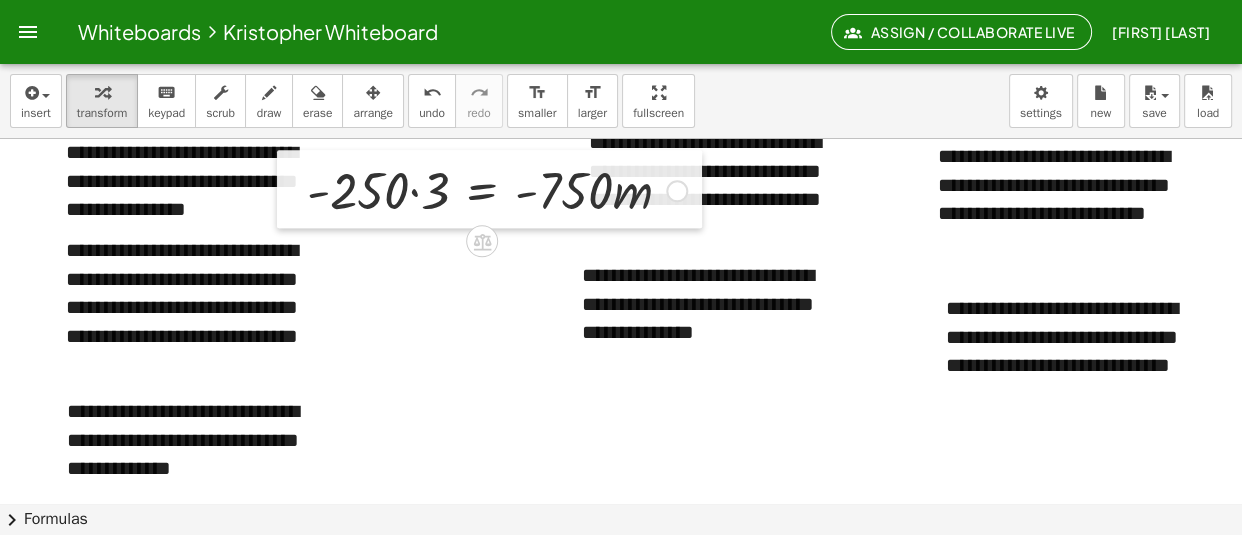 drag, startPoint x: 423, startPoint y: 320, endPoint x: 299, endPoint y: 200, distance: 172.55724 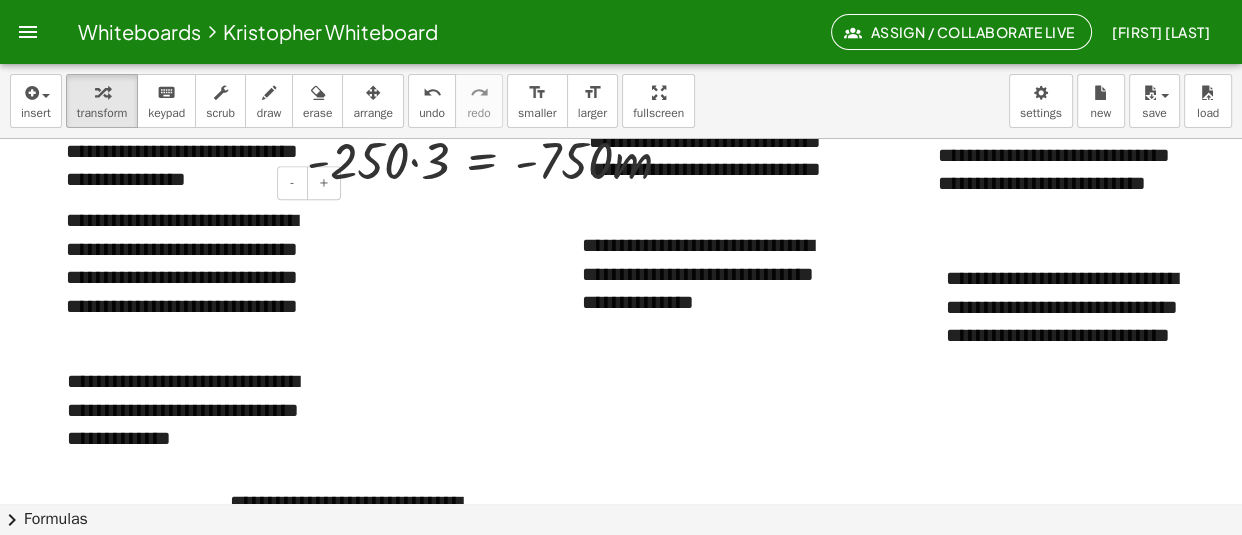 scroll, scrollTop: 15560, scrollLeft: 38, axis: both 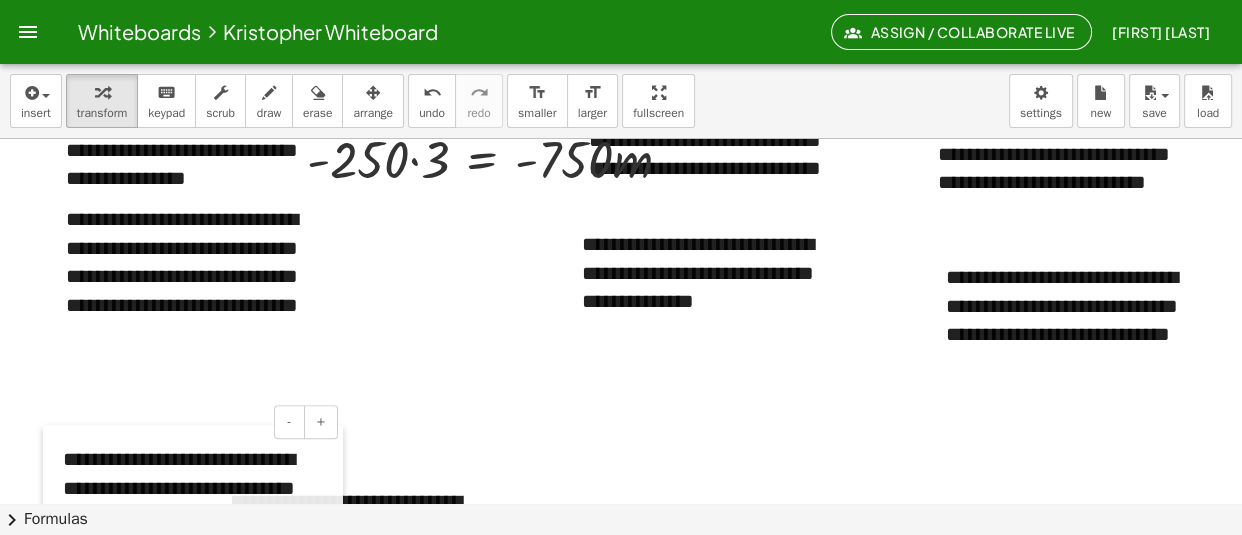 drag, startPoint x: 54, startPoint y: 390, endPoint x: 50, endPoint y: 469, distance: 79.101204 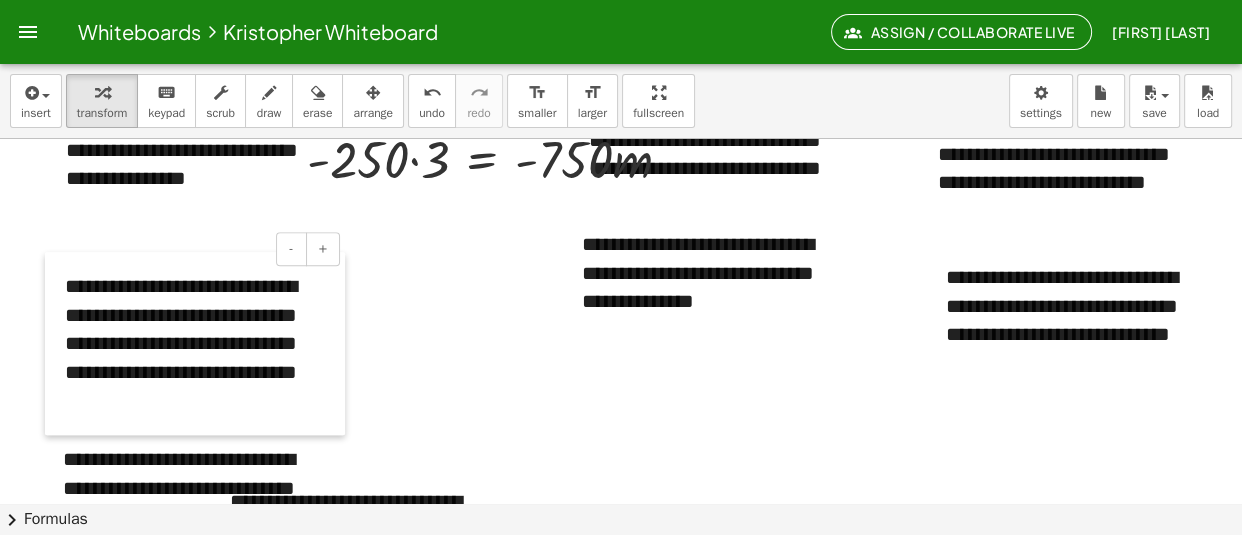 drag, startPoint x: 50, startPoint y: 303, endPoint x: 50, endPoint y: 381, distance: 78 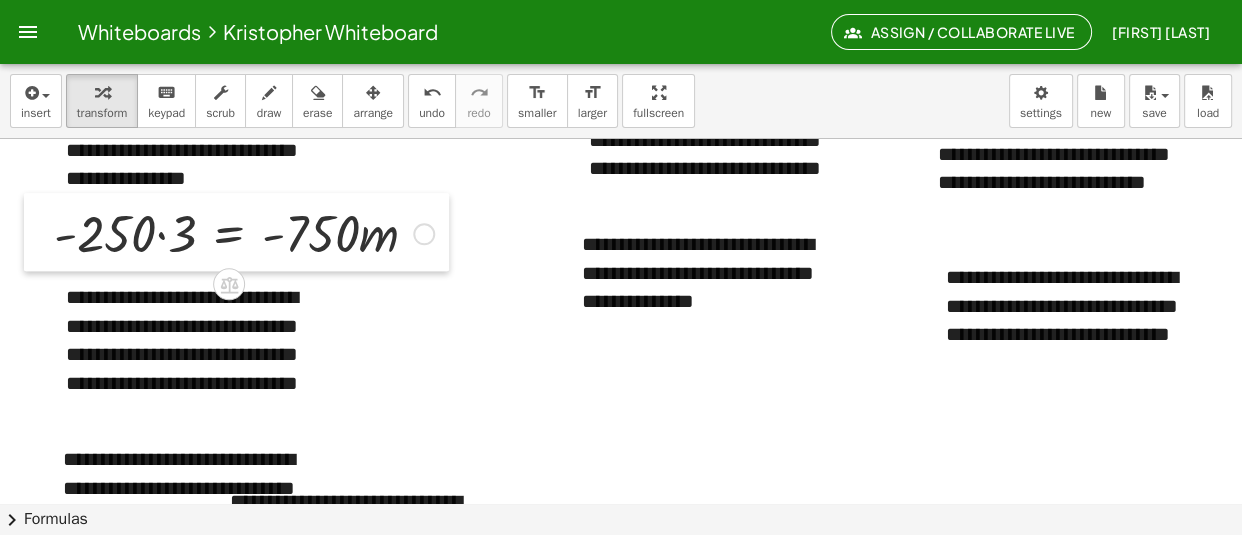 drag, startPoint x: 293, startPoint y: 173, endPoint x: 4, endPoint y: 243, distance: 297.3567 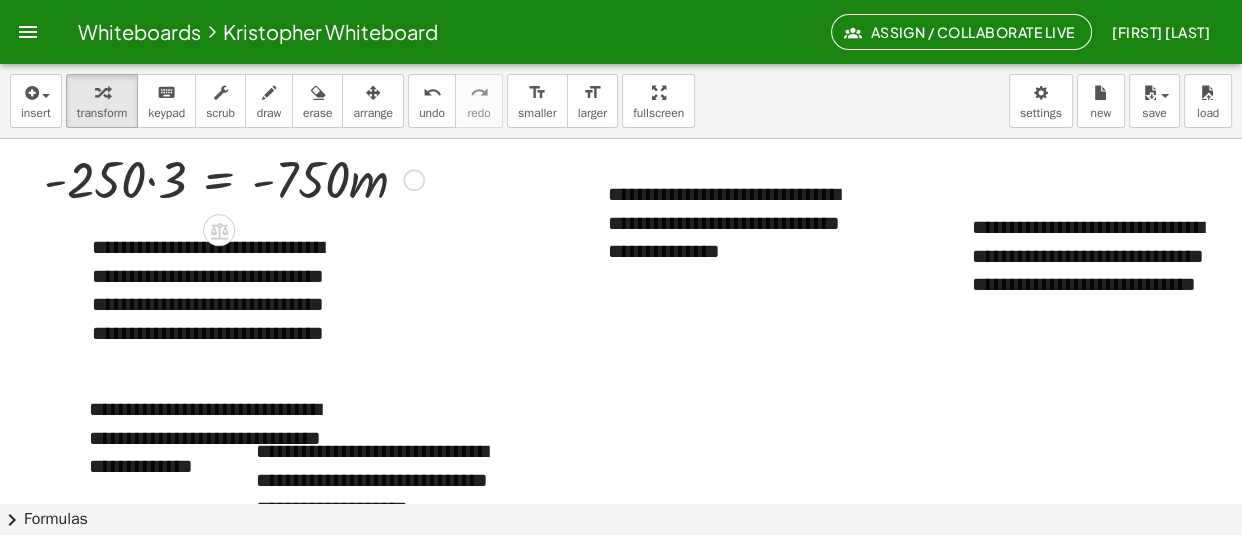 scroll, scrollTop: 15738, scrollLeft: 11, axis: both 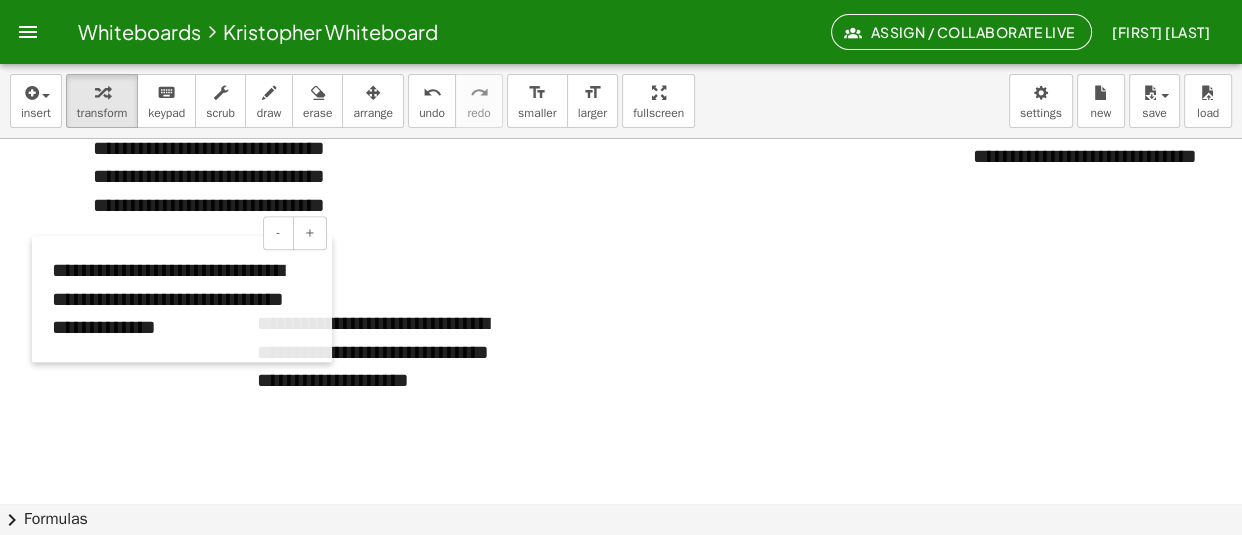 drag, startPoint x: 77, startPoint y: 308, endPoint x: 50, endPoint y: 286, distance: 34.828148 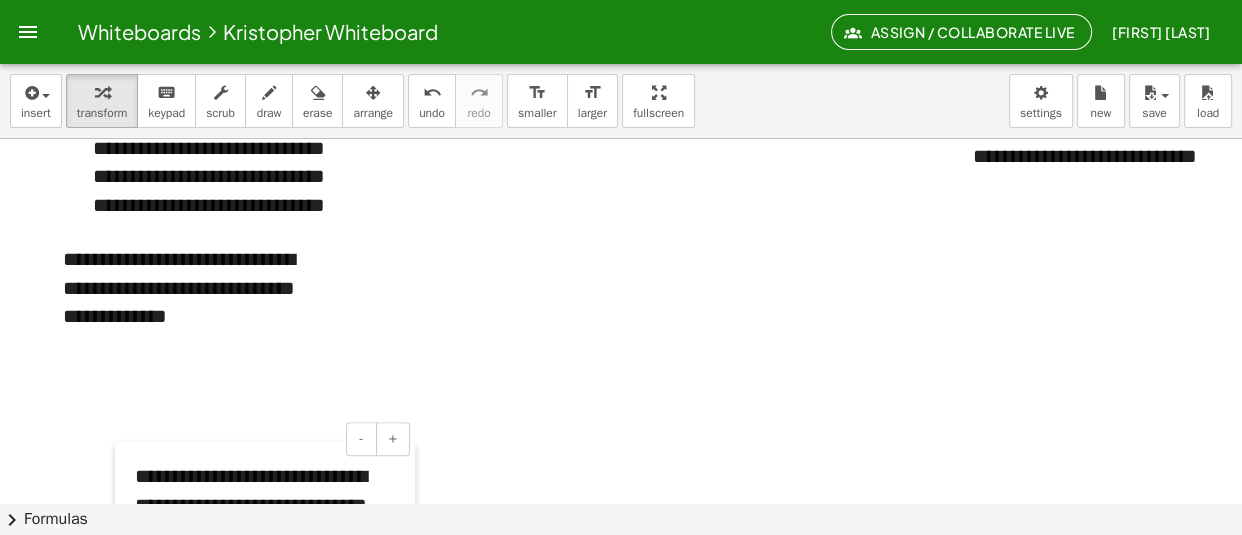 drag, startPoint x: 237, startPoint y: 380, endPoint x: 103, endPoint y: 550, distance: 216.46246 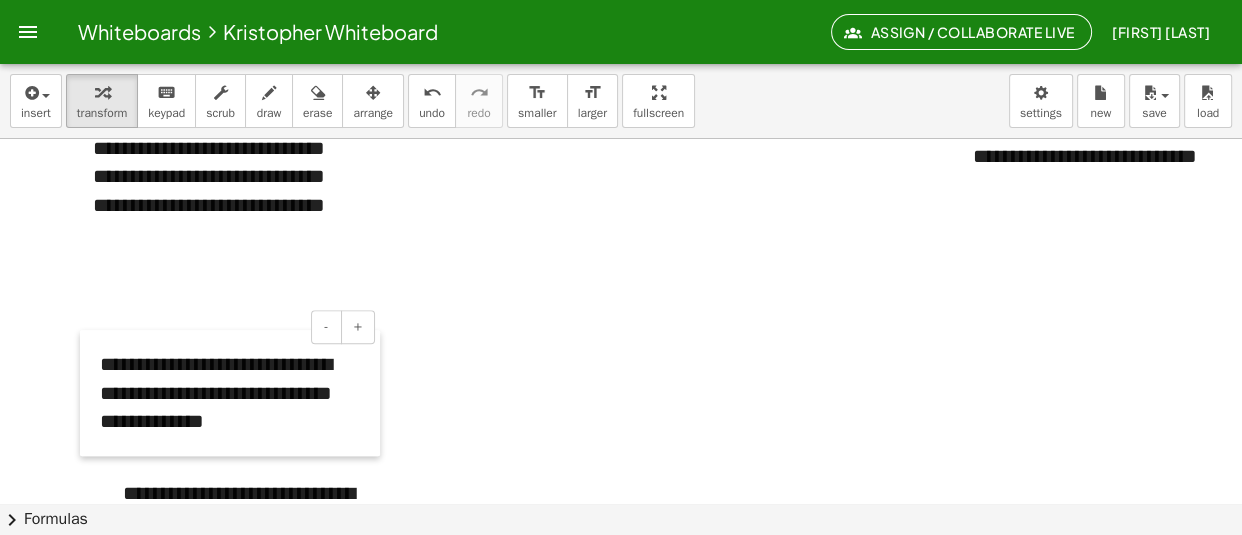 drag, startPoint x: 47, startPoint y: 288, endPoint x: 84, endPoint y: 393, distance: 111.32835 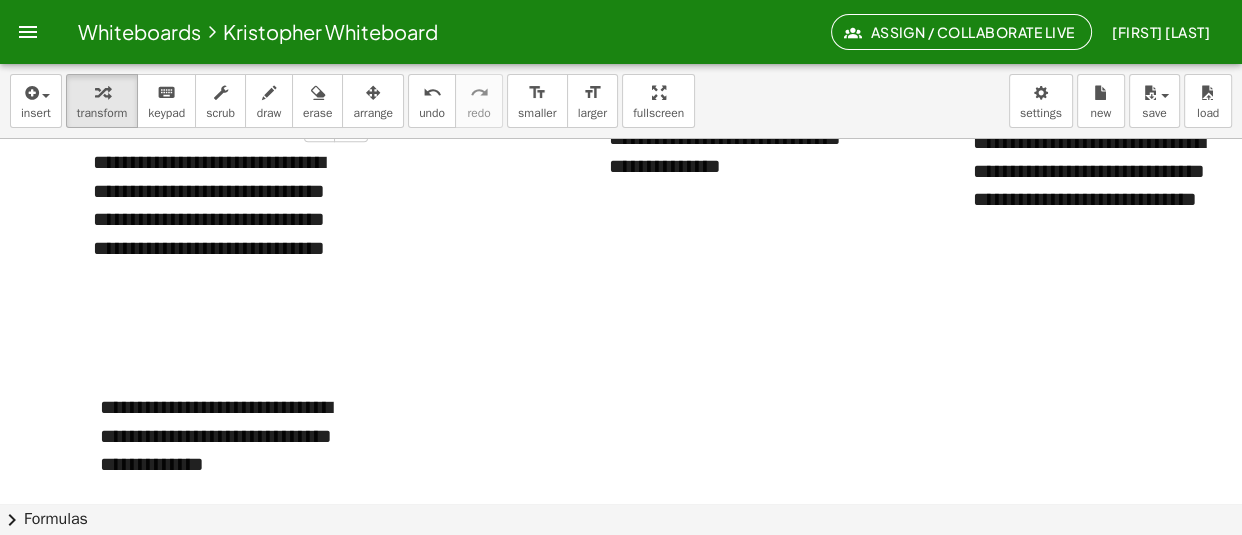 scroll, scrollTop: 15692, scrollLeft: 11, axis: both 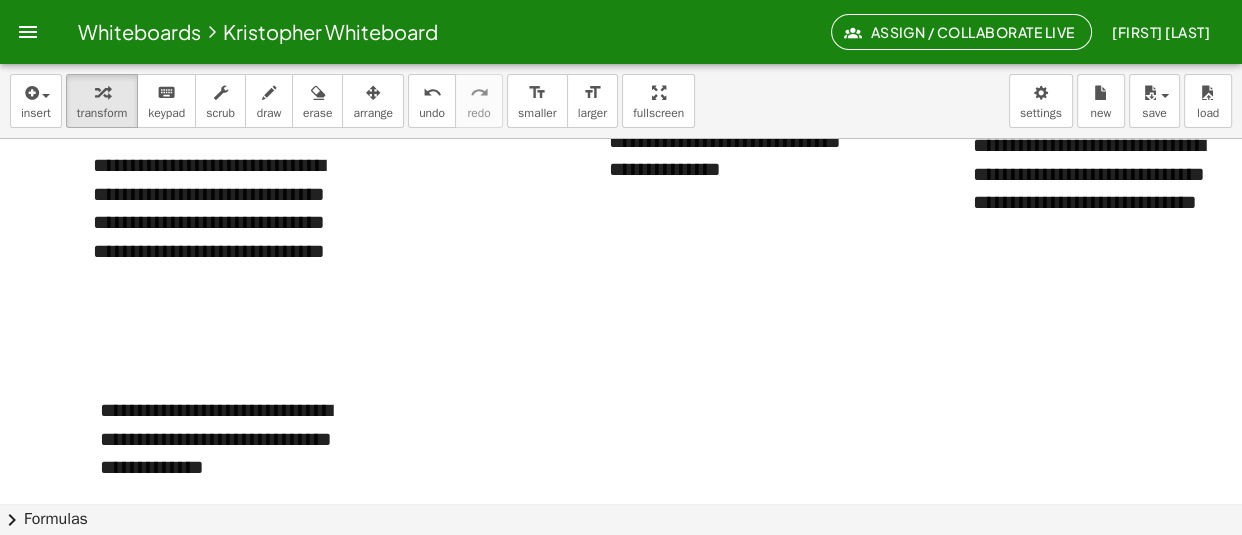 click at bounding box center (664, -7346) 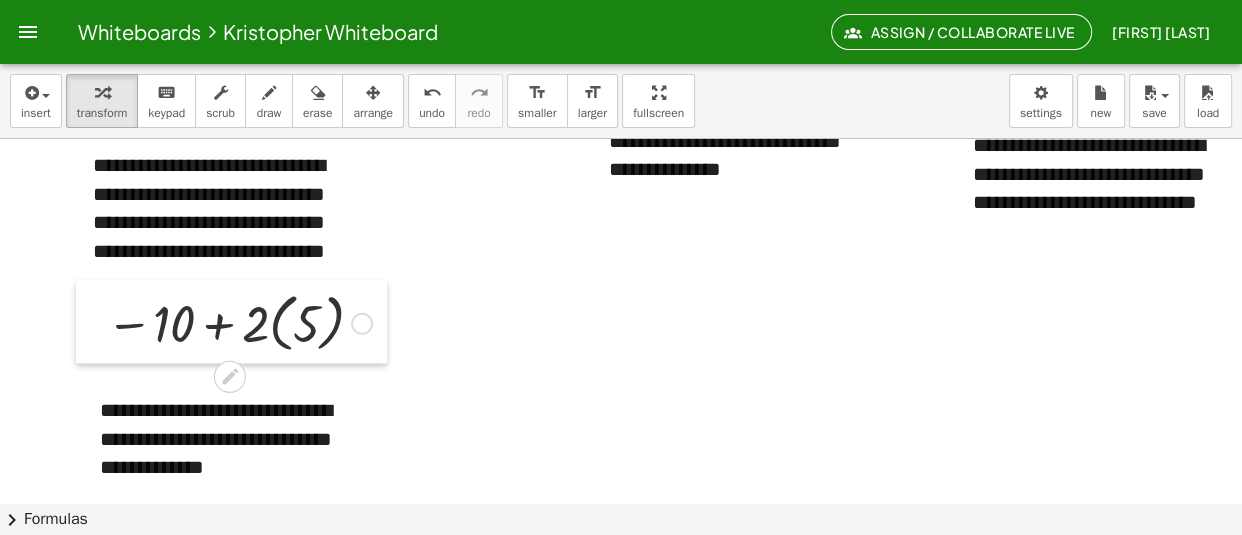drag, startPoint x: 341, startPoint y: 387, endPoint x: 88, endPoint y: 336, distance: 258.08914 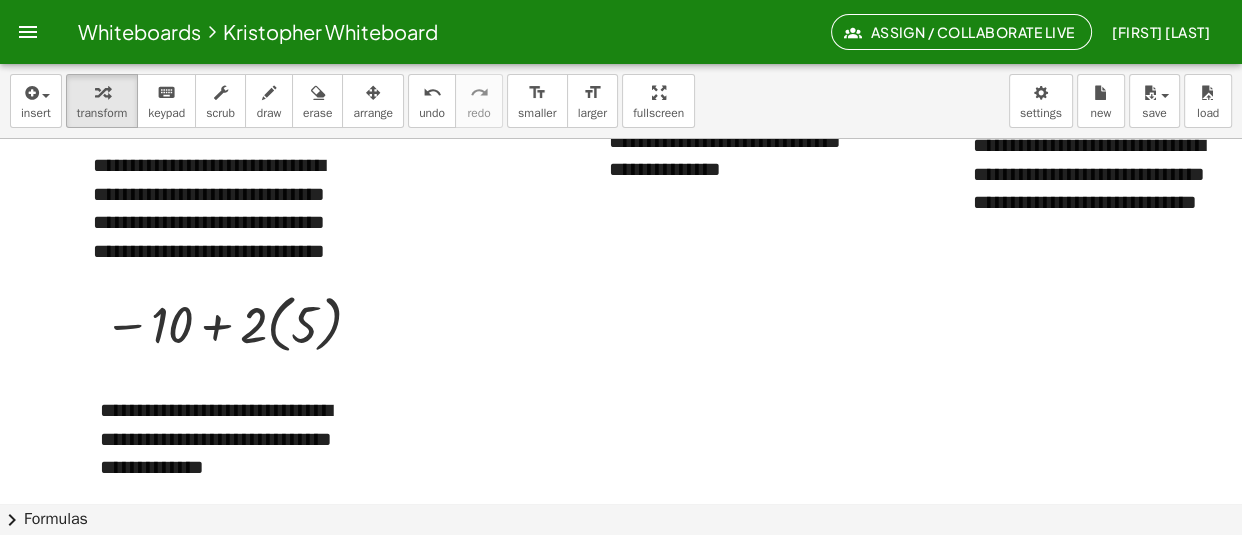 click at bounding box center [664, -7346] 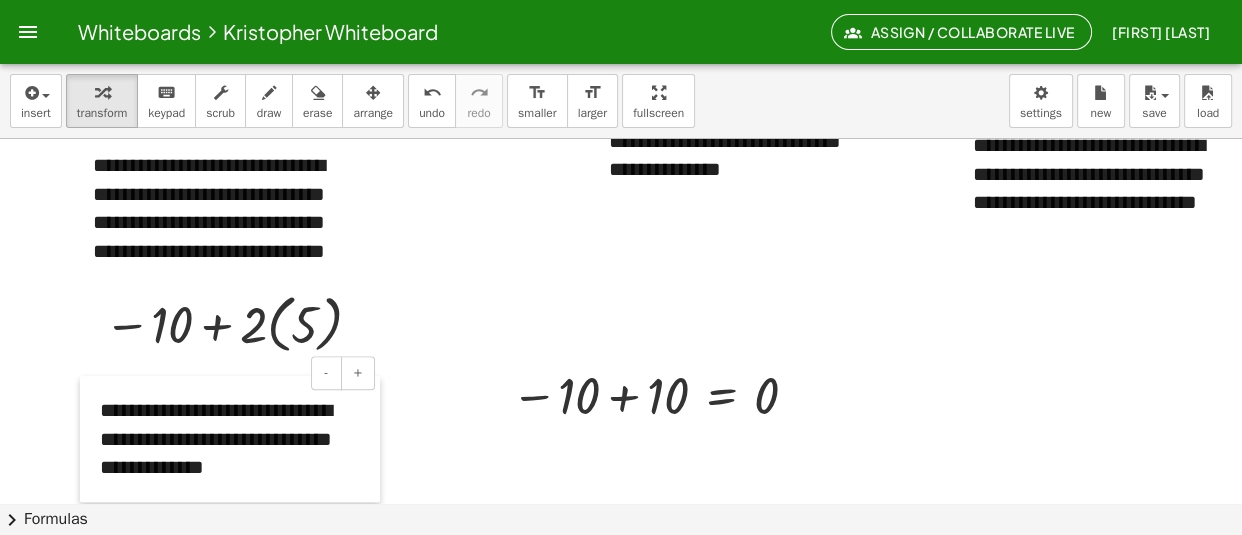 drag, startPoint x: 89, startPoint y: 424, endPoint x: 89, endPoint y: 469, distance: 45 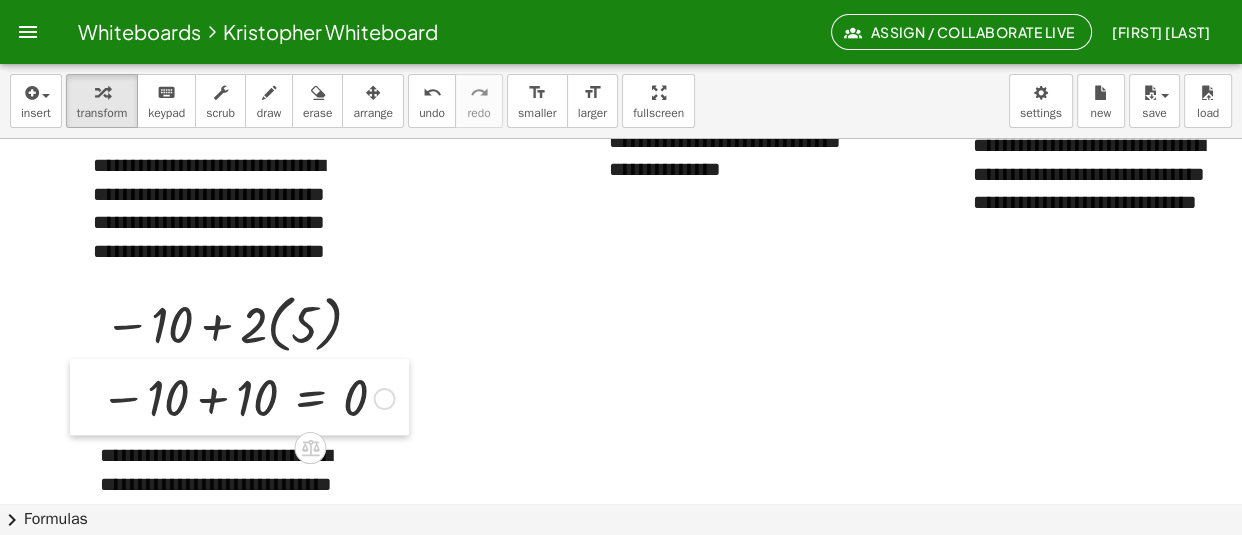 drag, startPoint x: 502, startPoint y: 388, endPoint x: 91, endPoint y: 390, distance: 411.00485 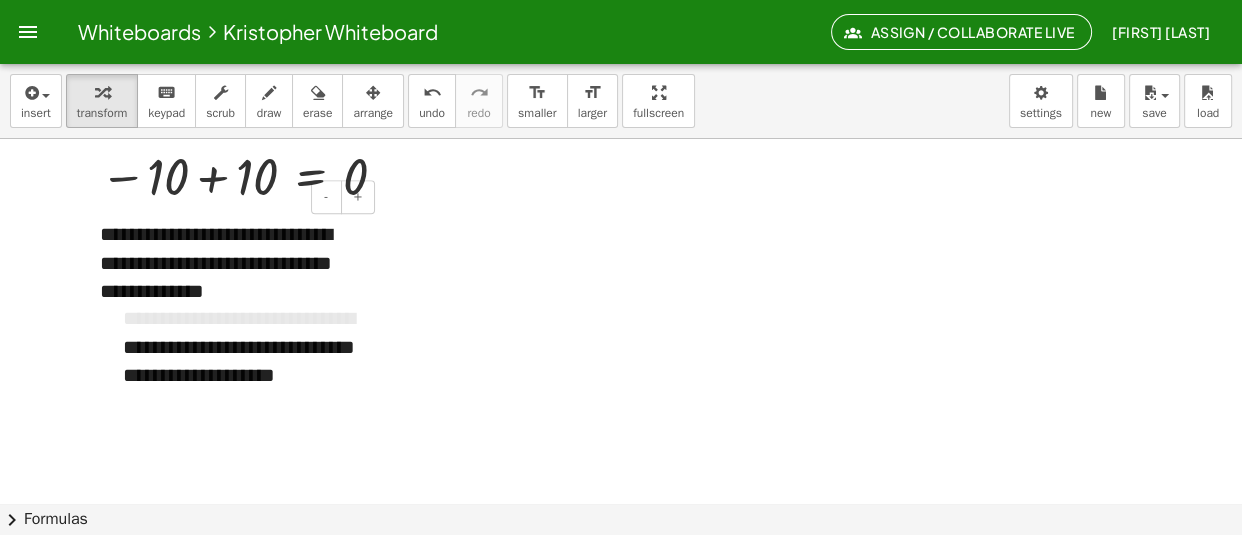 scroll, scrollTop: 15914, scrollLeft: 11, axis: both 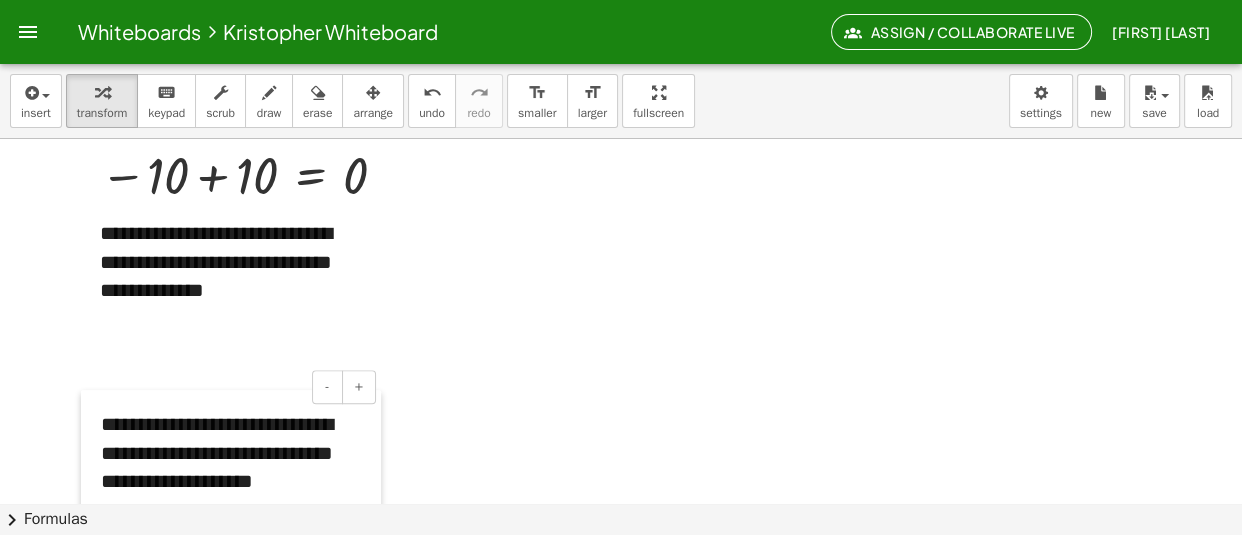 drag, startPoint x: 109, startPoint y: 355, endPoint x: 87, endPoint y: 462, distance: 109.23827 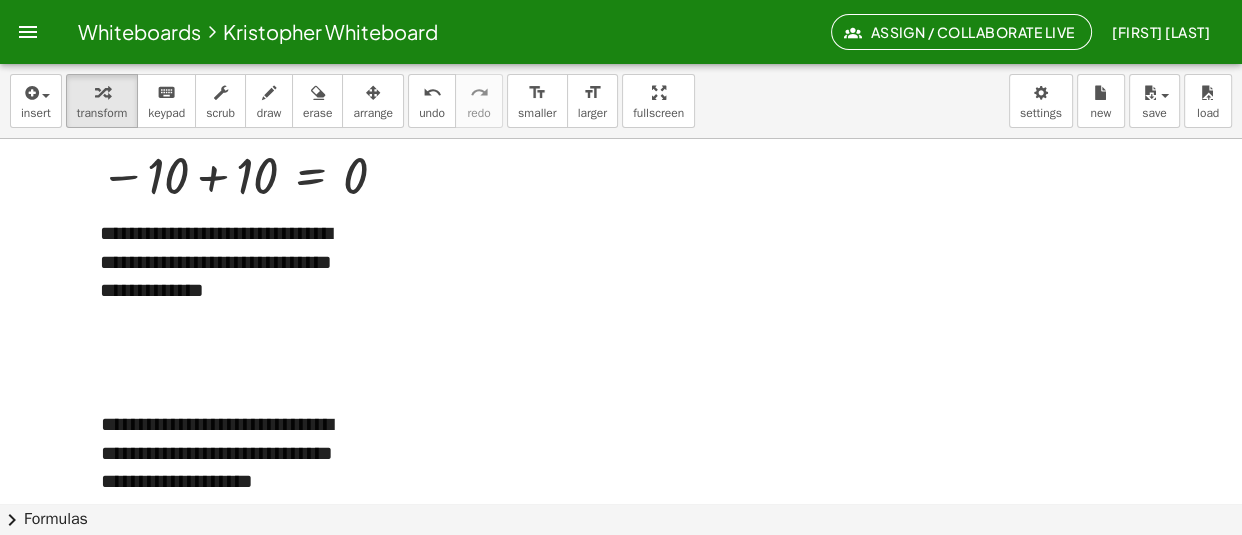 click at bounding box center [664, -7568] 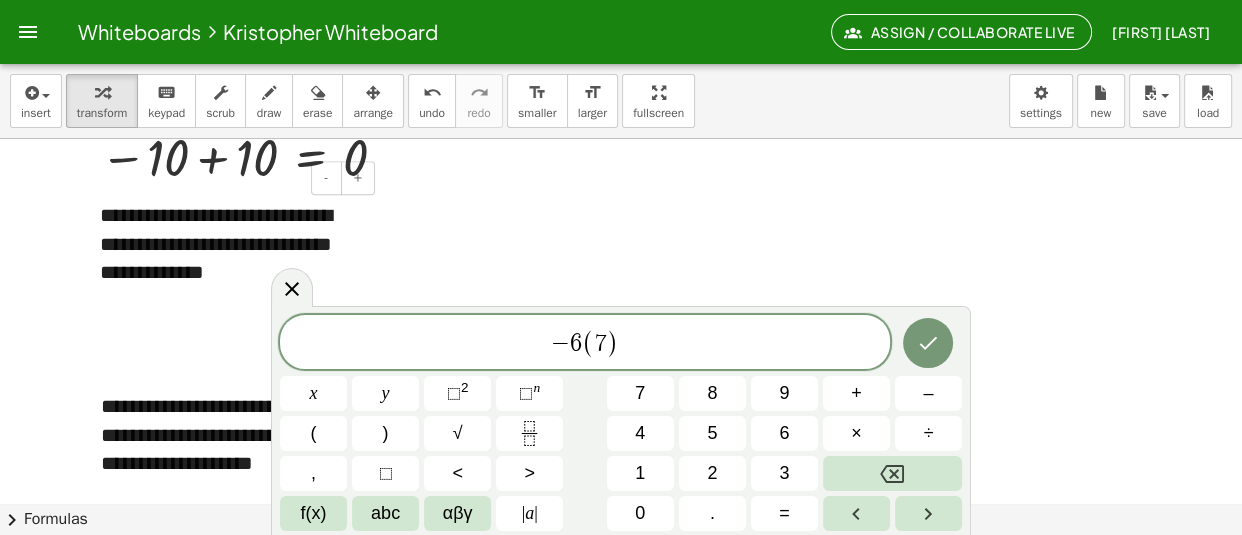 scroll, scrollTop: 15941, scrollLeft: 11, axis: both 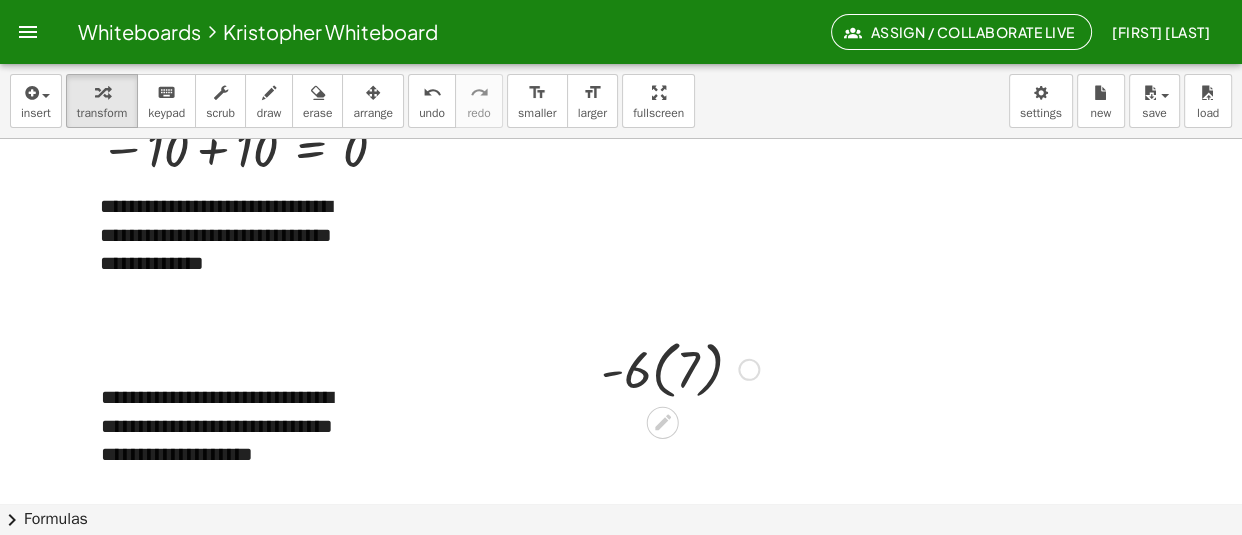 click at bounding box center (749, 370) 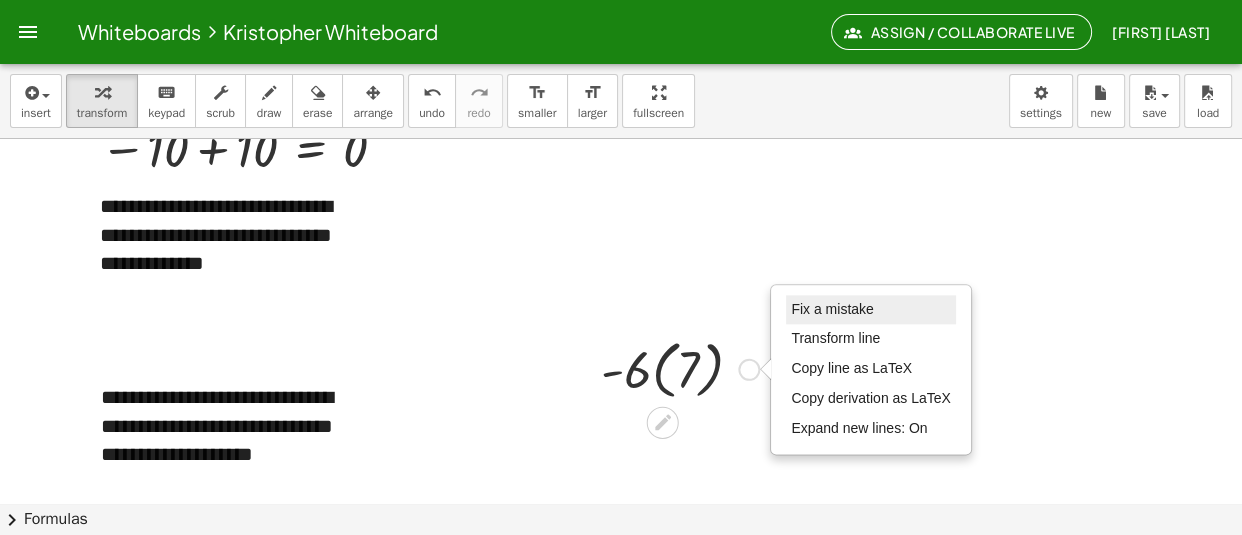 click on "Fix a mistake" at bounding box center [832, 309] 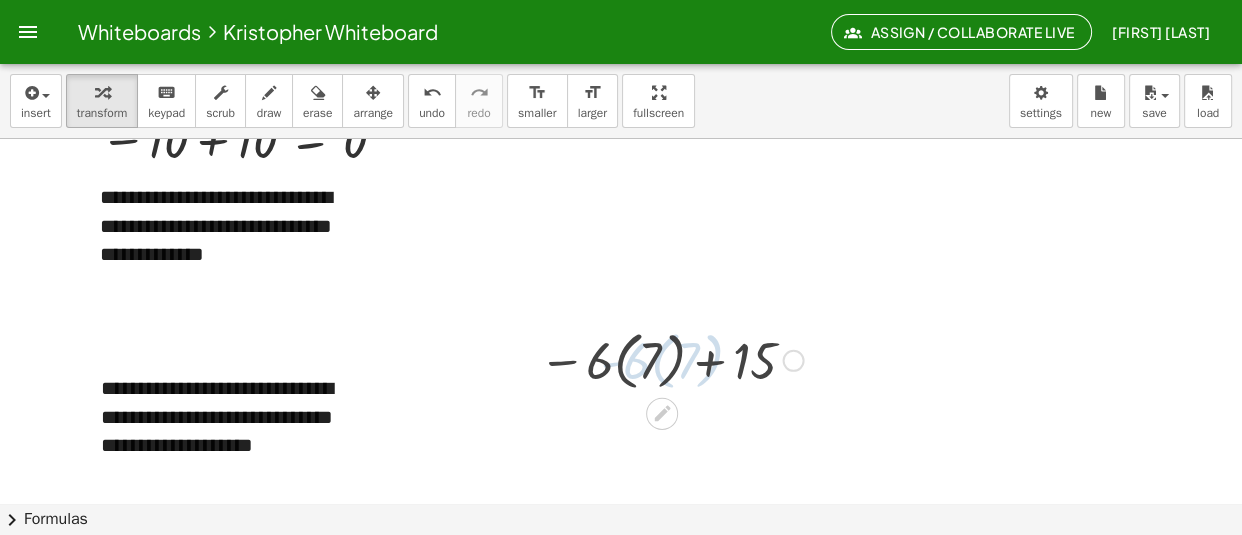 scroll, scrollTop: 15941, scrollLeft: 11, axis: both 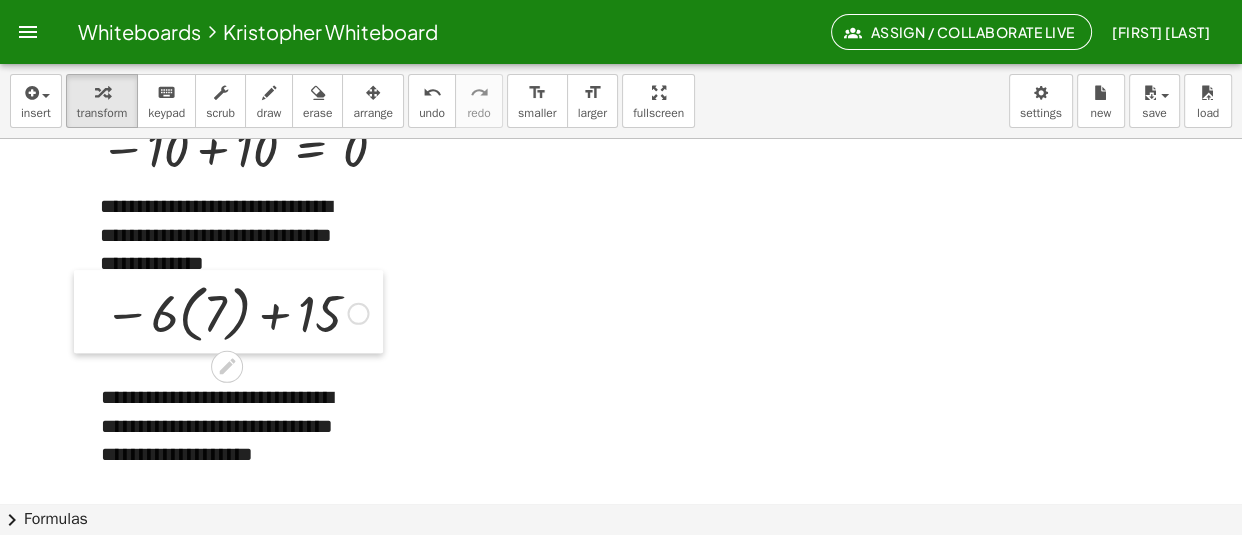 drag, startPoint x: 535, startPoint y: 379, endPoint x: 100, endPoint y: 323, distance: 438.58978 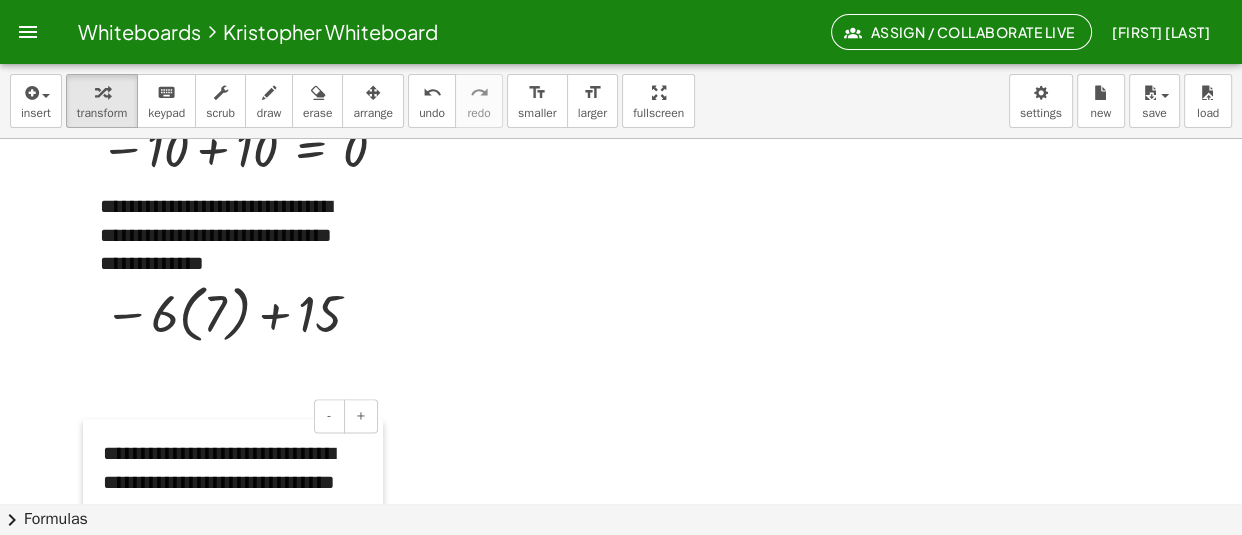 drag, startPoint x: 90, startPoint y: 410, endPoint x: 92, endPoint y: 469, distance: 59.03389 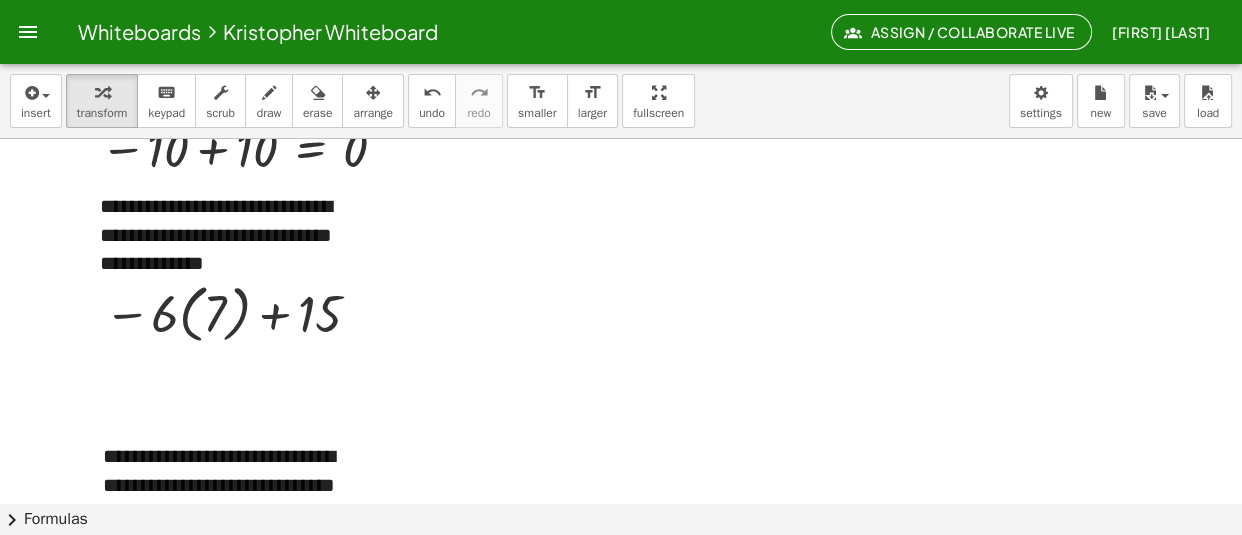 click at bounding box center (664, -7413) 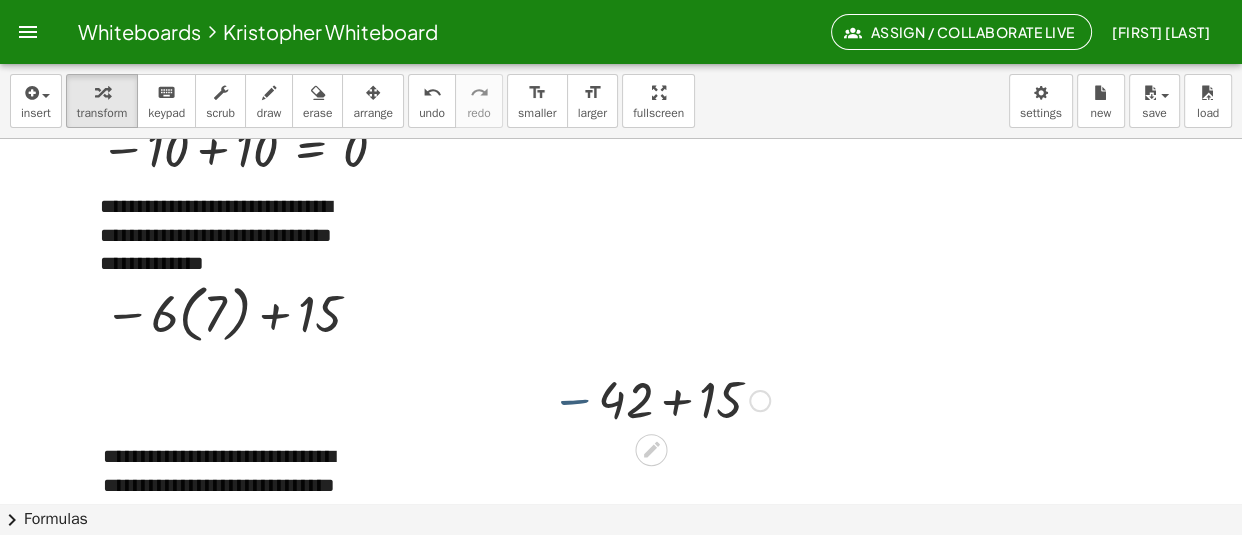 click at bounding box center (660, 399) 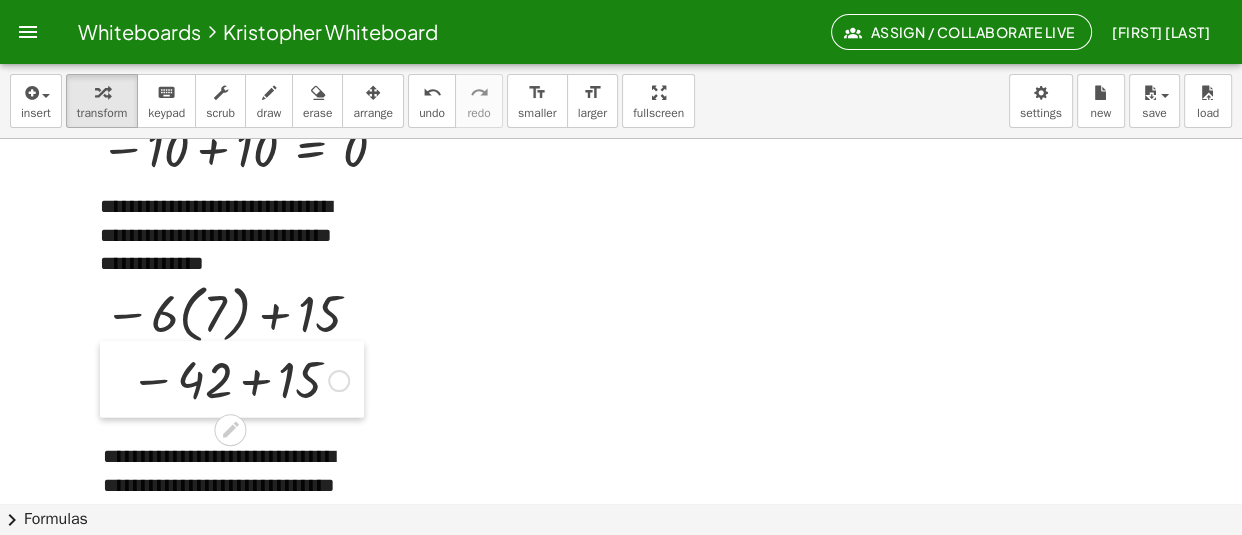 drag, startPoint x: 541, startPoint y: 399, endPoint x: 120, endPoint y: 379, distance: 421.4748 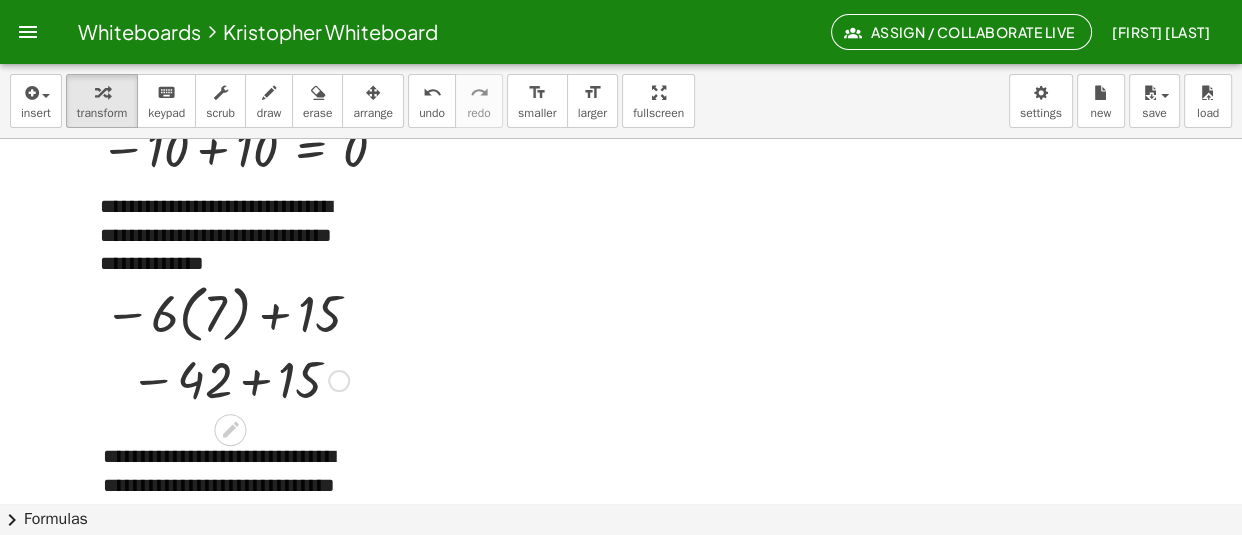 click at bounding box center [239, 379] 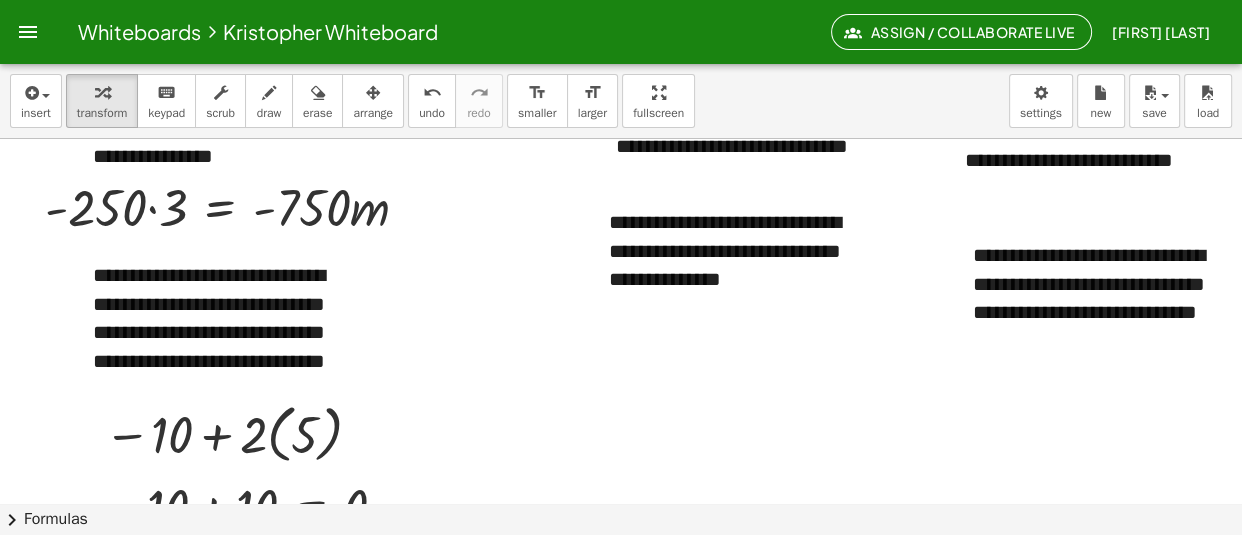 scroll, scrollTop: 15583, scrollLeft: 11, axis: both 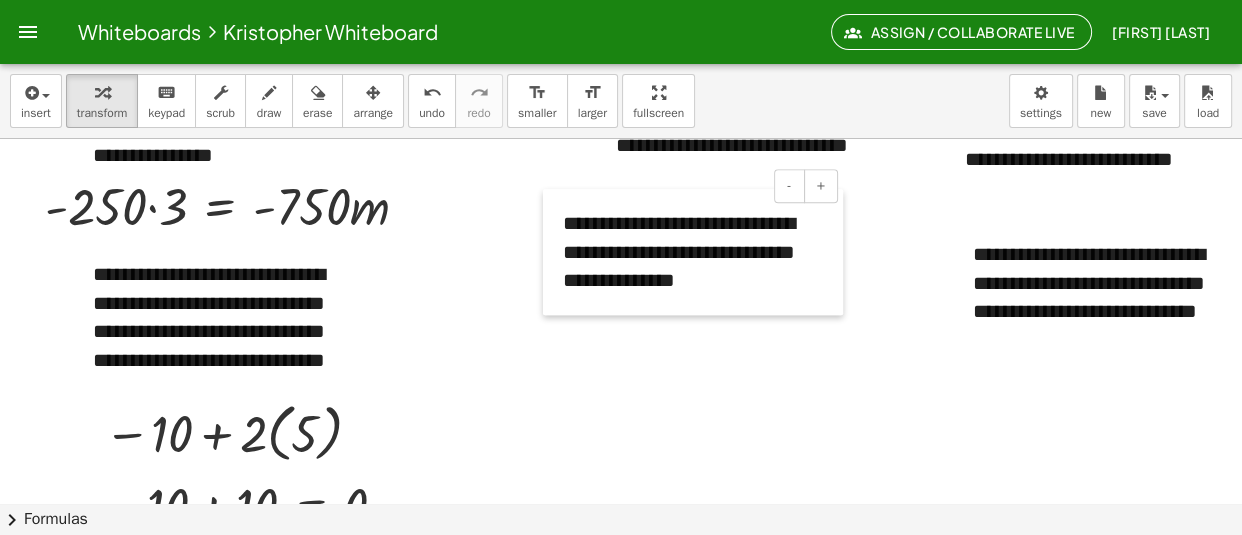 drag, startPoint x: 596, startPoint y: 256, endPoint x: 550, endPoint y: 258, distance: 46.043457 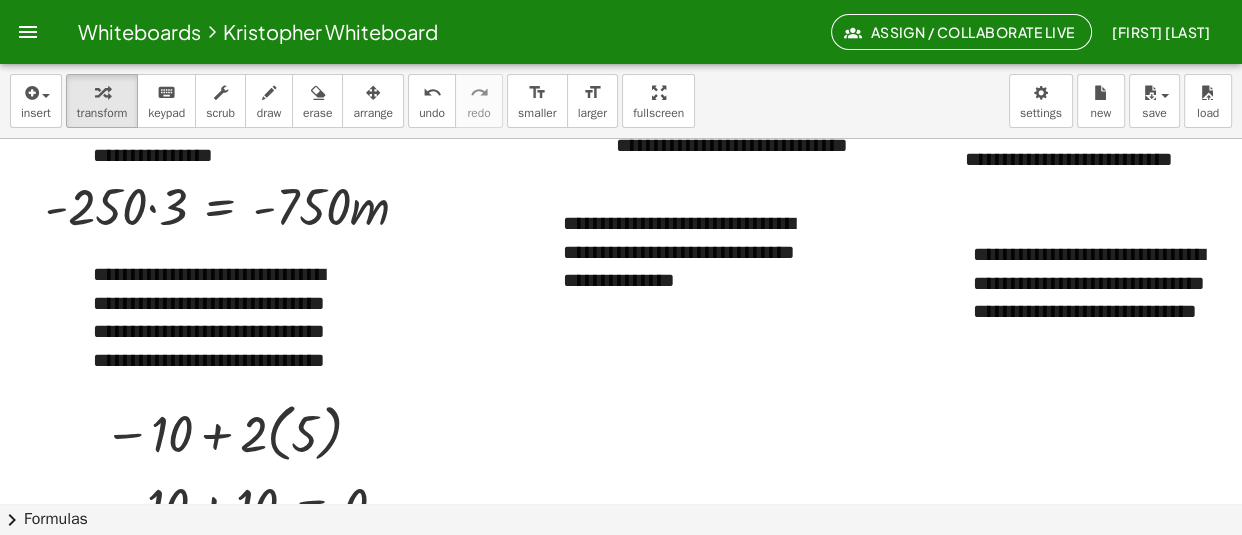 click at bounding box center (664, -7055) 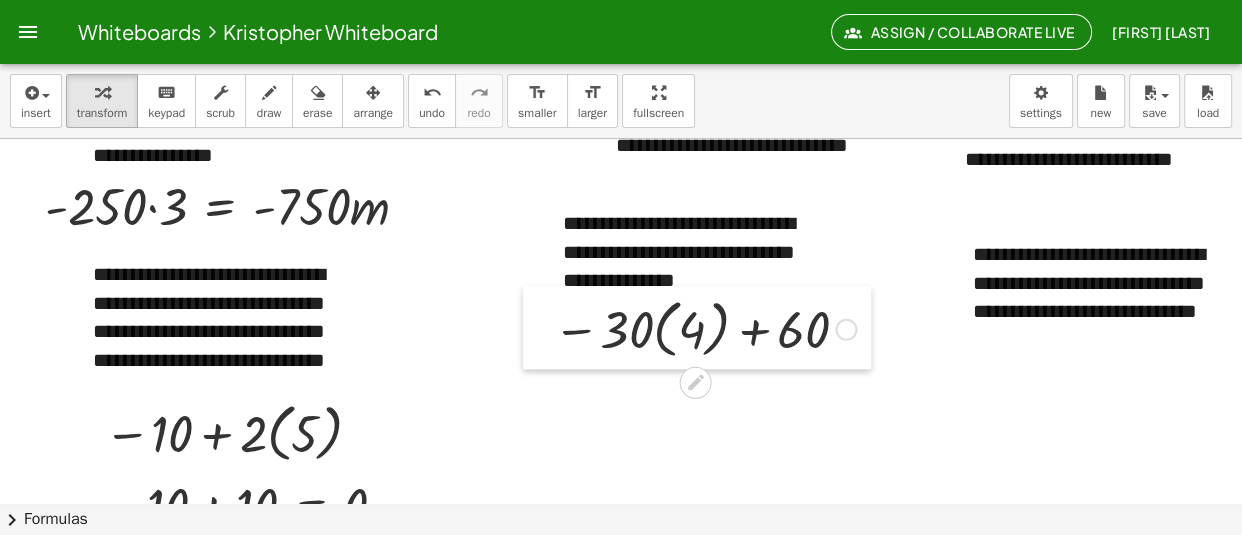 drag, startPoint x: 690, startPoint y: 463, endPoint x: 538, endPoint y: 339, distance: 196.1632 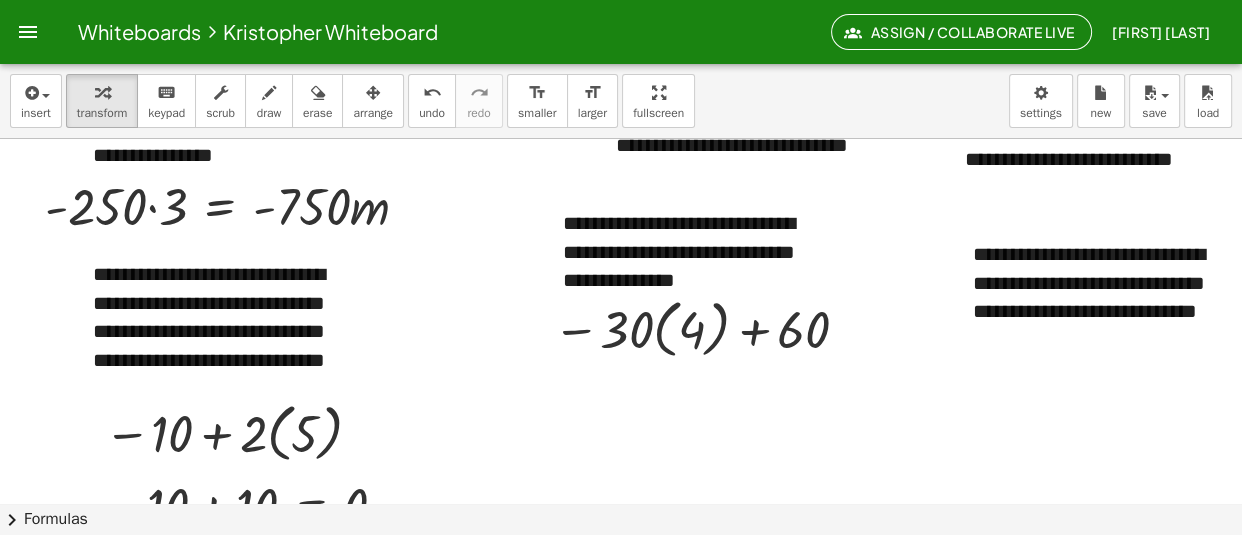 click at bounding box center (664, -7055) 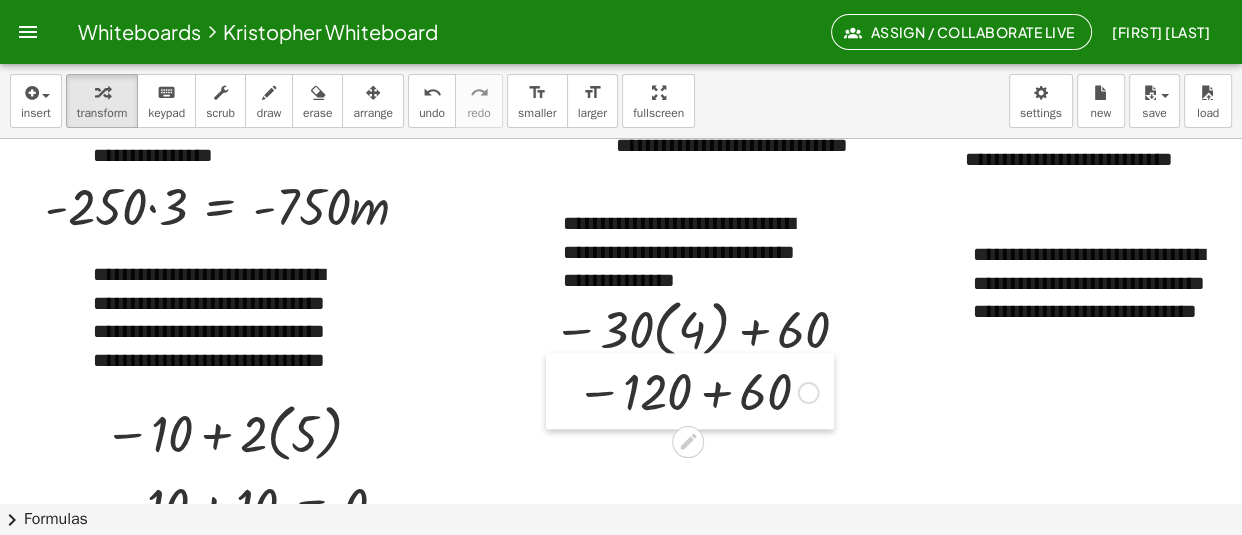 drag, startPoint x: 679, startPoint y: 477, endPoint x: 570, endPoint y: 406, distance: 130.0846 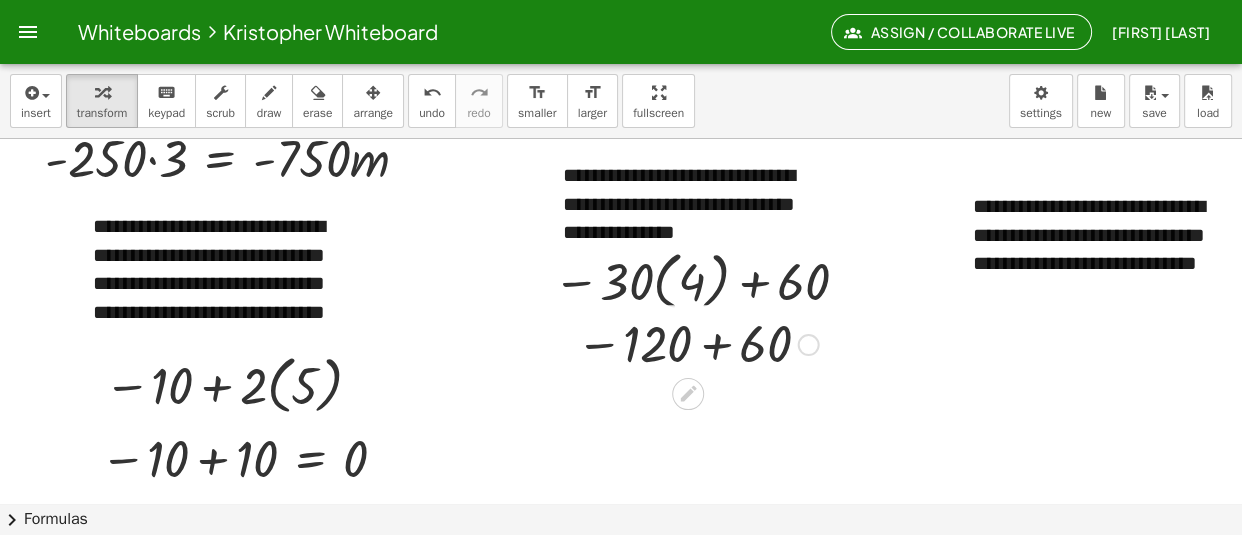 scroll, scrollTop: 15648, scrollLeft: 11, axis: both 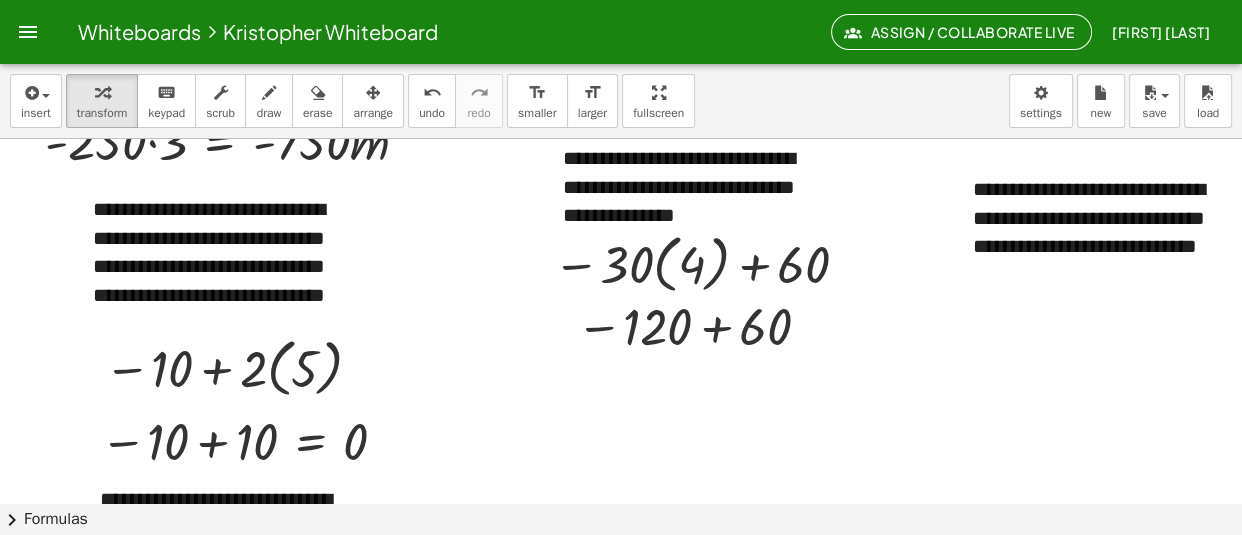 click at bounding box center [664, -7120] 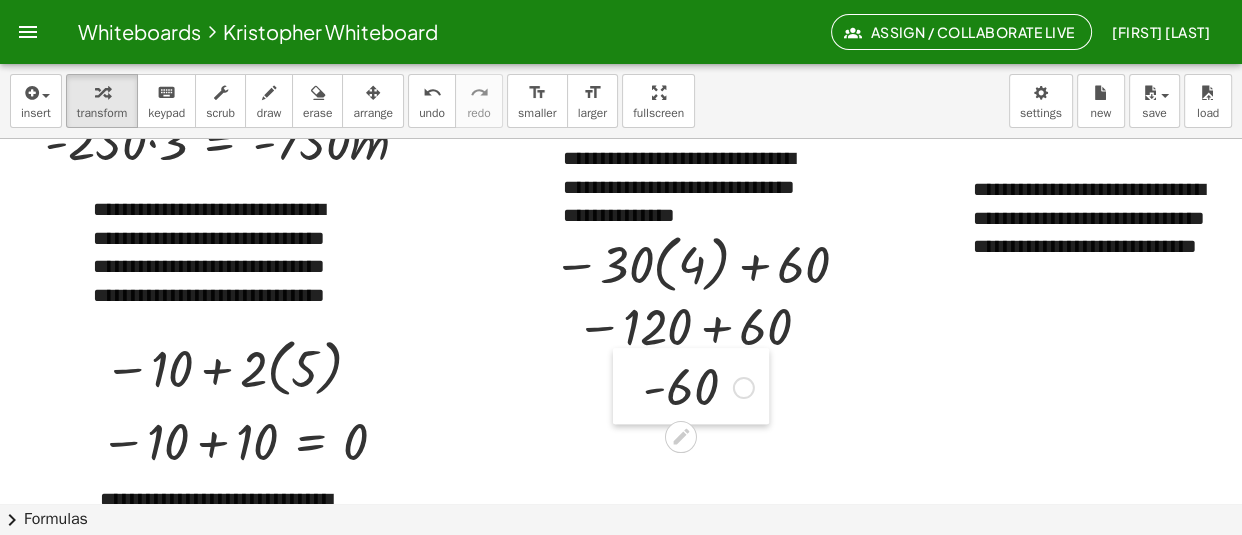 drag, startPoint x: 642, startPoint y: 456, endPoint x: 630, endPoint y: 374, distance: 82.8734 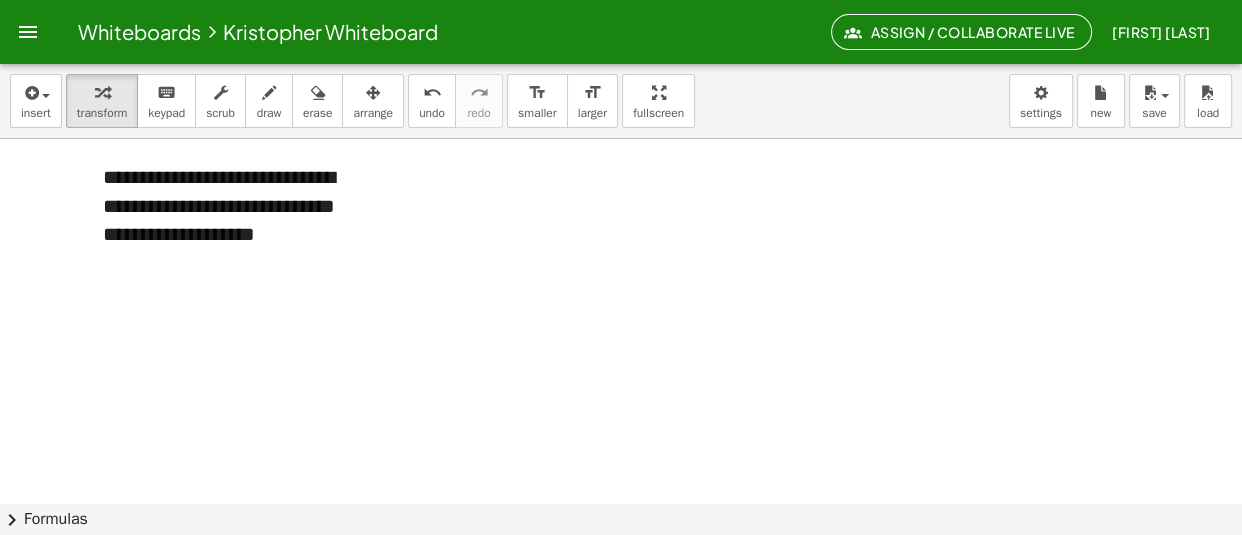 scroll, scrollTop: 16220, scrollLeft: 11, axis: both 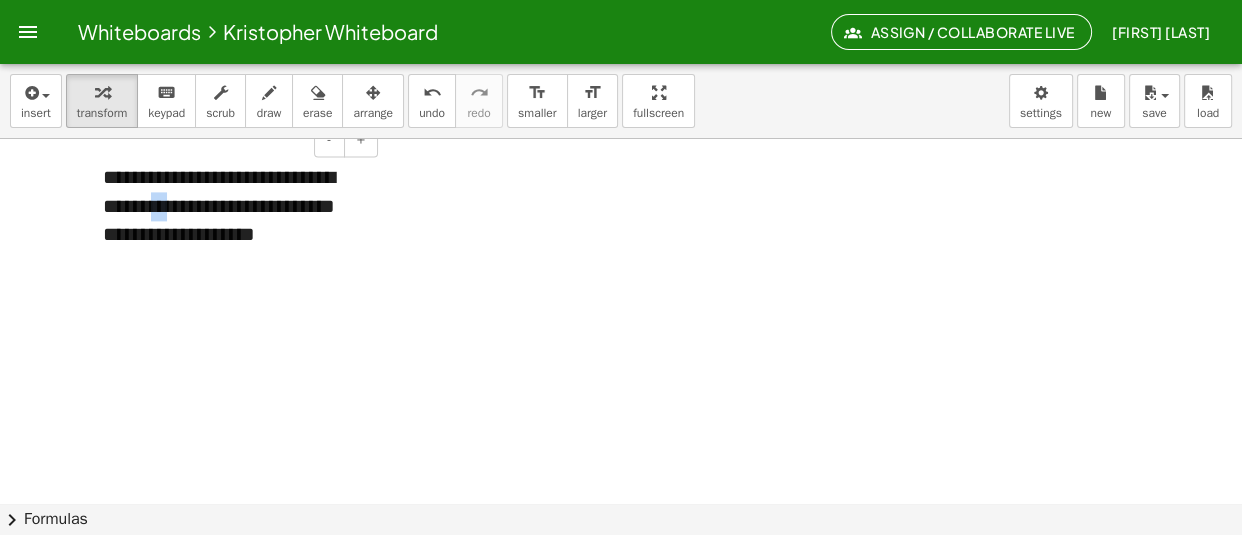drag, startPoint x: 186, startPoint y: 200, endPoint x: 170, endPoint y: 200, distance: 16 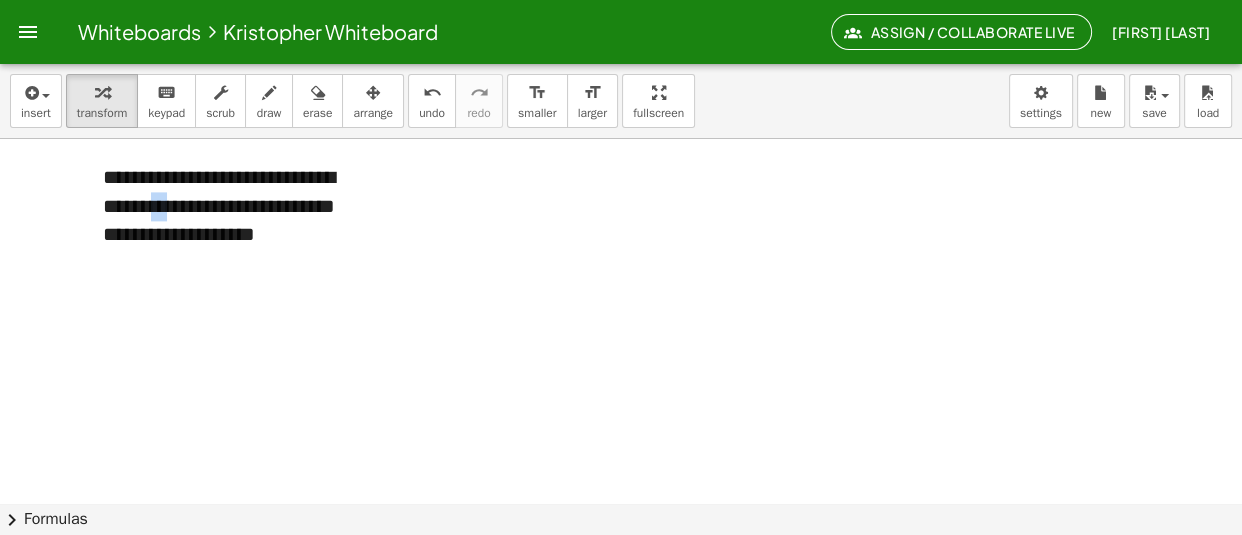click at bounding box center [664, -7692] 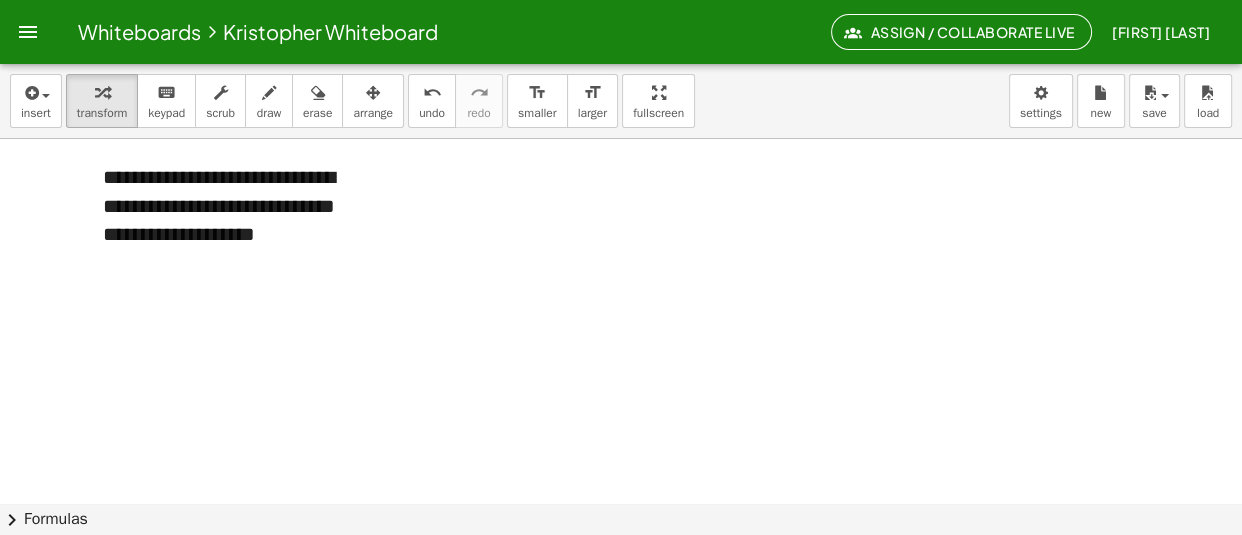 click at bounding box center (664, -7692) 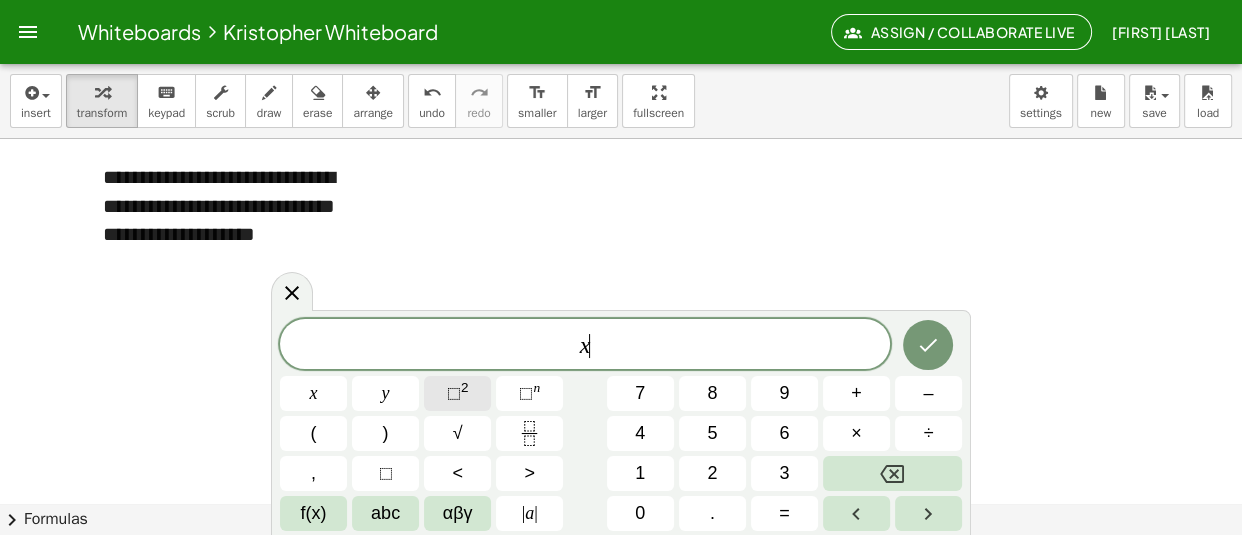 click on "⬚ 2" at bounding box center [457, 393] 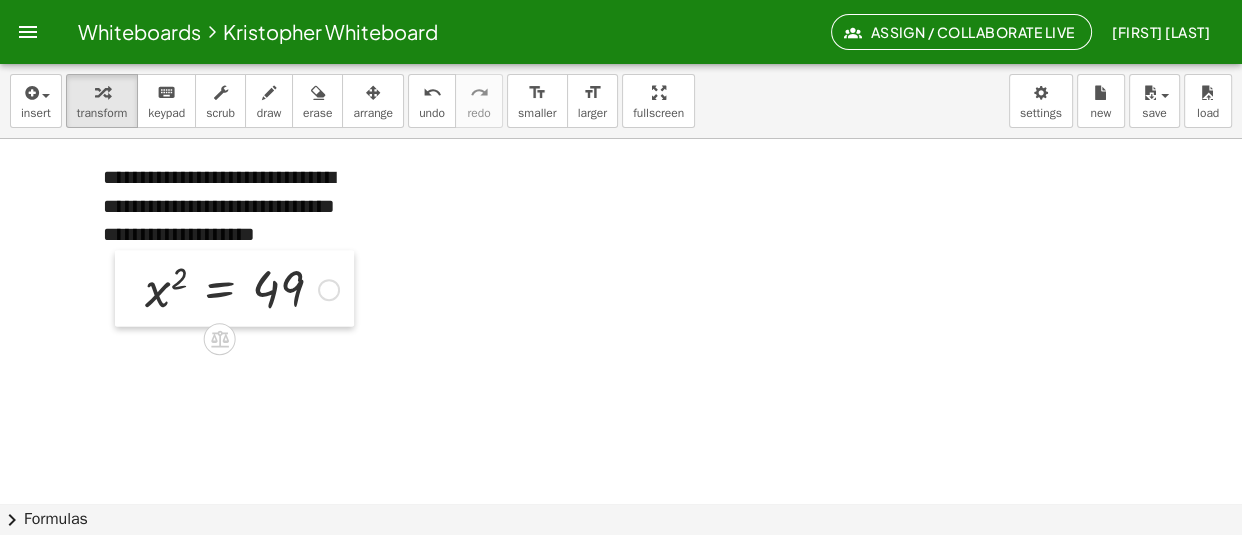 drag, startPoint x: 493, startPoint y: 379, endPoint x: 123, endPoint y: 302, distance: 377.92725 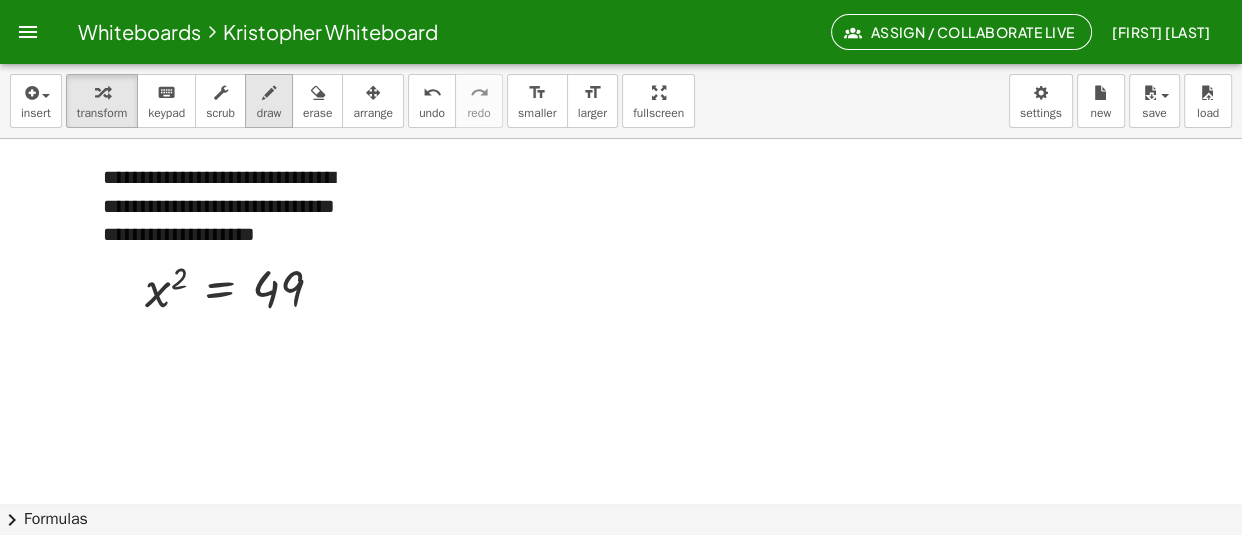 click on "draw" at bounding box center [269, 113] 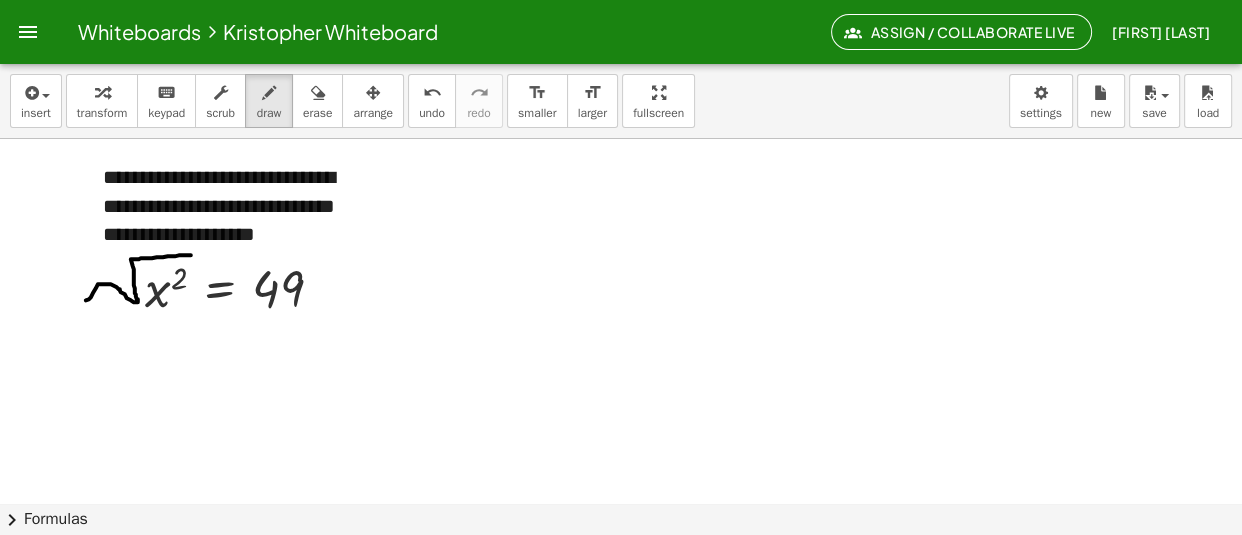 drag, startPoint x: 190, startPoint y: 256, endPoint x: 63, endPoint y: 304, distance: 135.76819 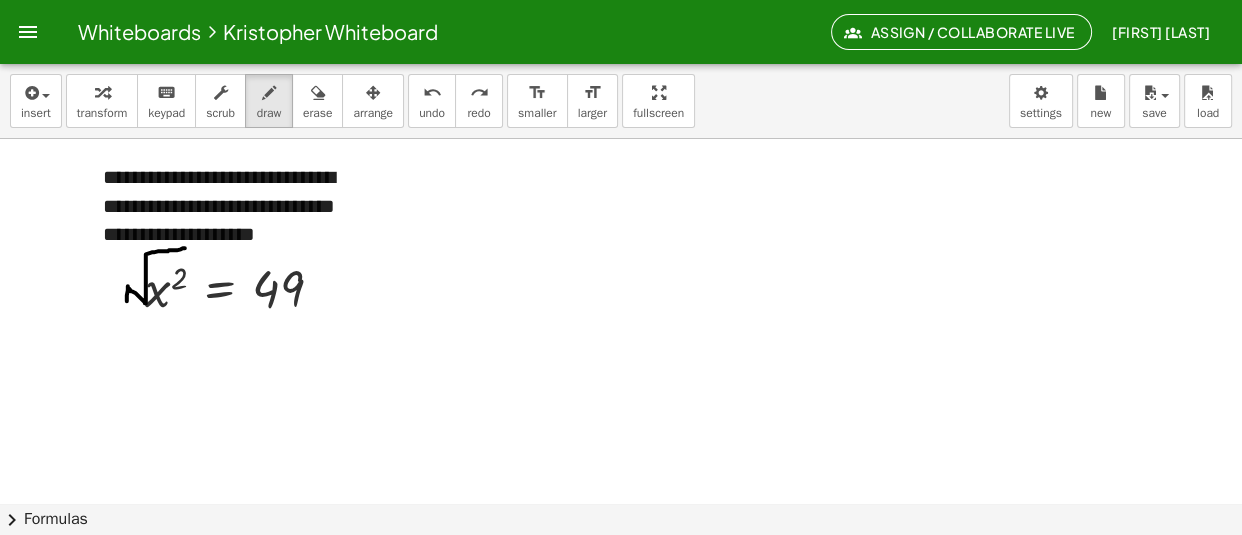 drag, startPoint x: 184, startPoint y: 249, endPoint x: 126, endPoint y: 303, distance: 79.24645 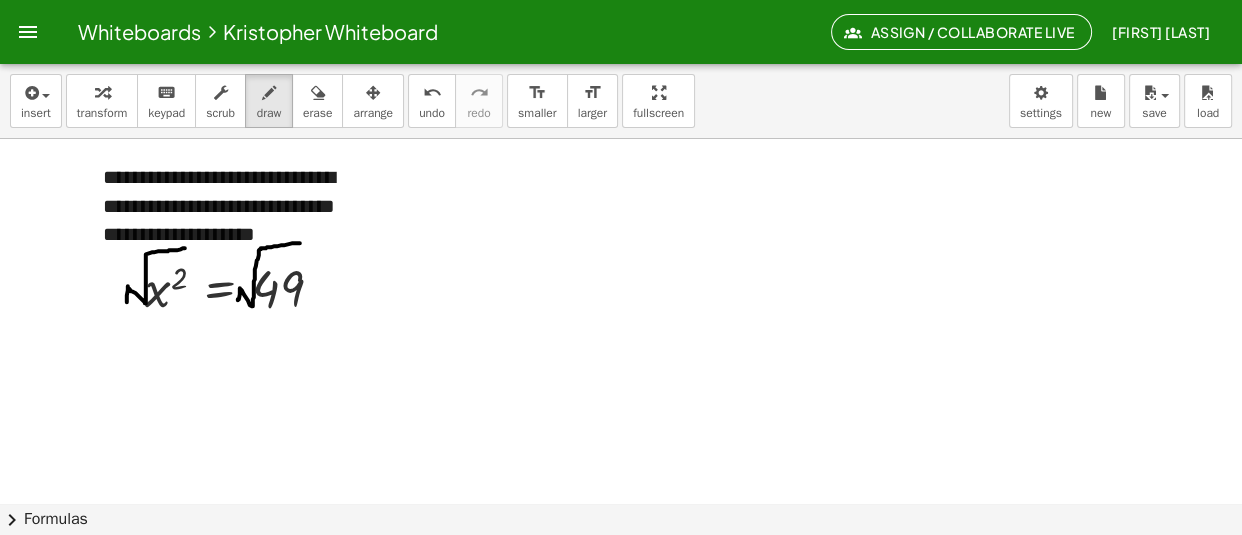 drag, startPoint x: 299, startPoint y: 244, endPoint x: 237, endPoint y: 306, distance: 87.681244 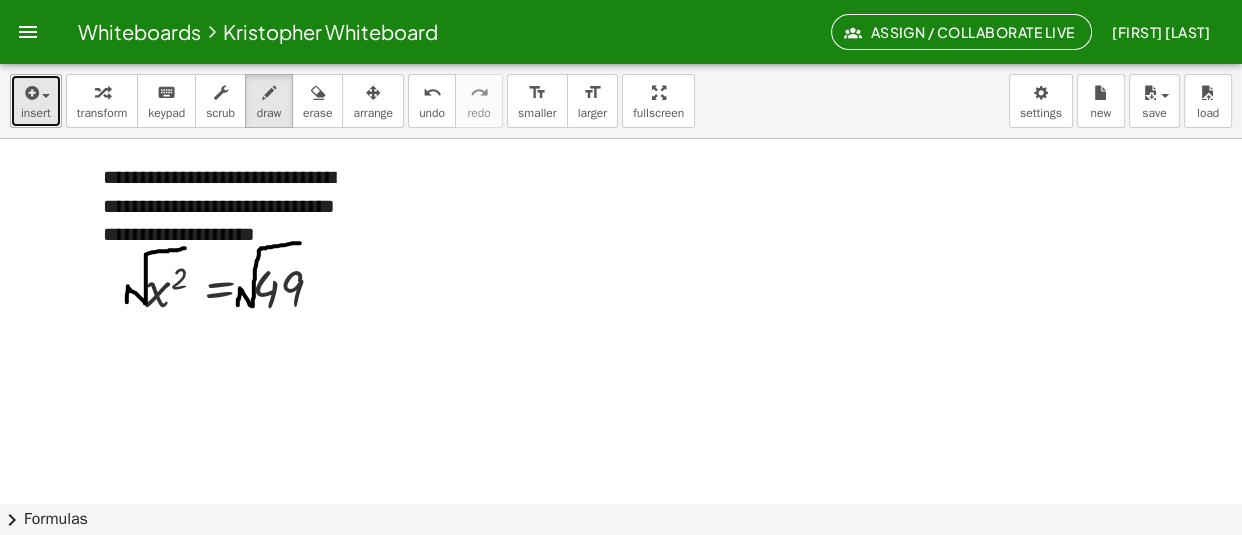 click at bounding box center [30, 93] 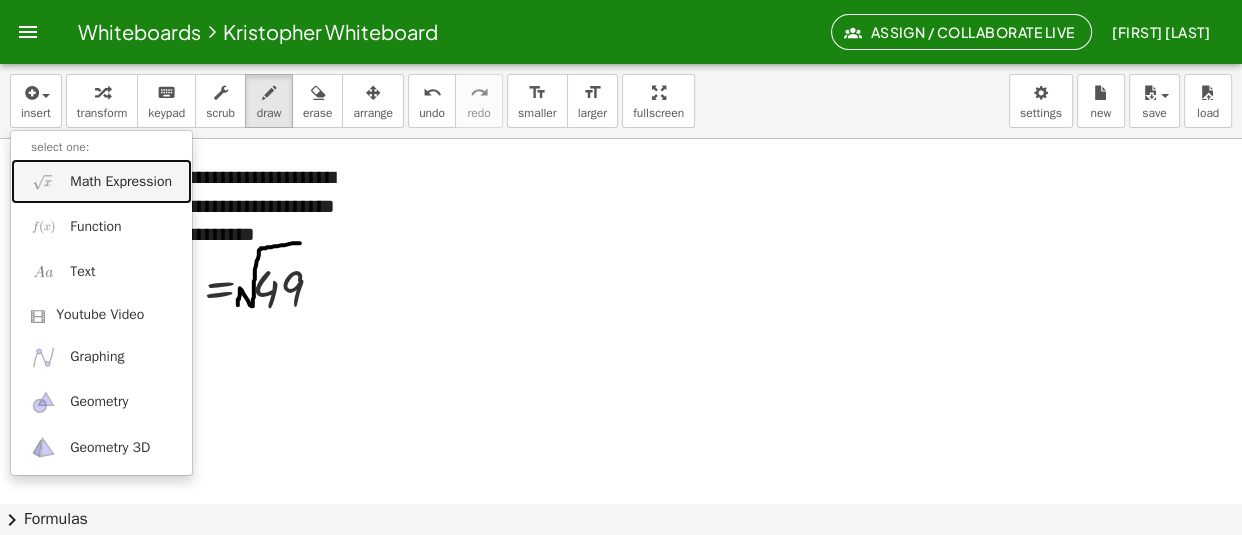 click on "Math Expression" at bounding box center [121, 182] 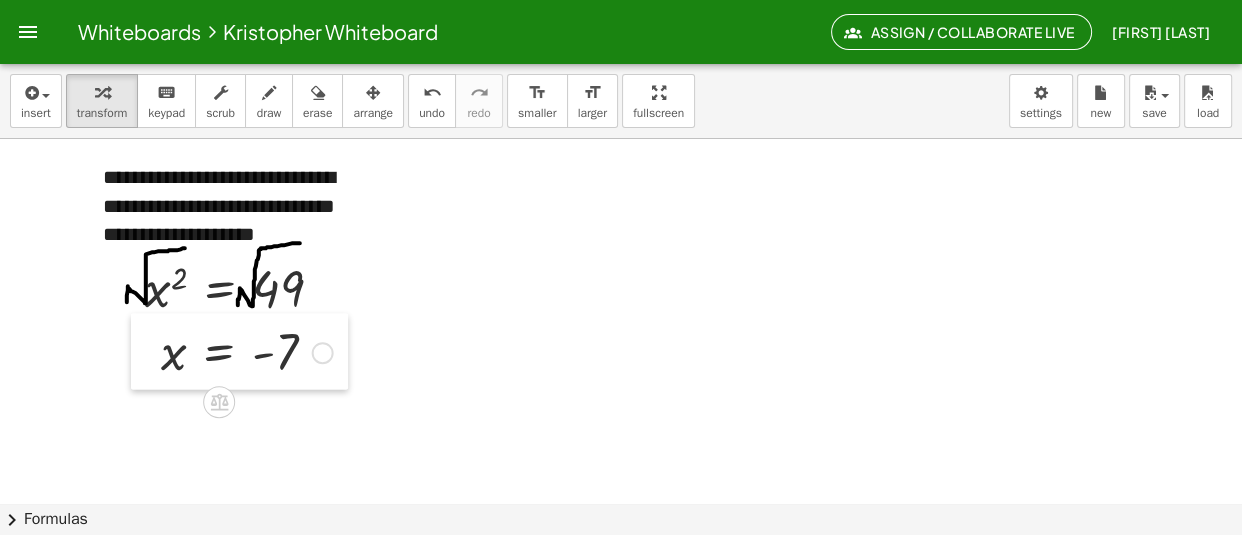 drag, startPoint x: 530, startPoint y: 219, endPoint x: 159, endPoint y: 356, distance: 395.48703 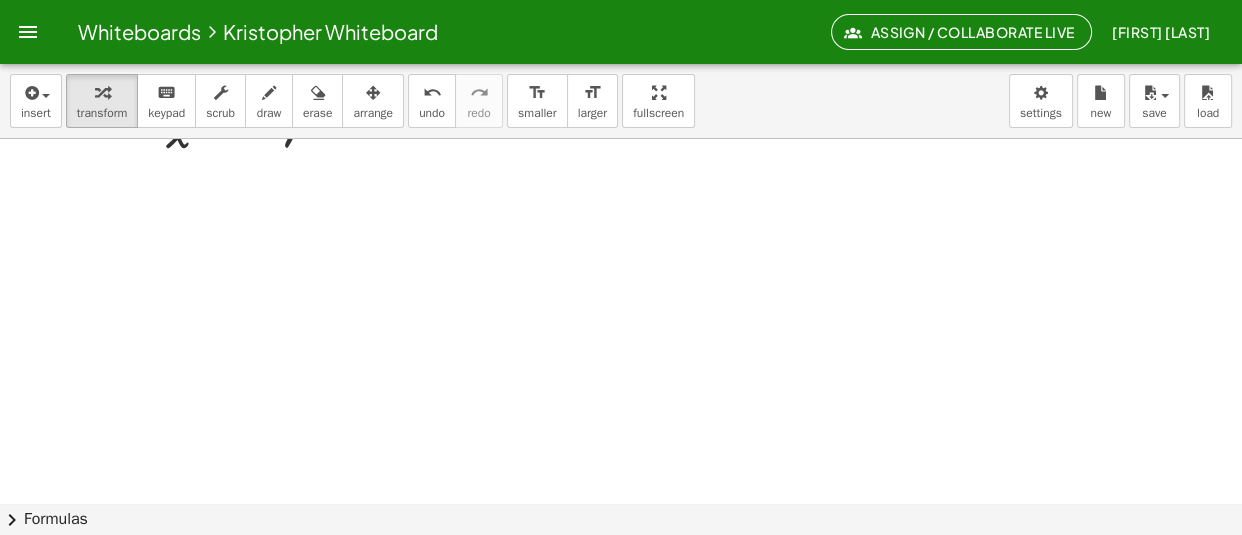 scroll, scrollTop: 16488, scrollLeft: 11, axis: both 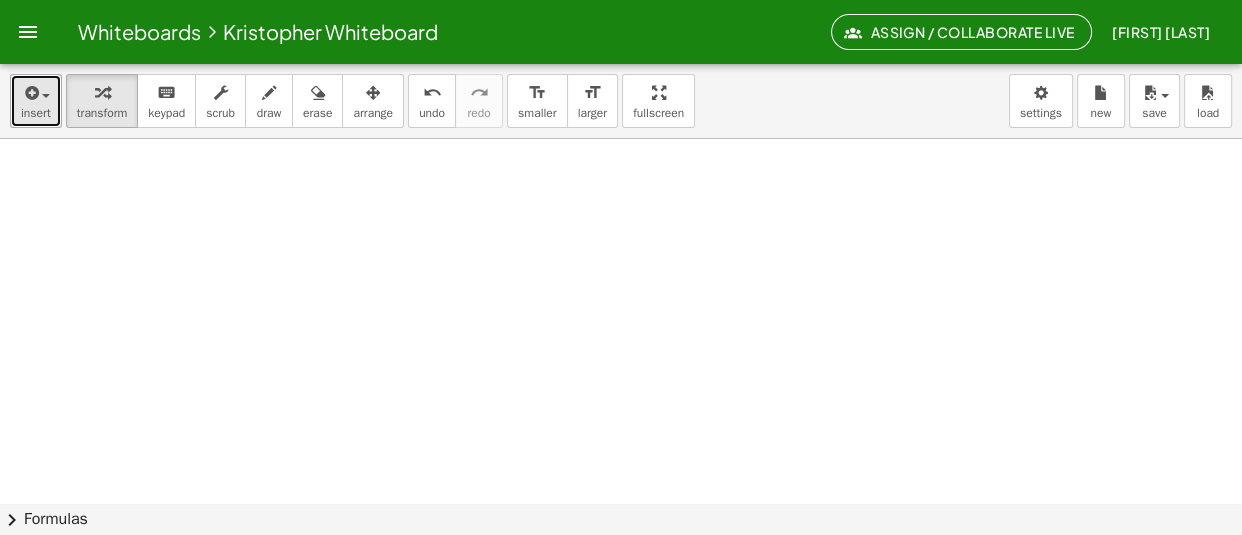 click at bounding box center [41, 95] 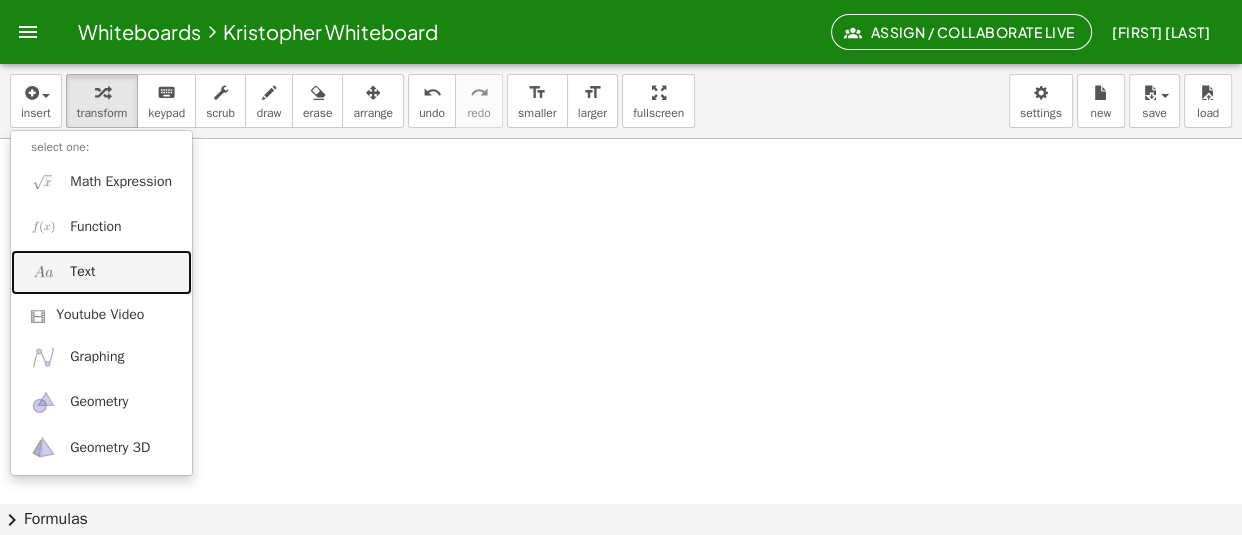 click on "Text" at bounding box center (101, 272) 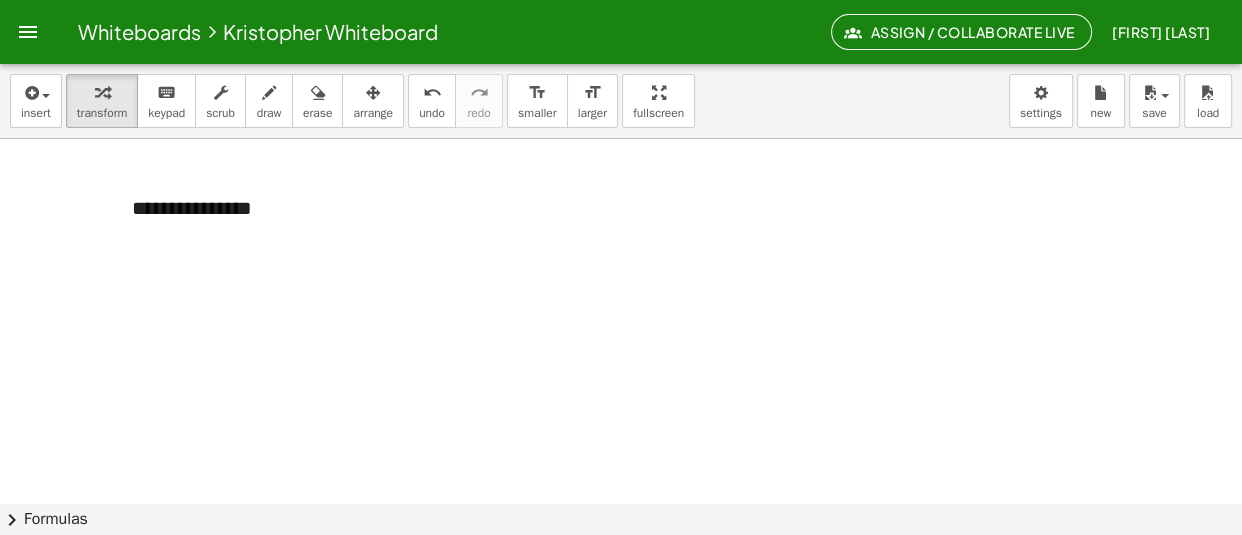 type 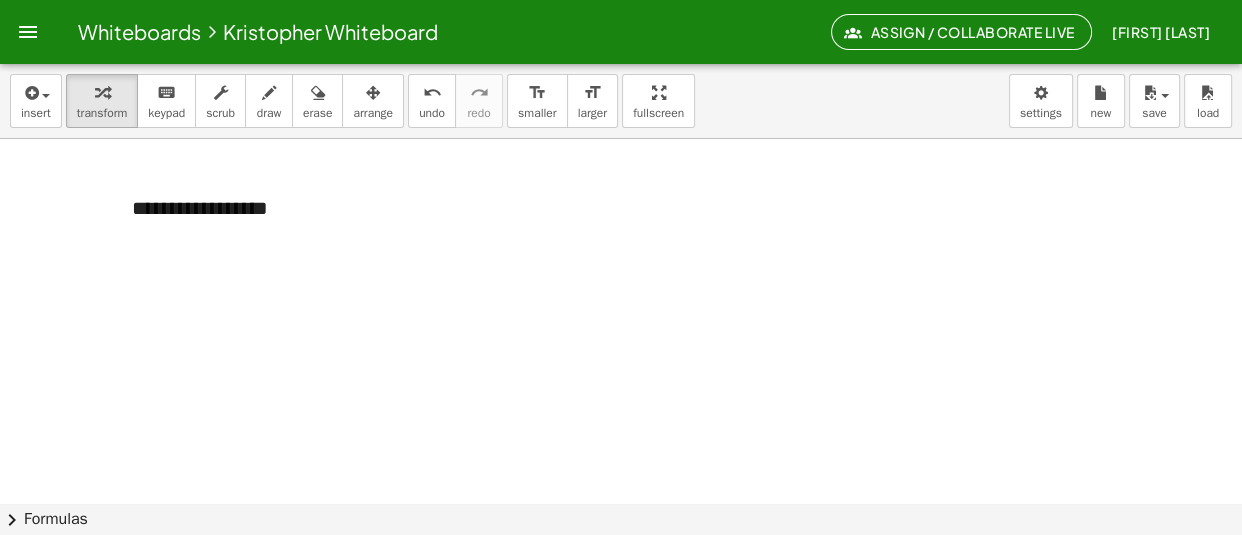 click at bounding box center (664, -7777) 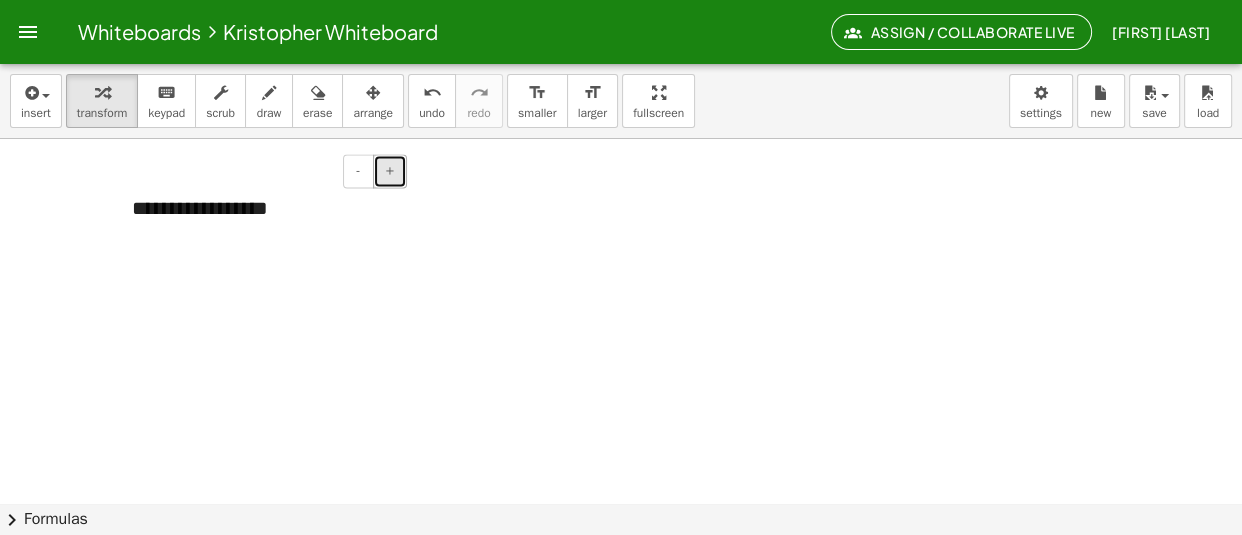 click on "+" at bounding box center [390, 170] 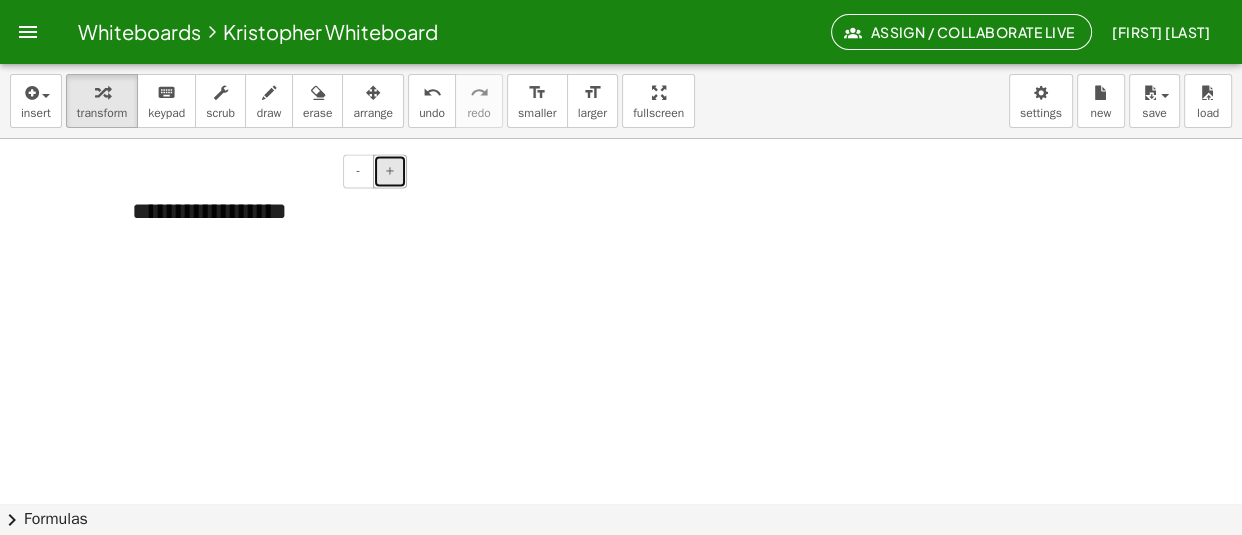 click on "+" at bounding box center (390, 170) 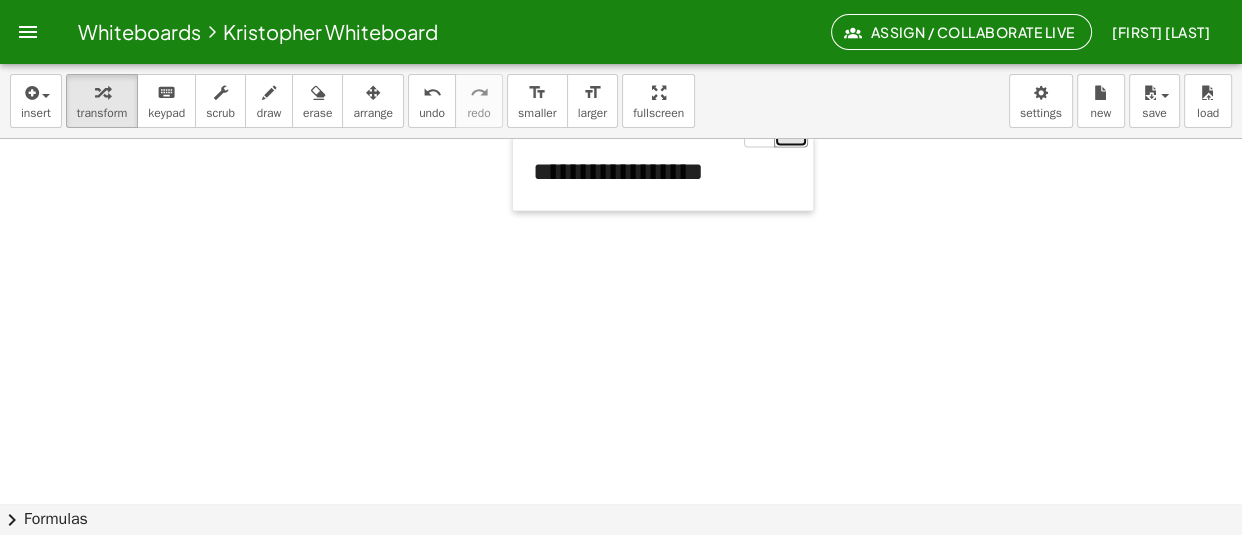 drag, startPoint x: 125, startPoint y: 220, endPoint x: 519, endPoint y: 176, distance: 396.44925 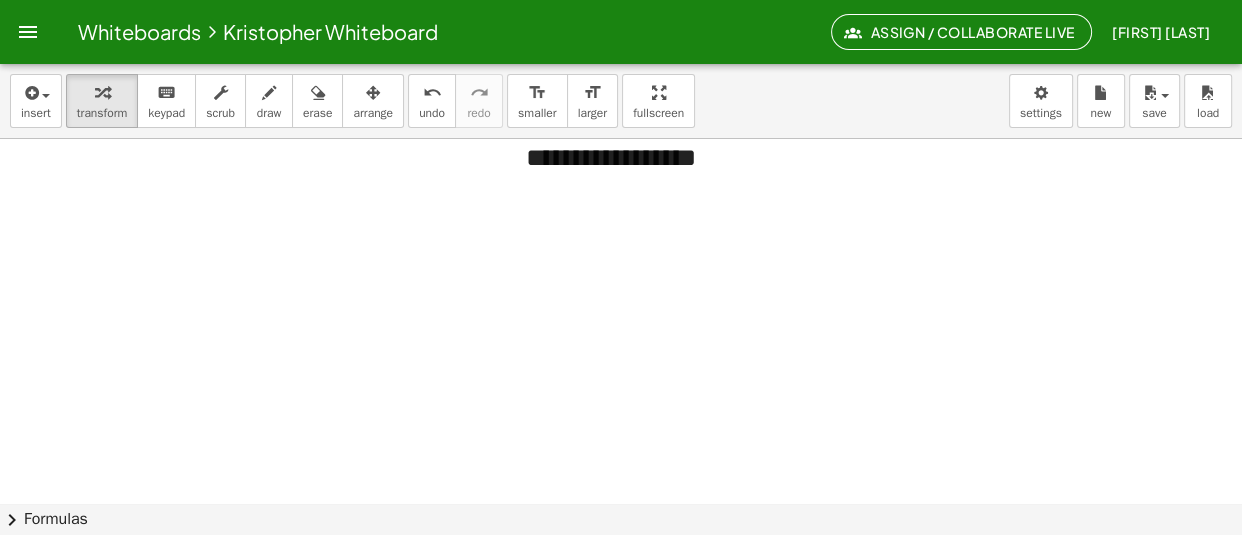 scroll, scrollTop: 16500, scrollLeft: 11, axis: both 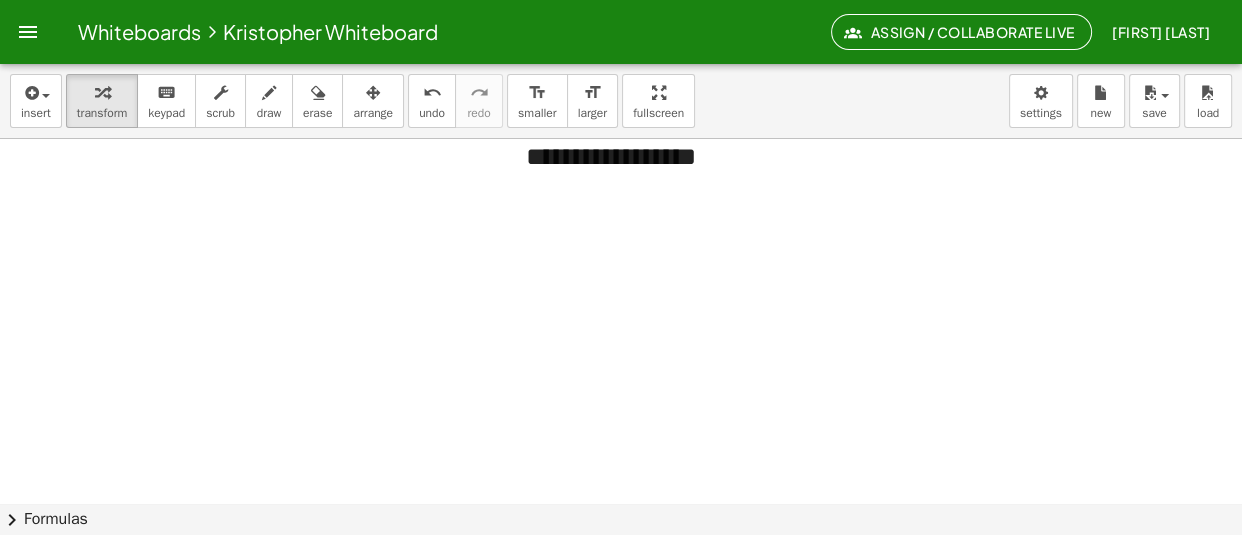 click at bounding box center [664, -7789] 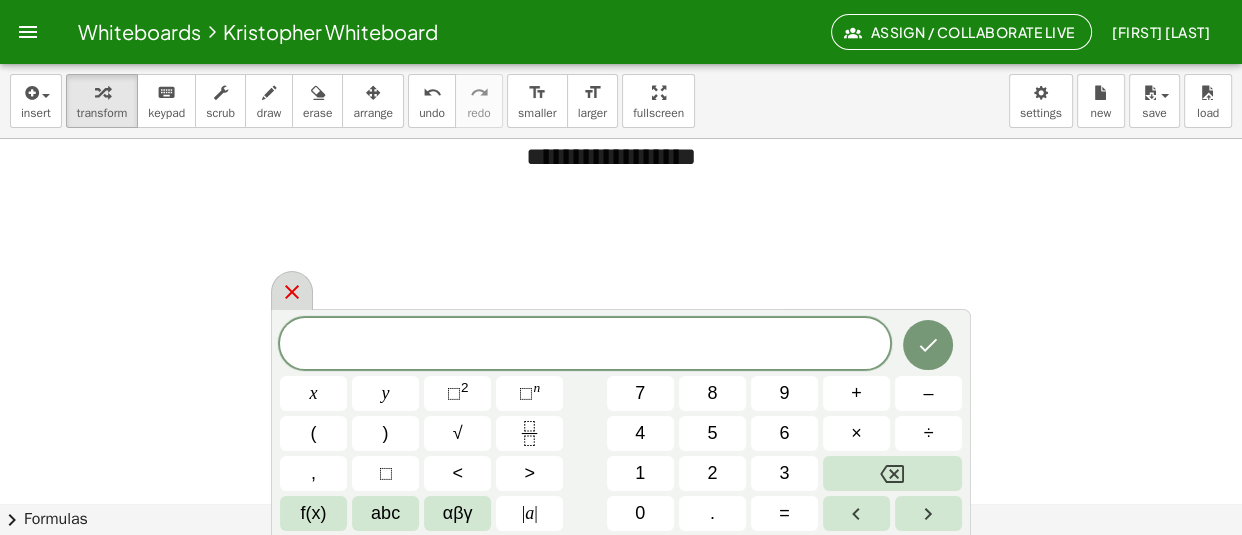 click 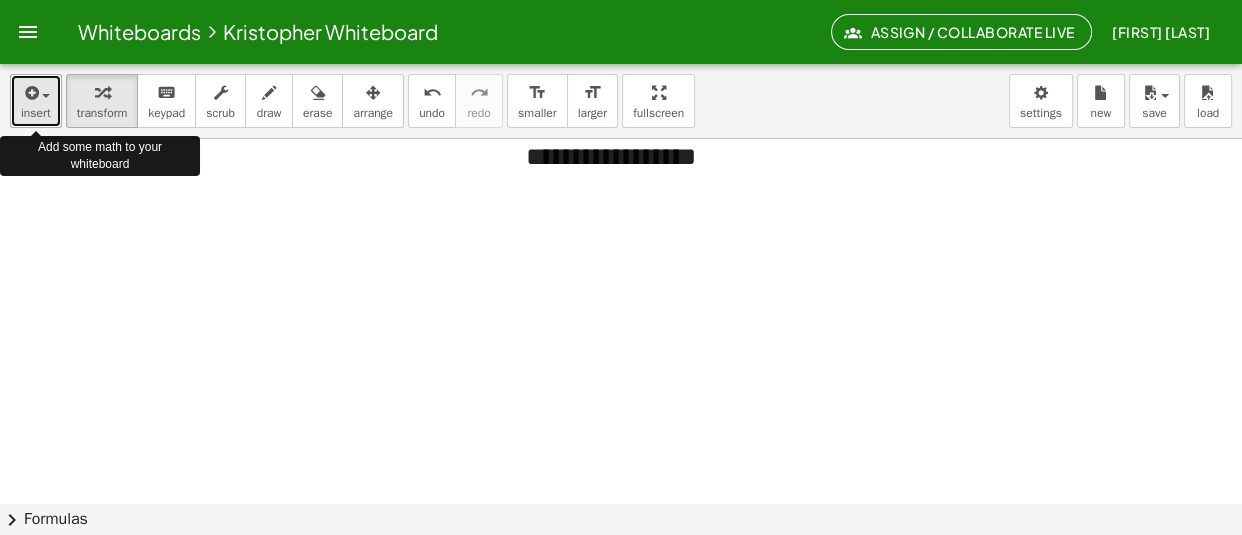 click on "insert" at bounding box center [36, 101] 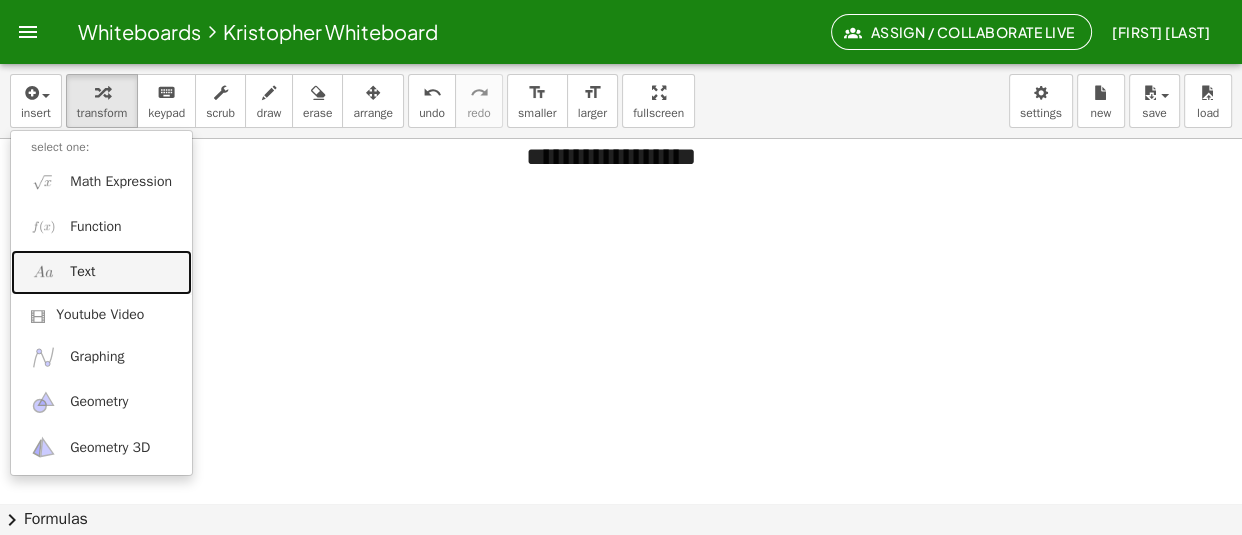 click on "Text" at bounding box center (101, 272) 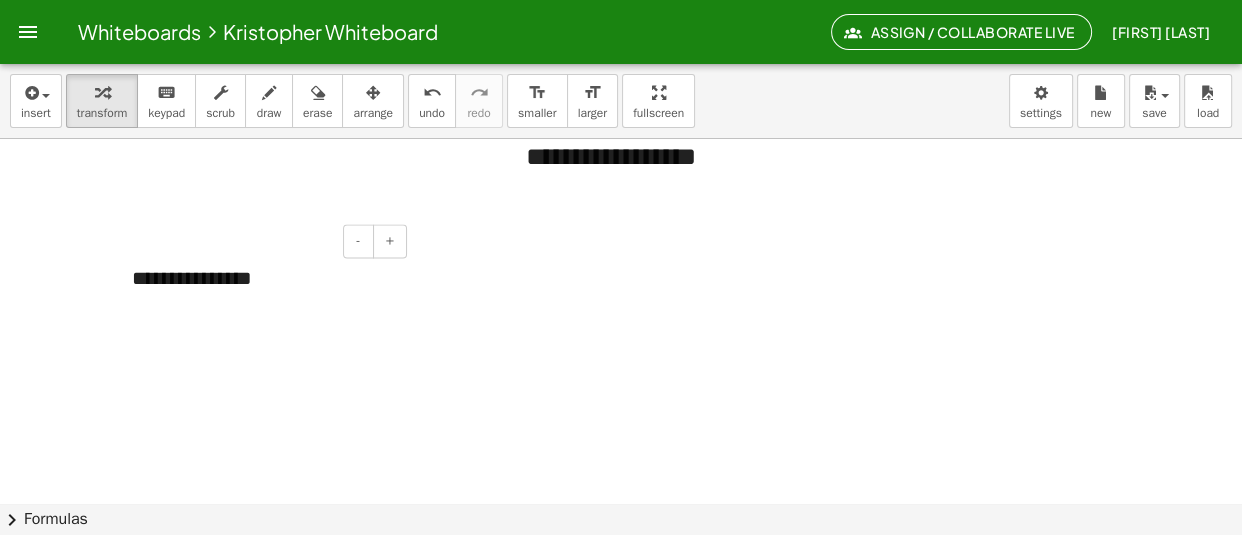 type 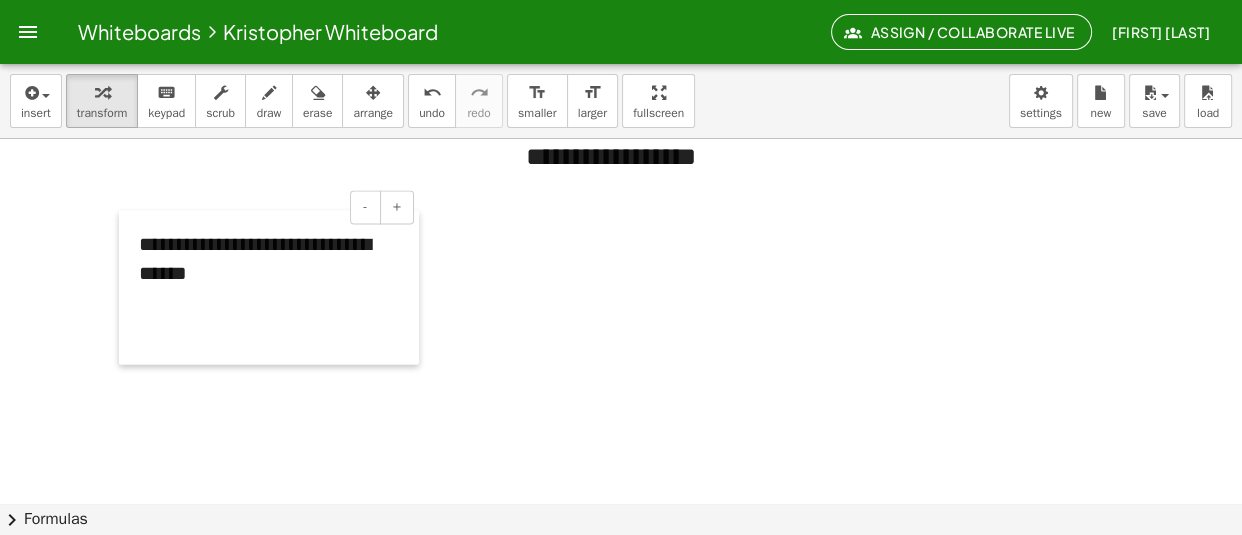 drag, startPoint x: 112, startPoint y: 304, endPoint x: 118, endPoint y: 266, distance: 38.470768 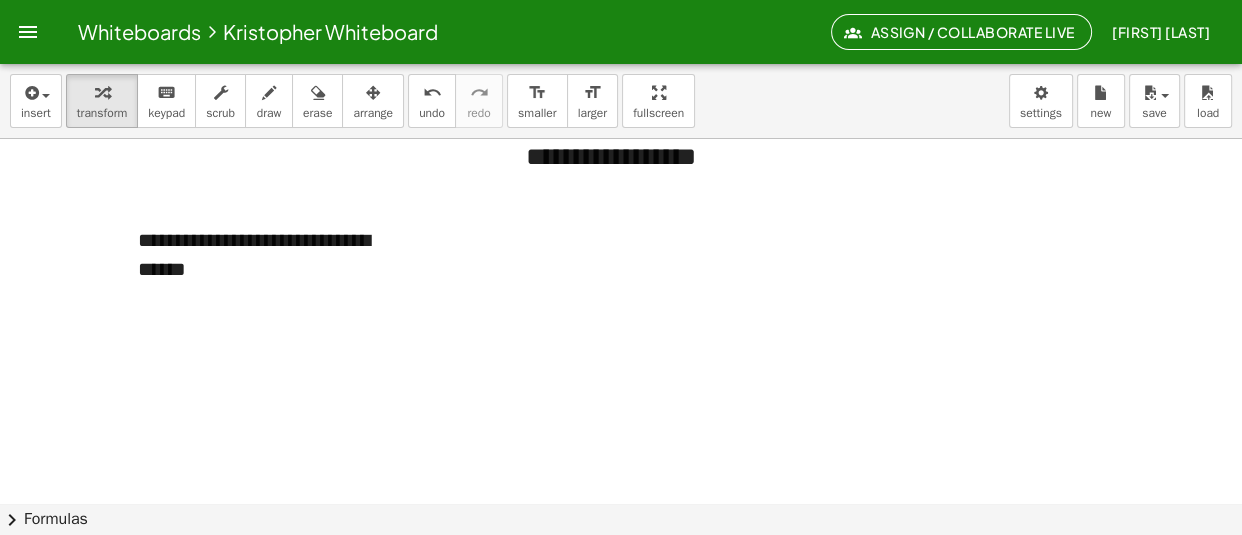 click at bounding box center [664, -7789] 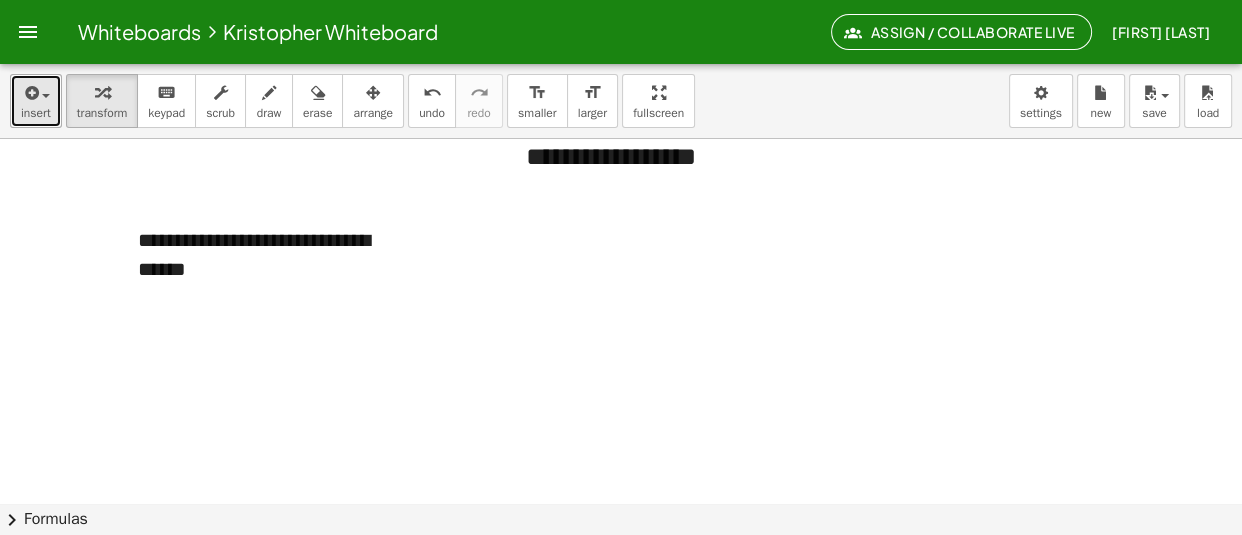 click at bounding box center [30, 93] 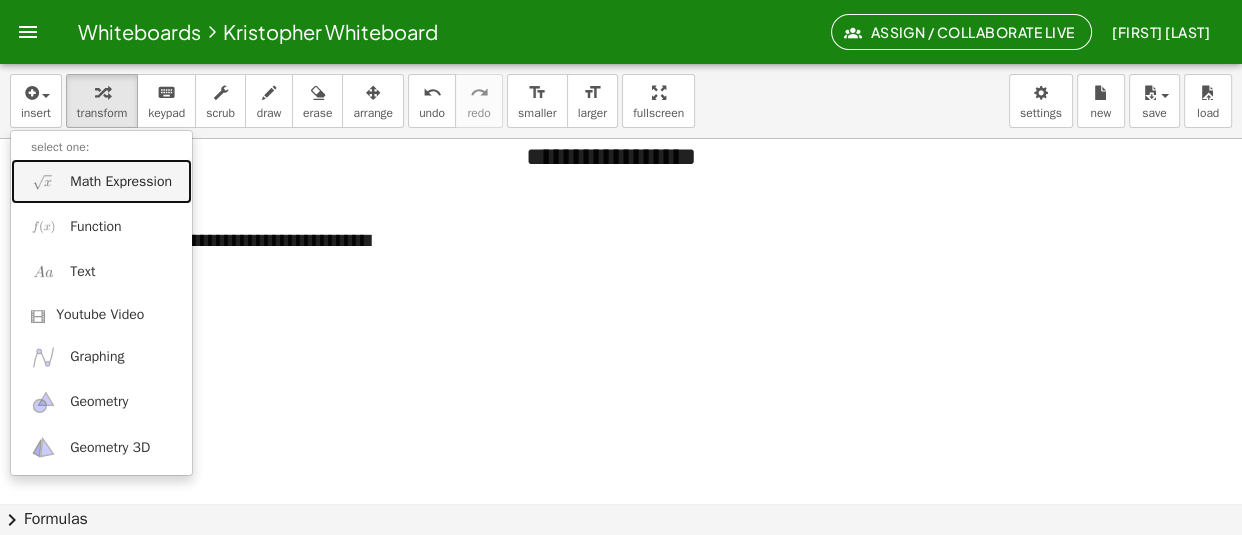 click on "Math Expression" at bounding box center [121, 182] 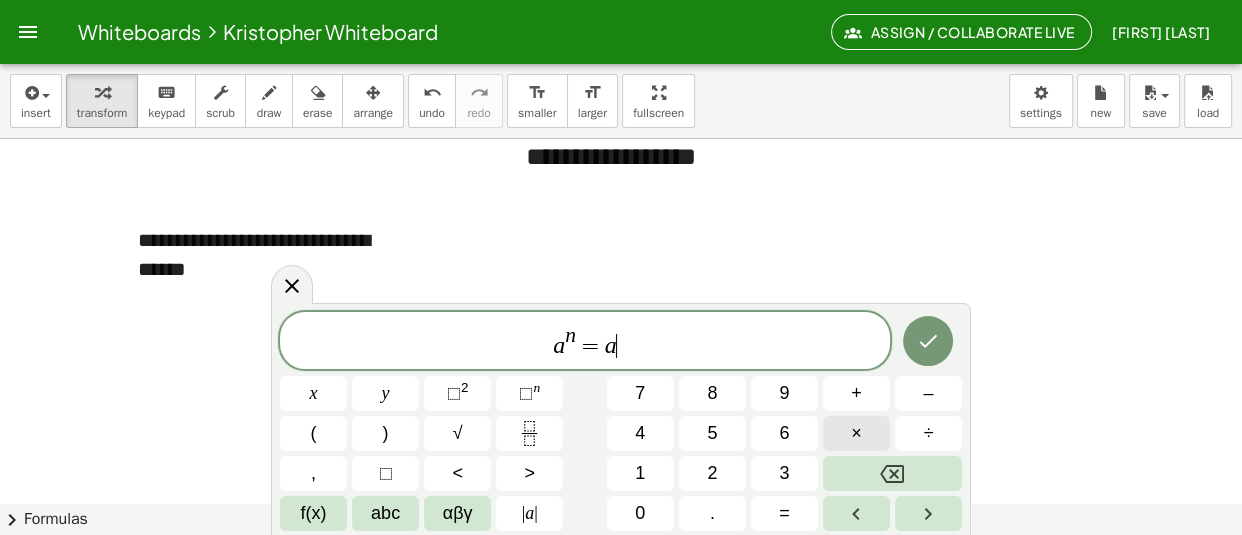 click on "×" at bounding box center [856, 433] 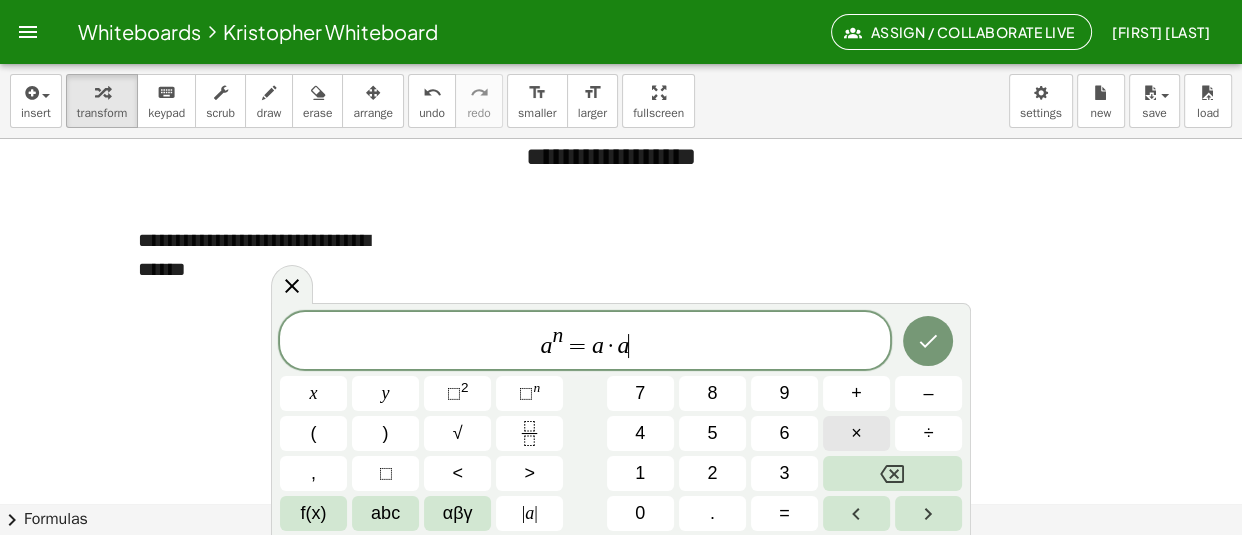 click on "×" at bounding box center (856, 433) 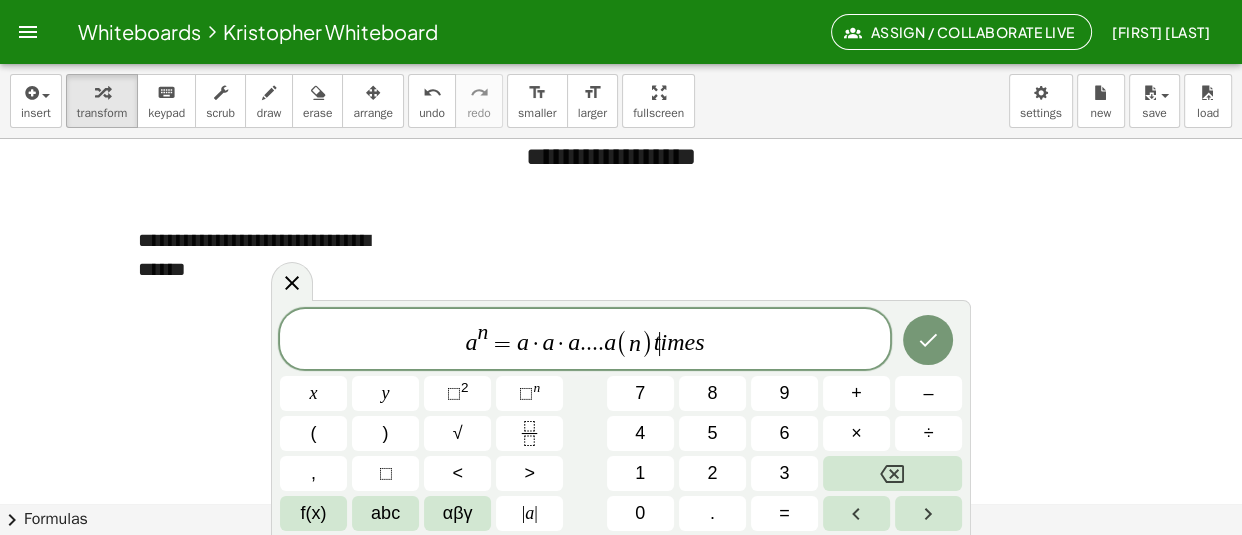 click on "a n = a · a · a . . . . a ( n ) t ​ i m e s" at bounding box center [585, 340] 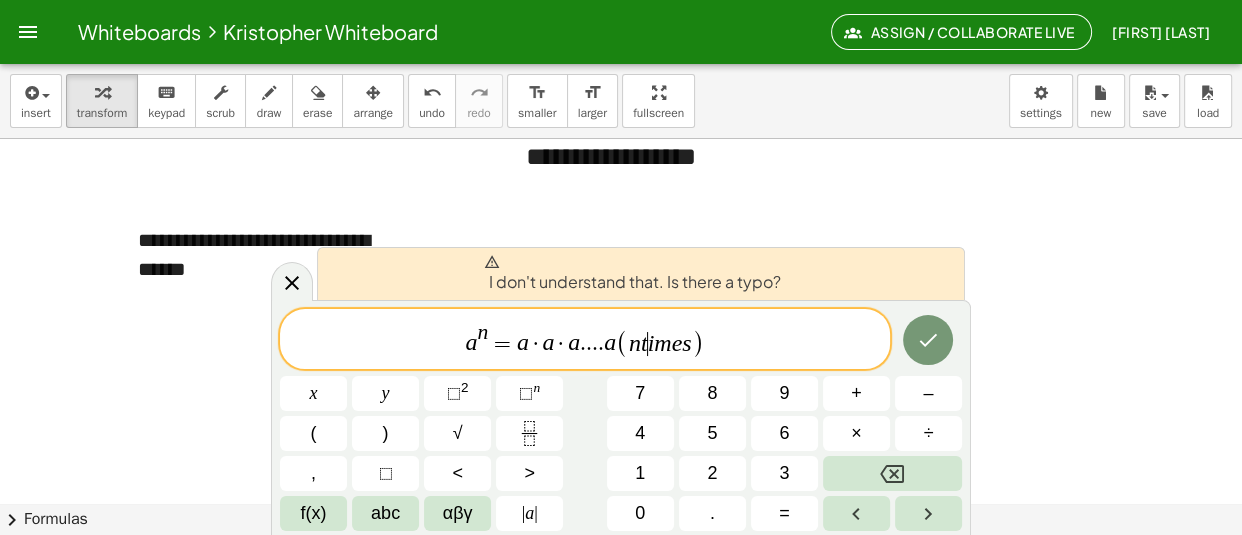 click on "i" at bounding box center [651, 343] 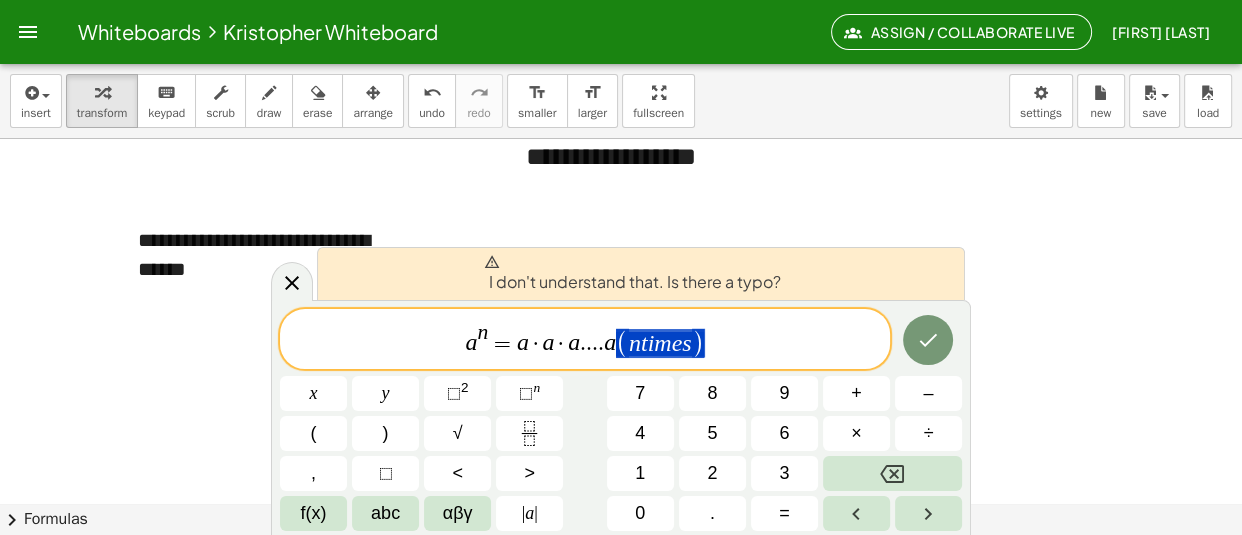 drag, startPoint x: 700, startPoint y: 352, endPoint x: 626, endPoint y: 342, distance: 74.672615 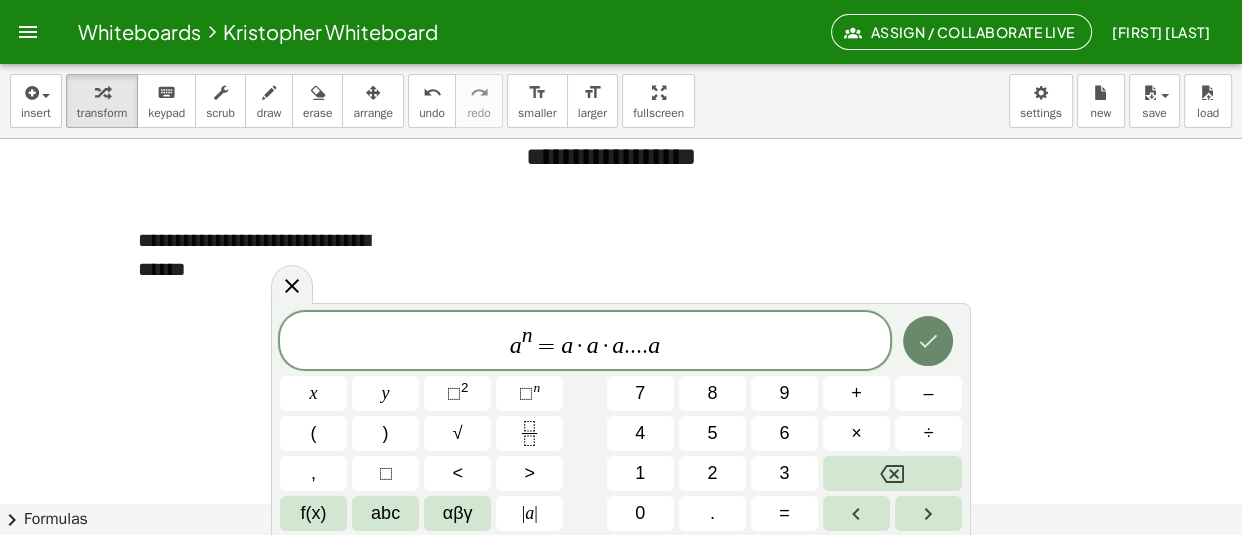 click 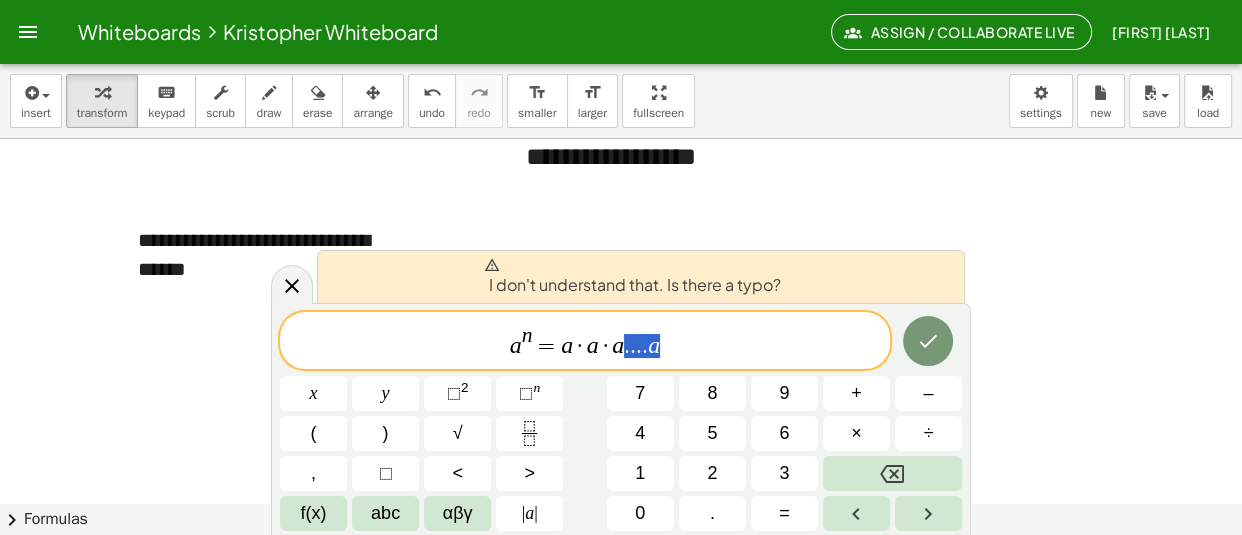 drag, startPoint x: 675, startPoint y: 349, endPoint x: 626, endPoint y: 349, distance: 49 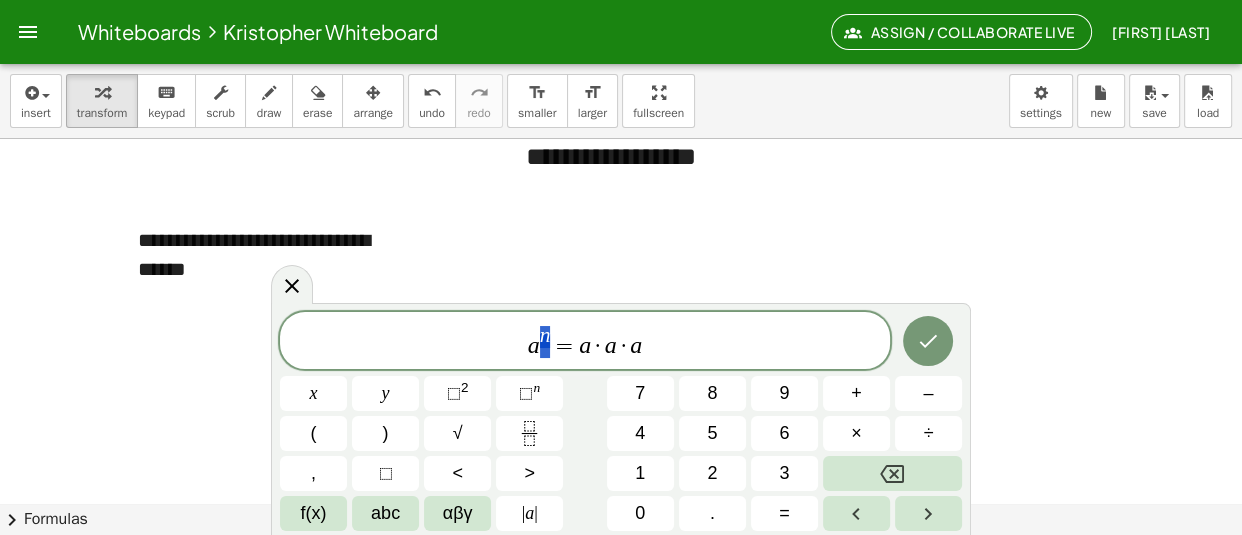 click on "a n = a · a · a" at bounding box center [585, 342] 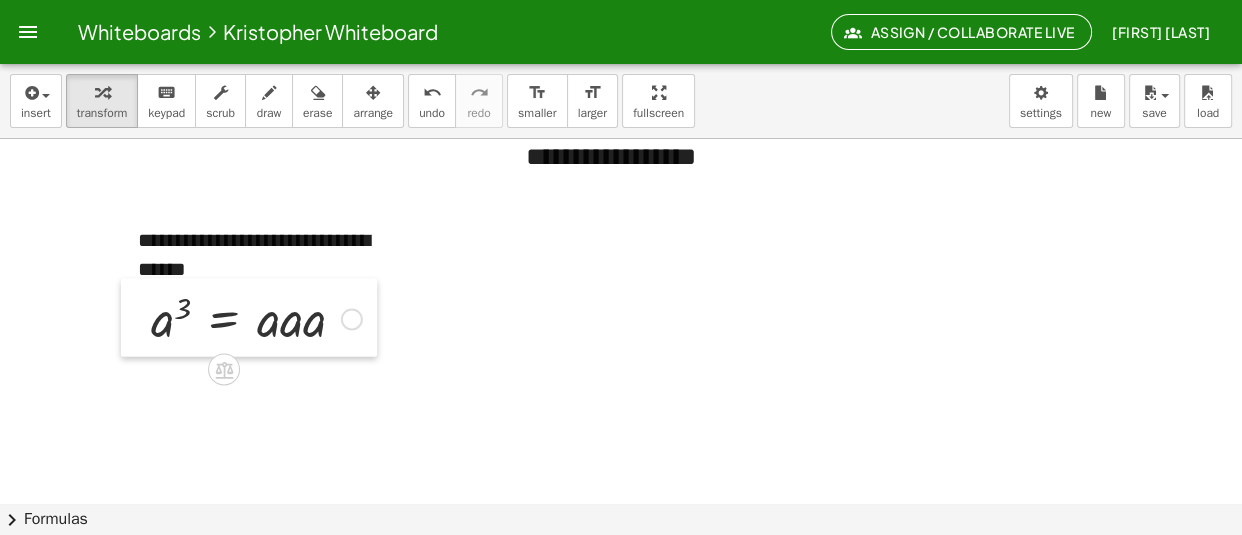 drag, startPoint x: 563, startPoint y: 295, endPoint x: 142, endPoint y: 329, distance: 422.3707 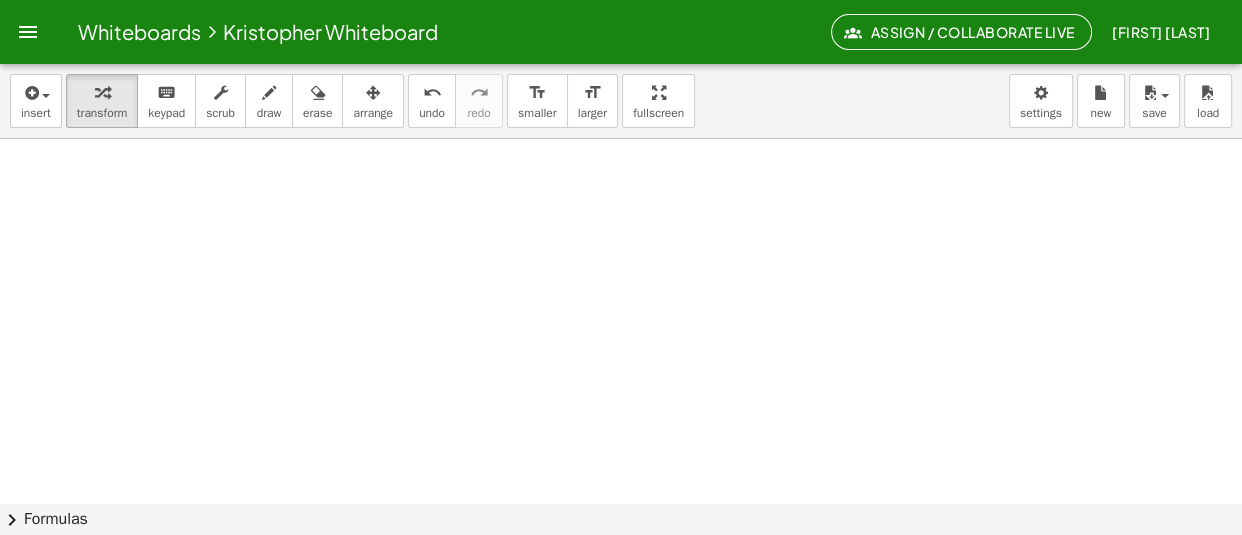 scroll, scrollTop: 16732, scrollLeft: 11, axis: both 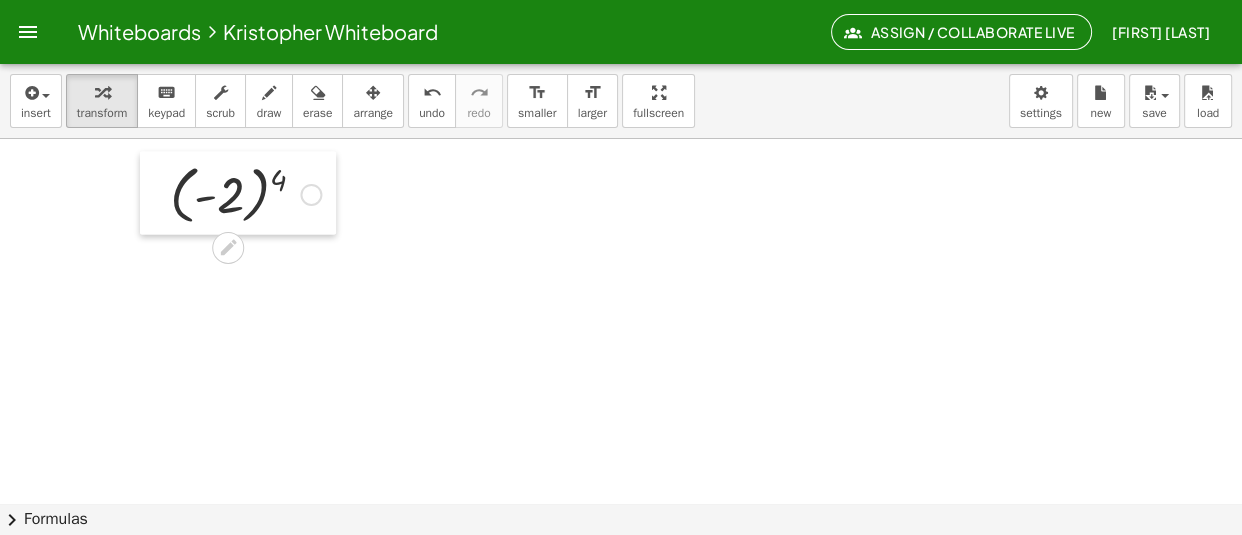 drag, startPoint x: 342, startPoint y: 257, endPoint x: 163, endPoint y: 188, distance: 191.83847 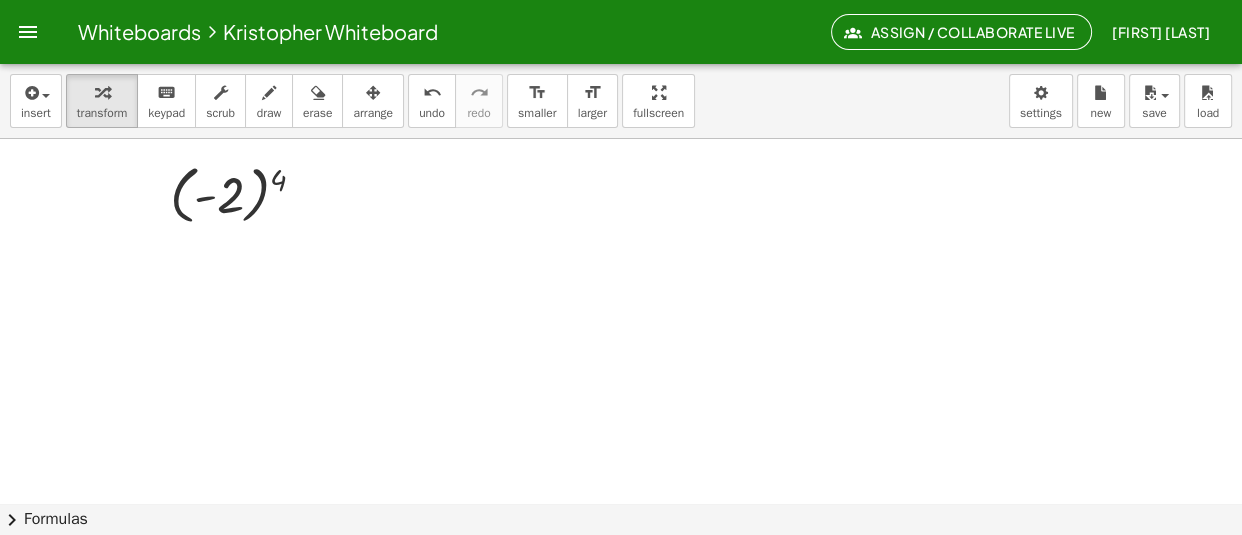 click at bounding box center (664, -8021) 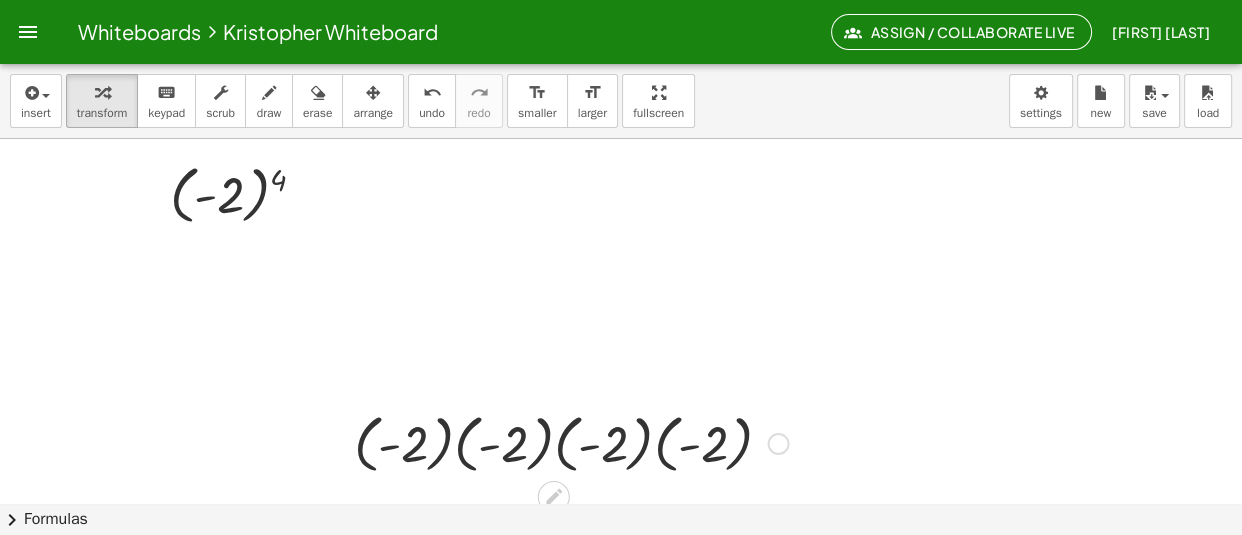 click at bounding box center (339, 441) 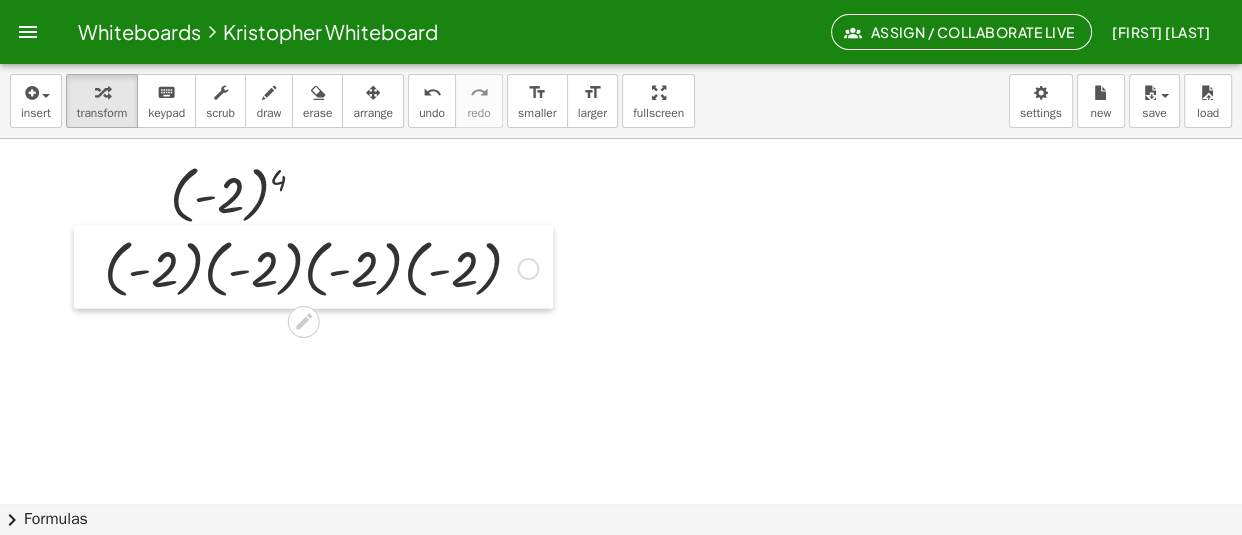drag, startPoint x: 343, startPoint y: 455, endPoint x: 93, endPoint y: 280, distance: 305.16388 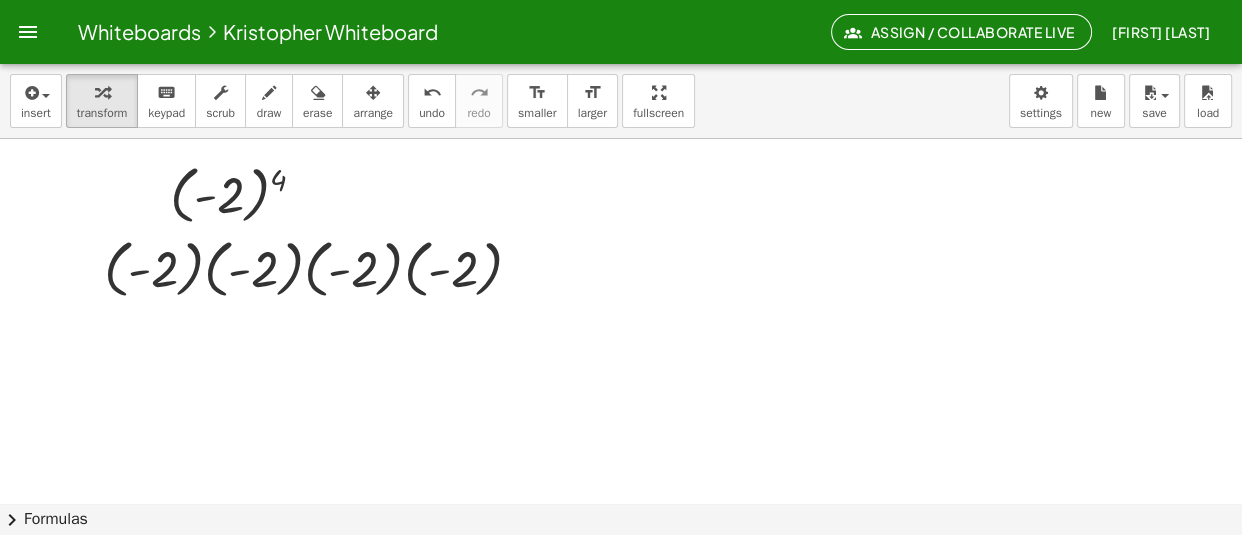 click at bounding box center [664, -8021] 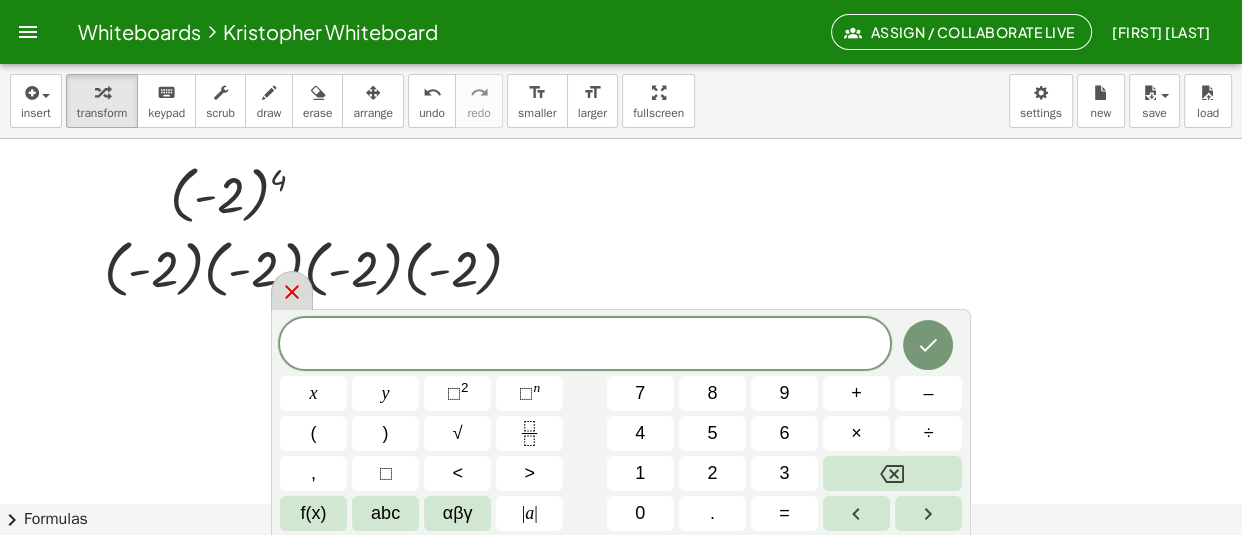 click 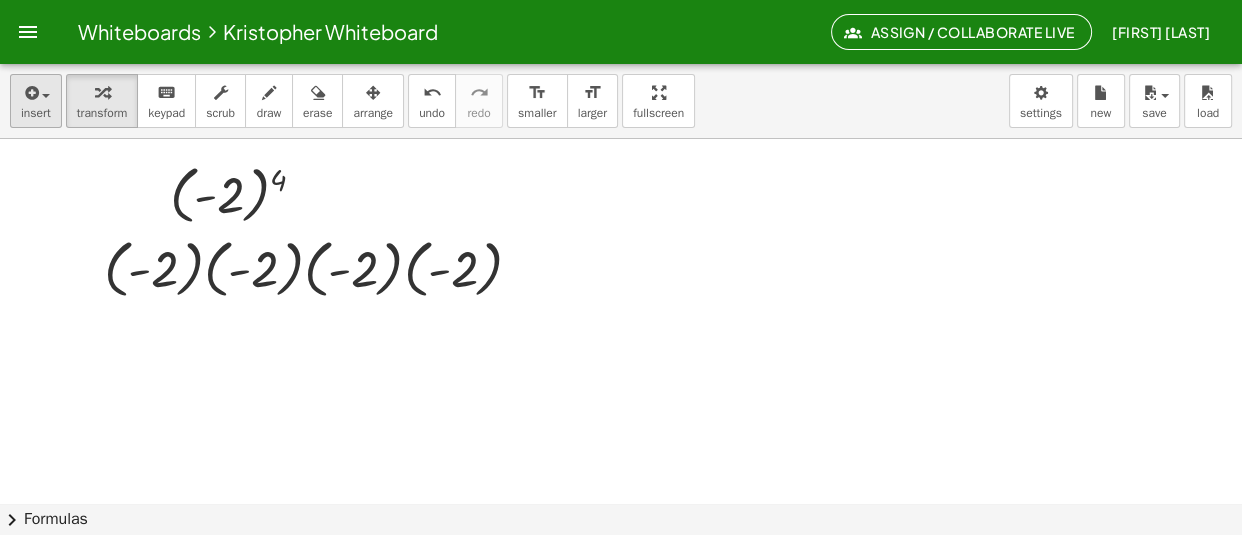 drag, startPoint x: 40, startPoint y: 134, endPoint x: 35, endPoint y: 100, distance: 34.36568 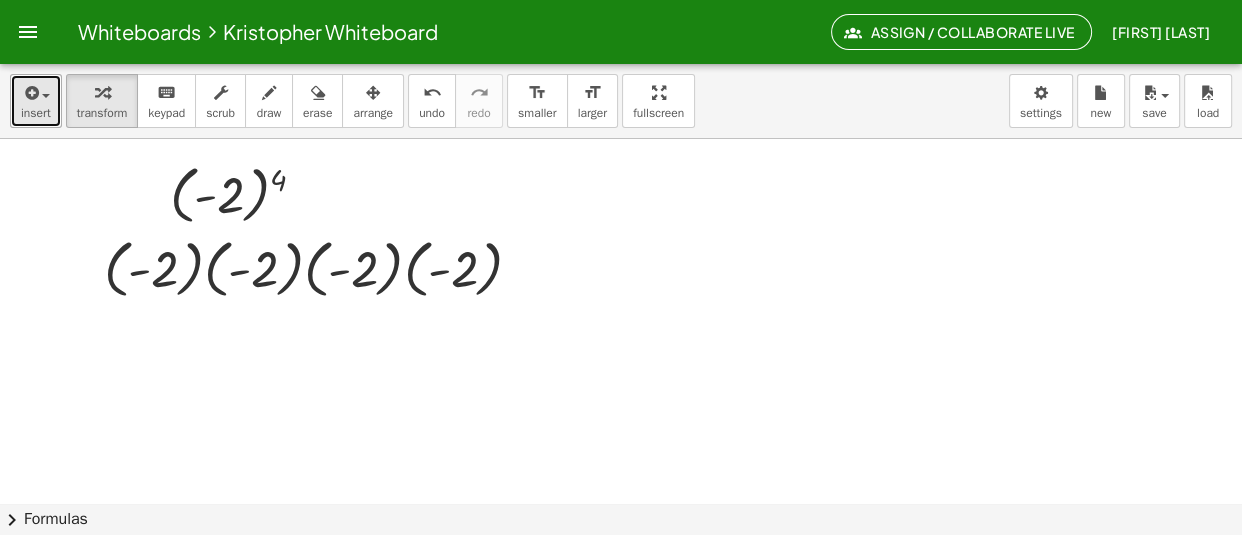 click at bounding box center (30, 93) 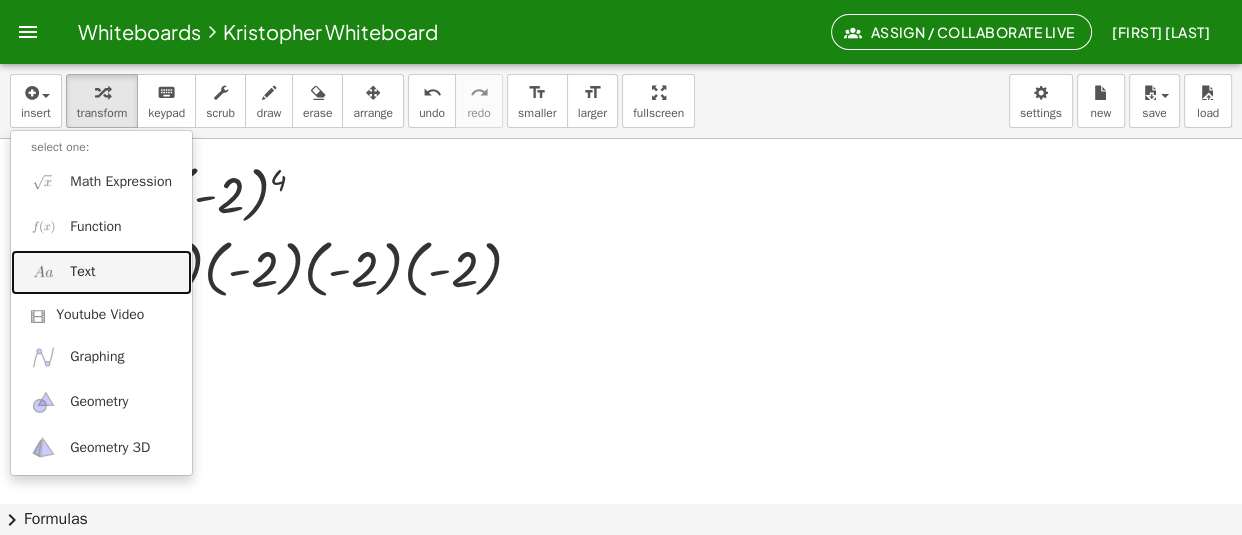 click on "Text" at bounding box center [101, 272] 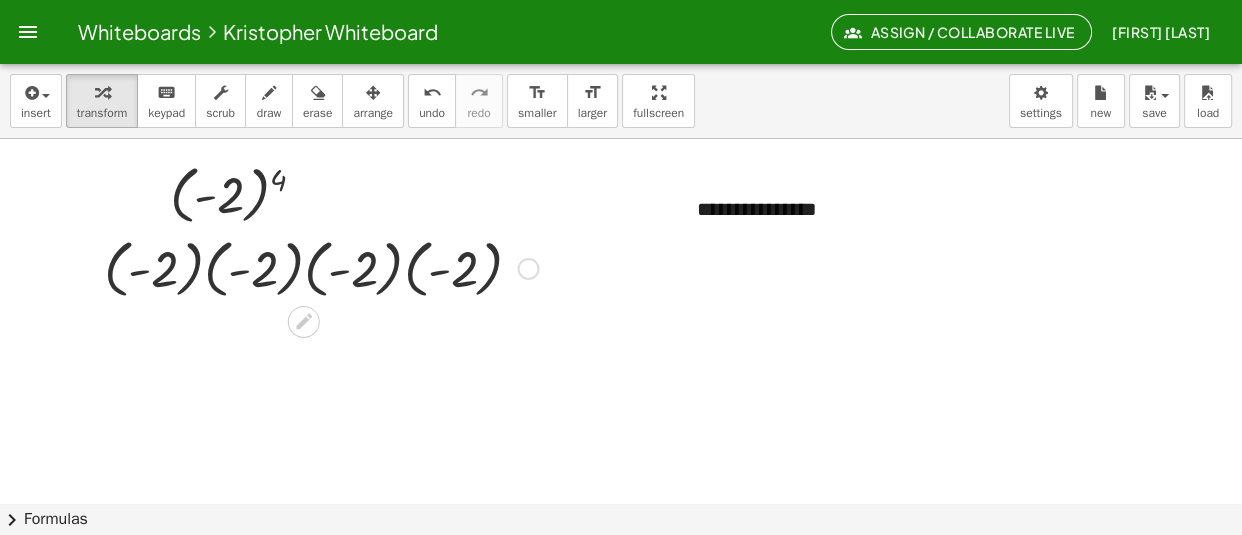 type 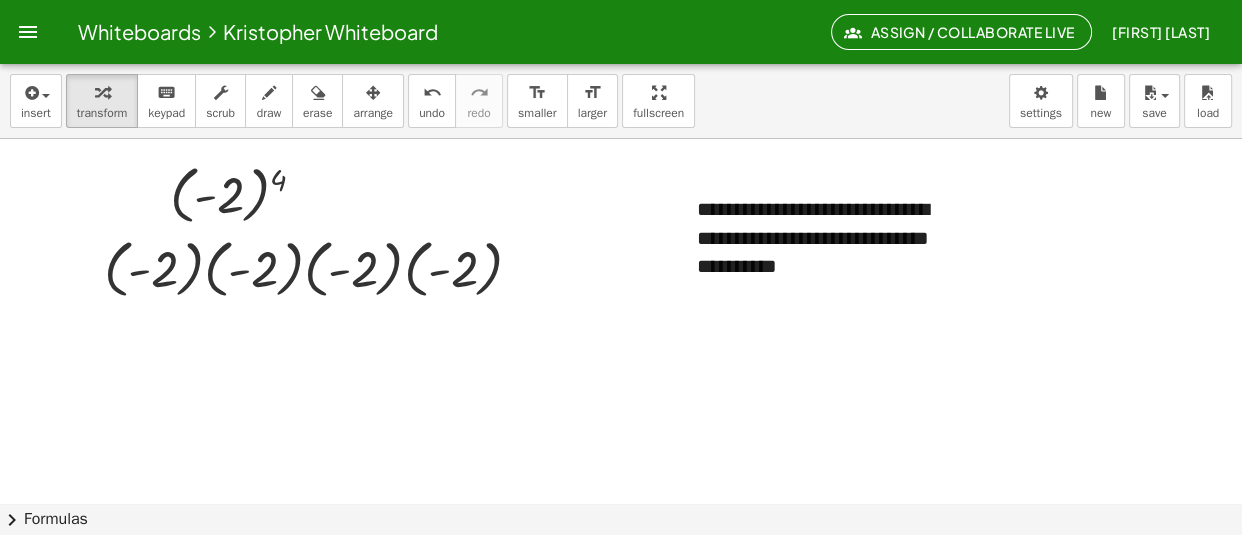 click at bounding box center (664, -8021) 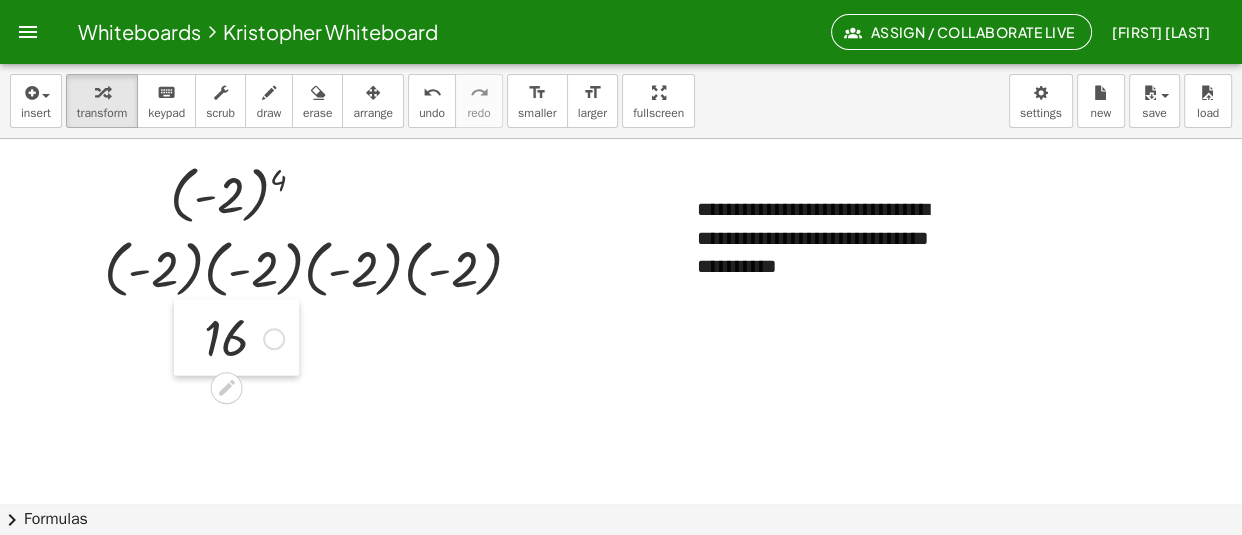 drag, startPoint x: 269, startPoint y: 399, endPoint x: 202, endPoint y: 333, distance: 94.04786 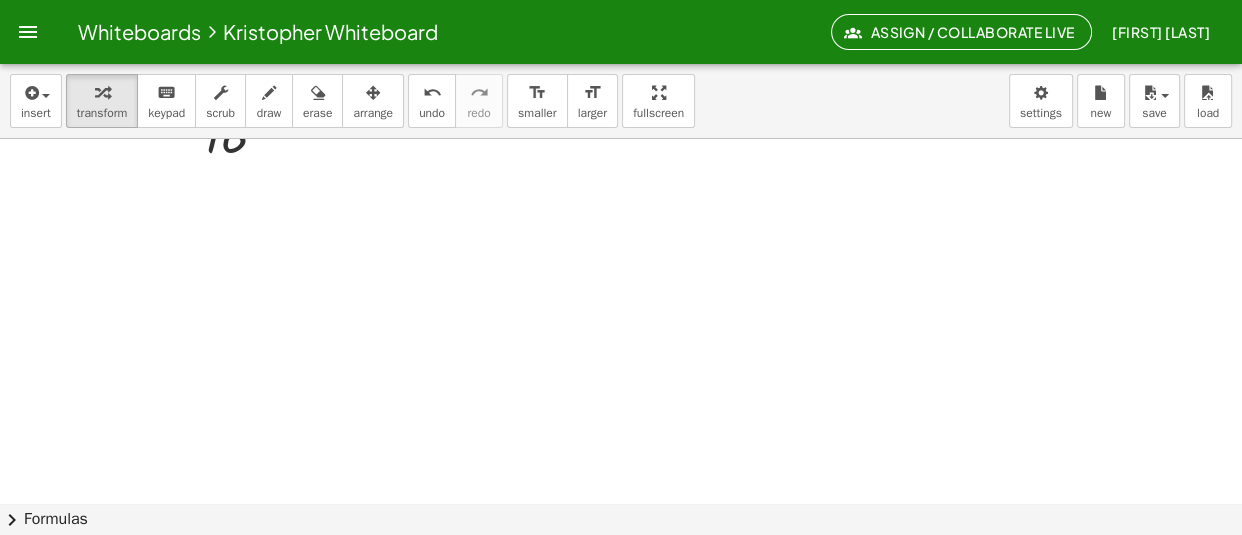 scroll, scrollTop: 16935, scrollLeft: 11, axis: both 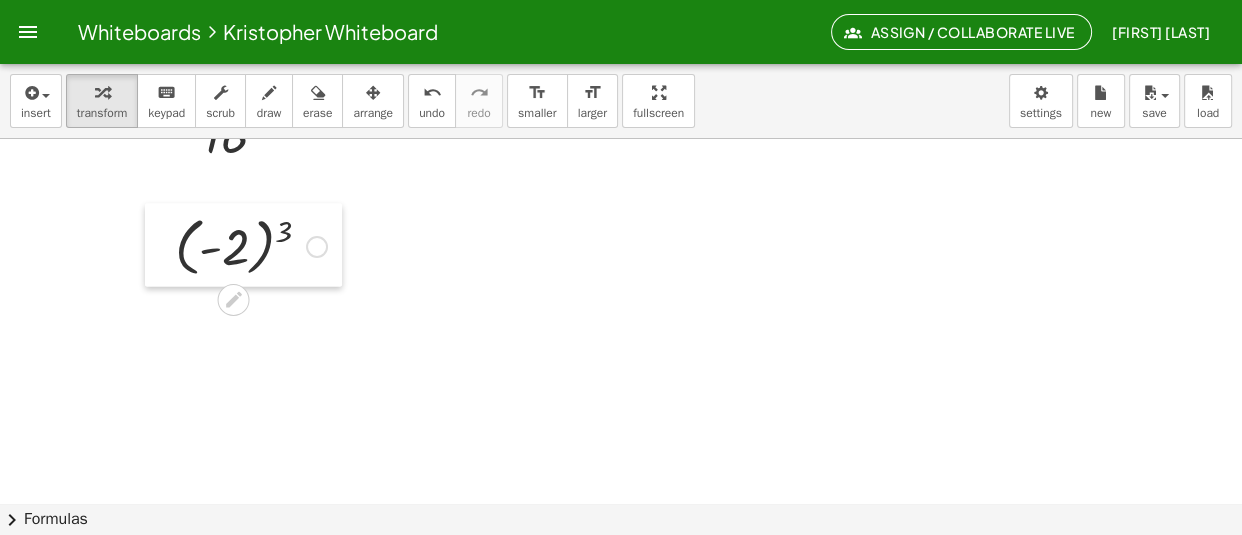 drag, startPoint x: 259, startPoint y: 312, endPoint x: 154, endPoint y: 228, distance: 134.4656 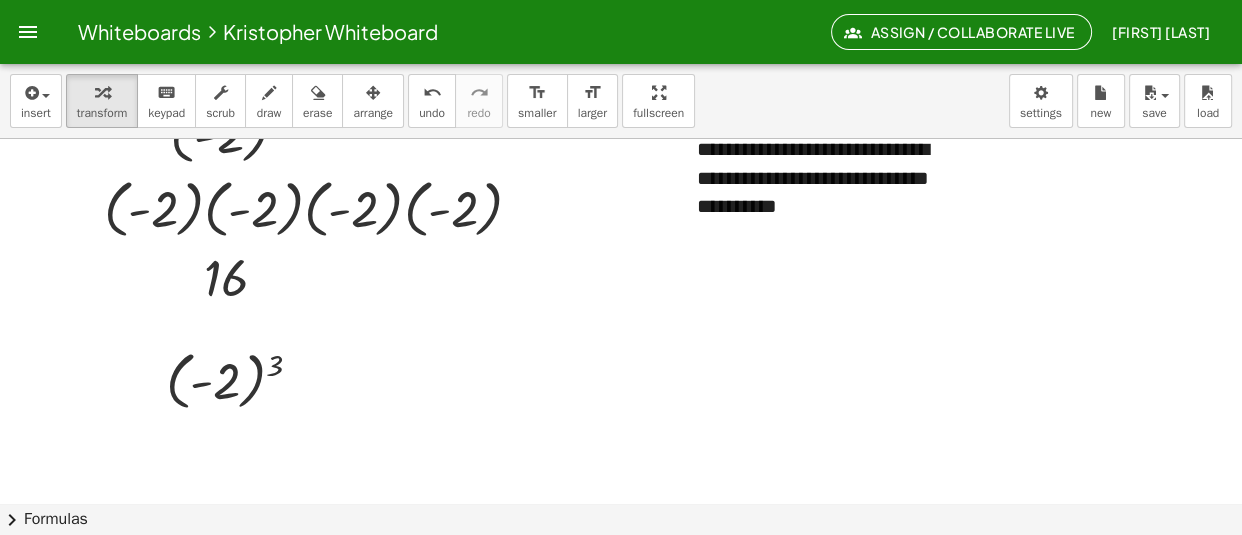scroll, scrollTop: 16748, scrollLeft: 11, axis: both 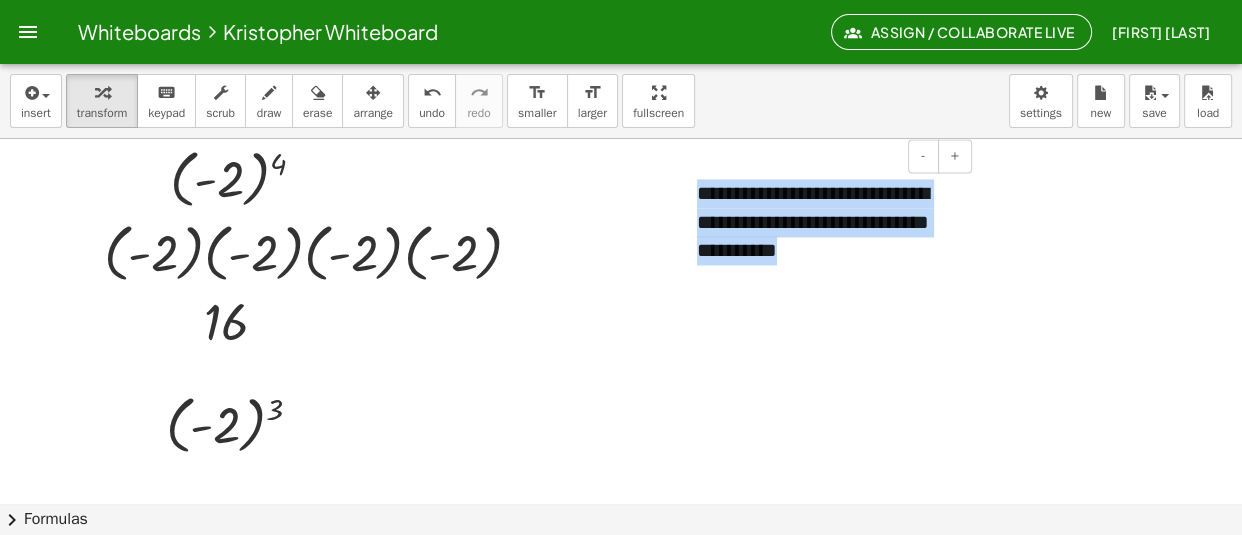 drag, startPoint x: 700, startPoint y: 194, endPoint x: 860, endPoint y: 245, distance: 167.93153 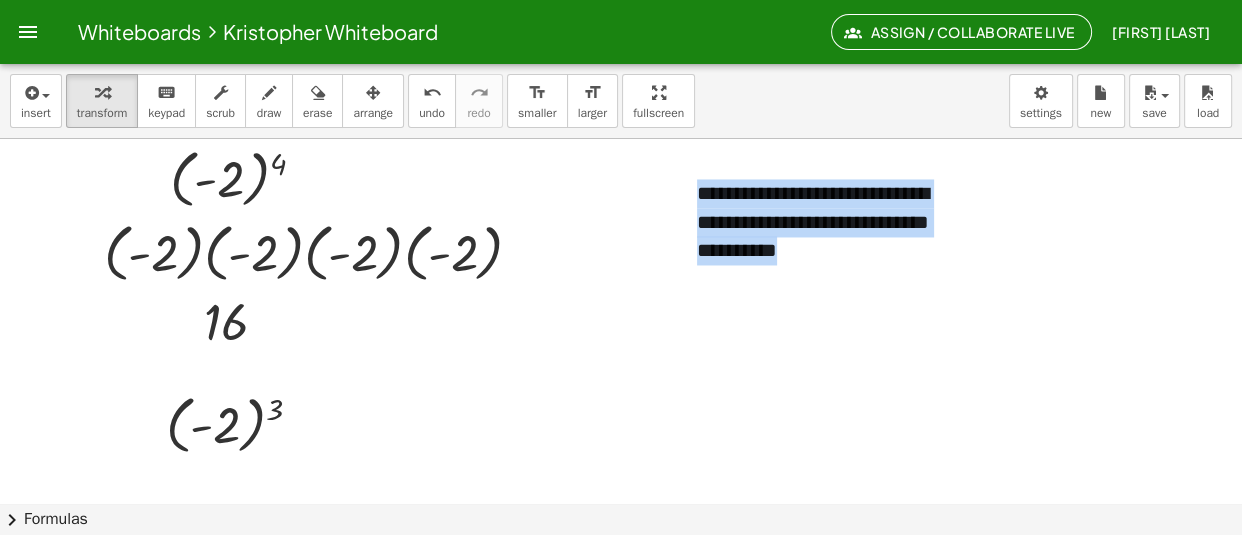 click at bounding box center [664, -7855] 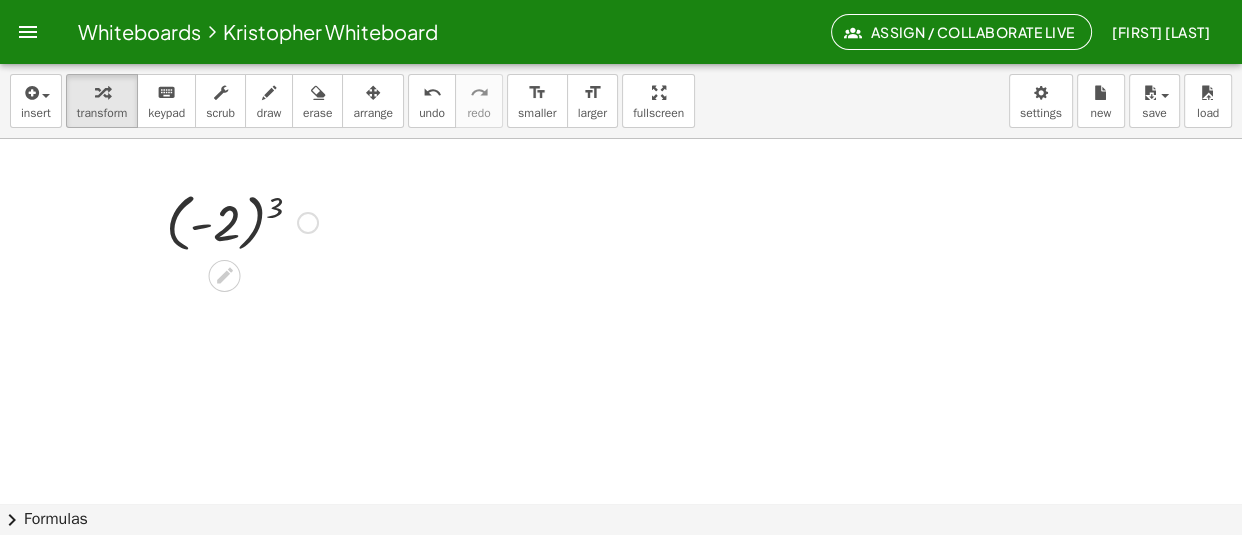 scroll, scrollTop: 16983, scrollLeft: 11, axis: both 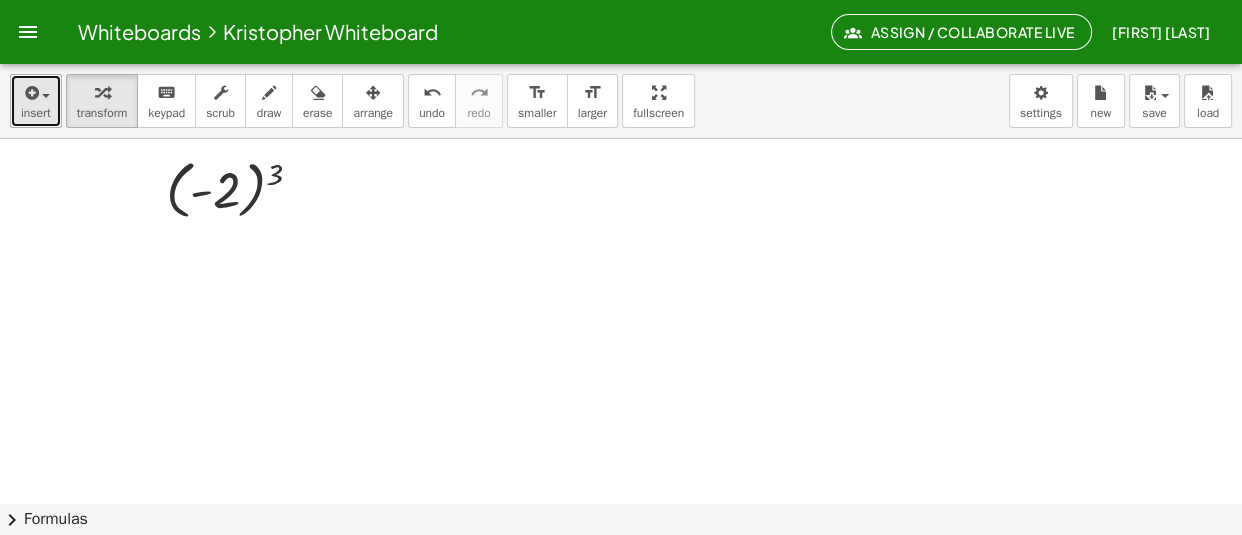 click at bounding box center (30, 93) 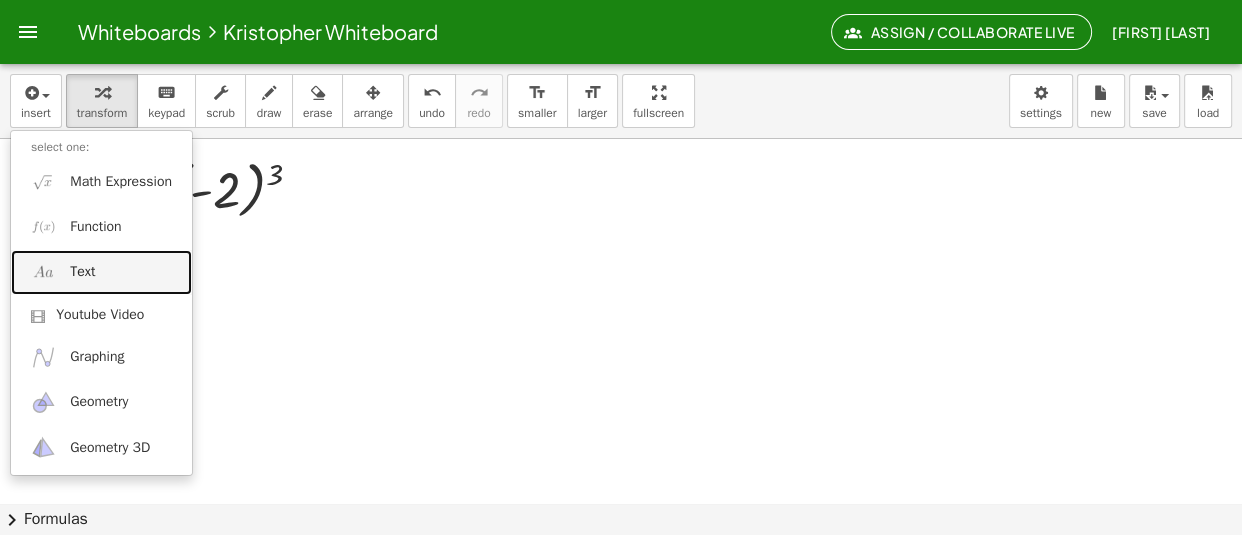 click on "Text" at bounding box center [82, 272] 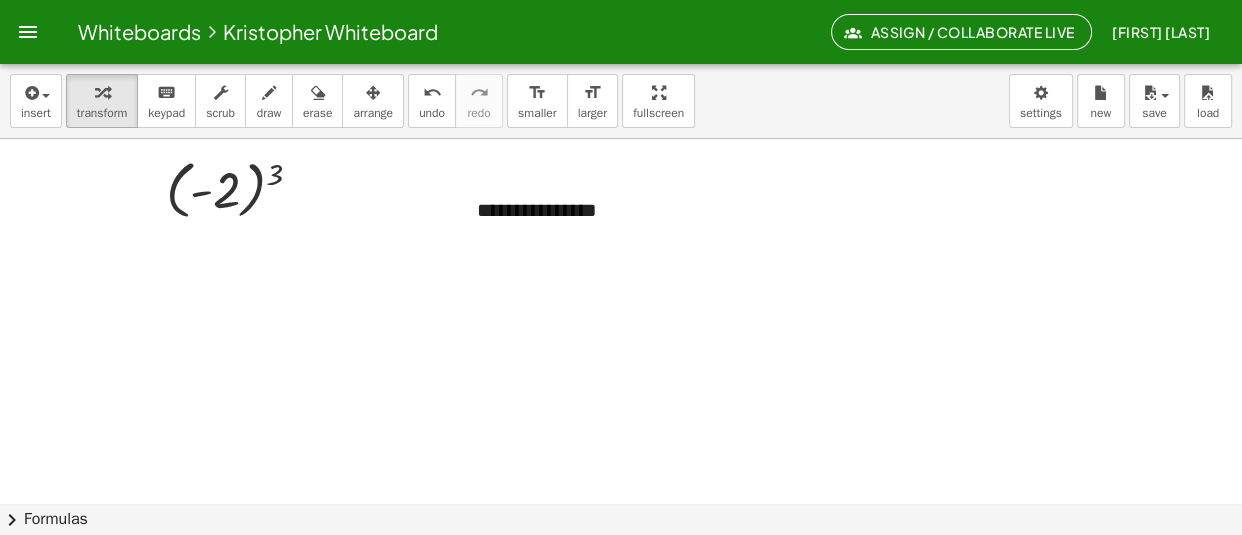 type 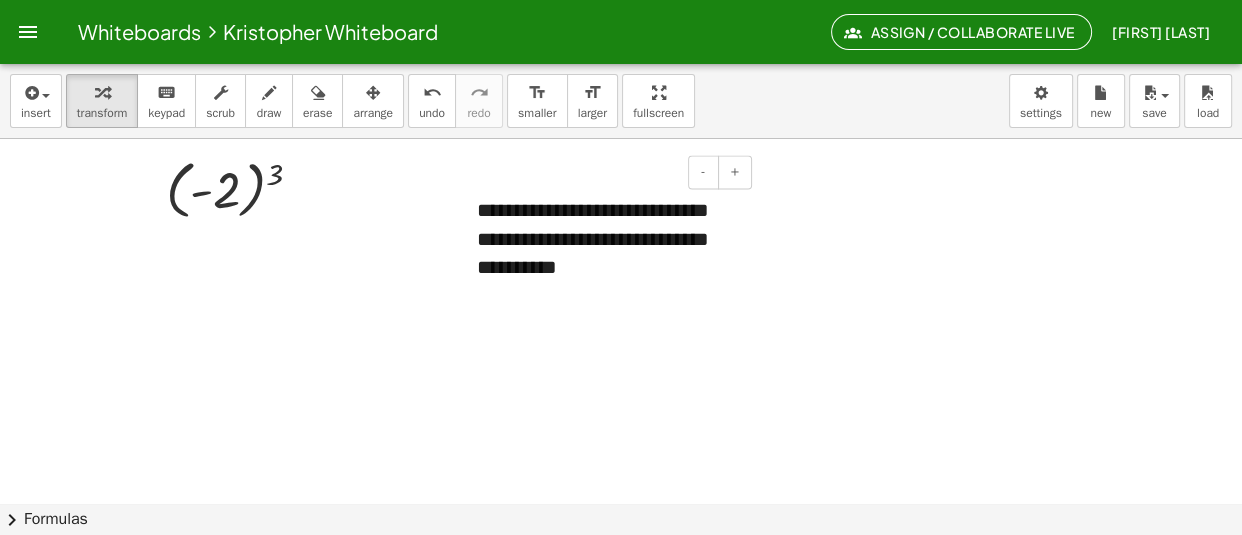 click on "**********" at bounding box center (593, 237) 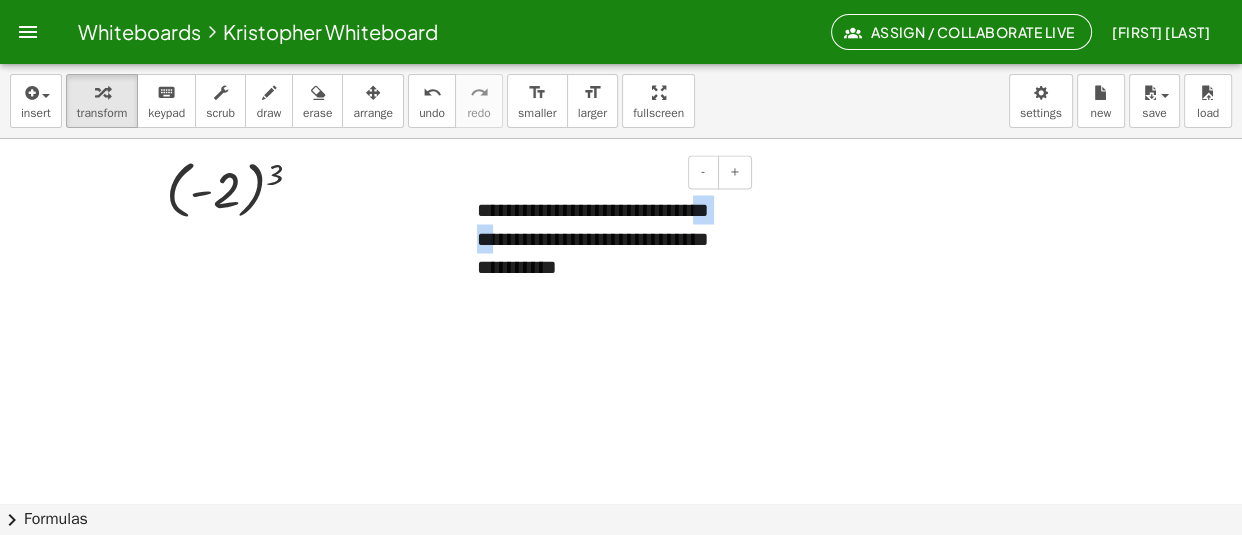 drag, startPoint x: 521, startPoint y: 239, endPoint x: 480, endPoint y: 239, distance: 41 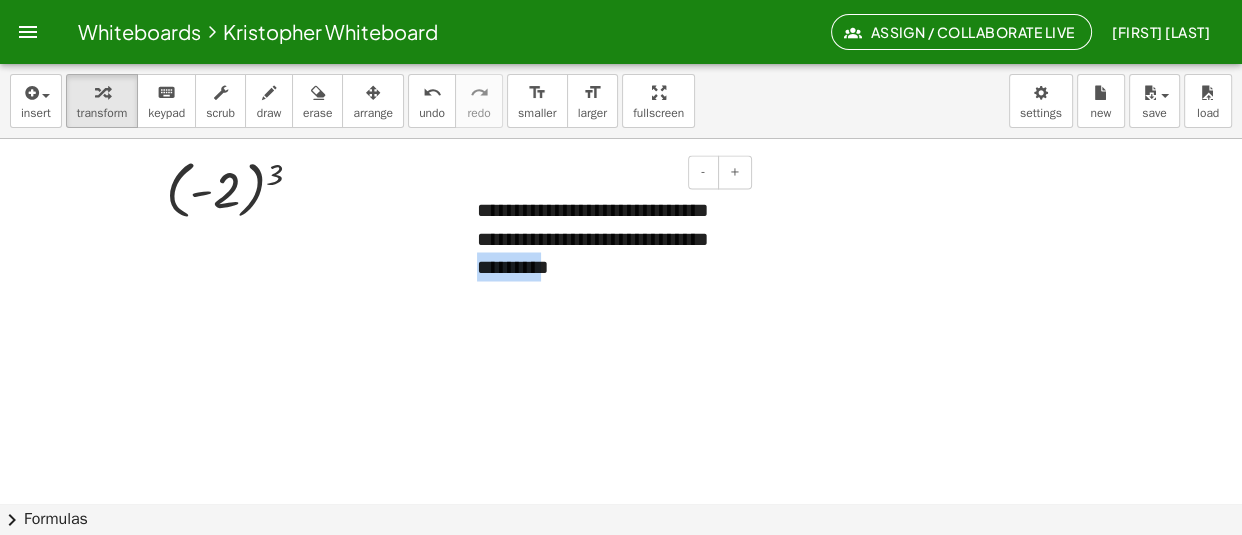 drag, startPoint x: 606, startPoint y: 268, endPoint x: 542, endPoint y: 270, distance: 64.03124 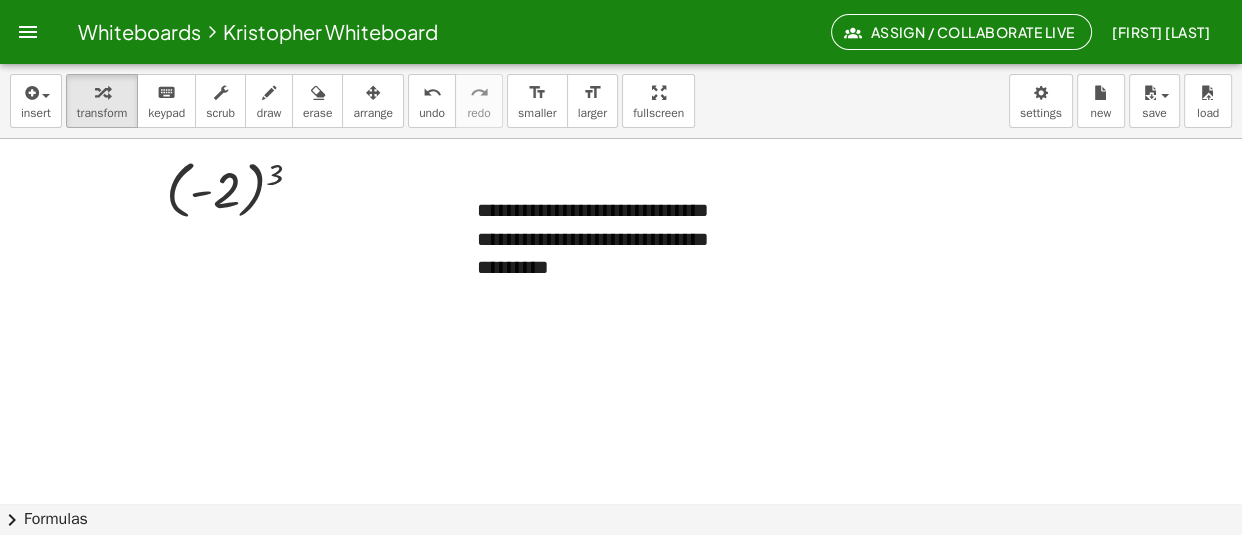 click at bounding box center [664, -8090] 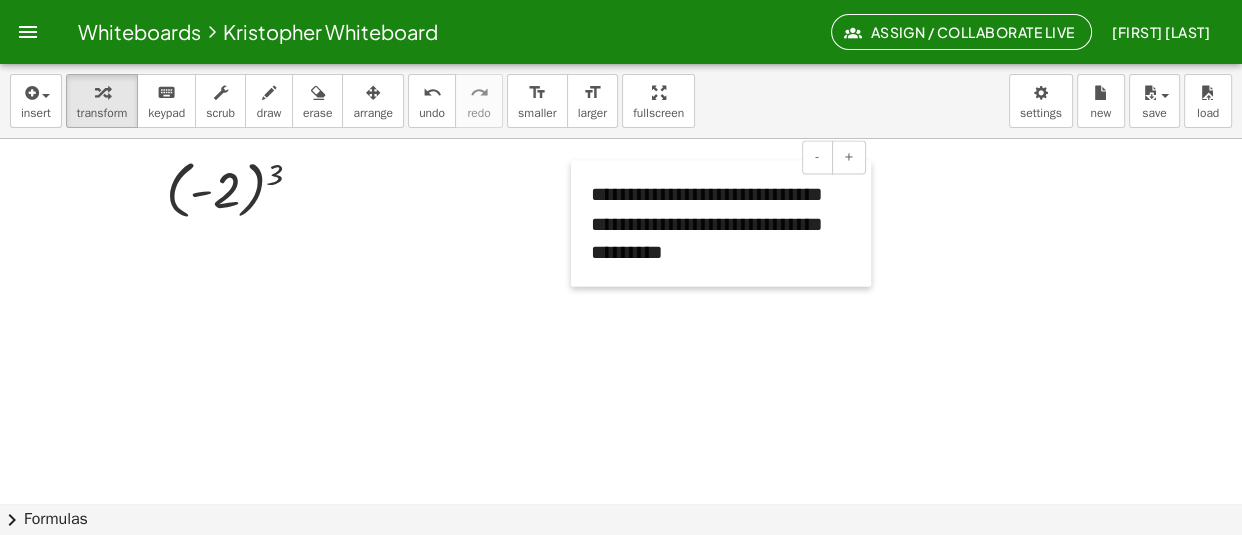 drag, startPoint x: 466, startPoint y: 237, endPoint x: 660, endPoint y: 215, distance: 195.24344 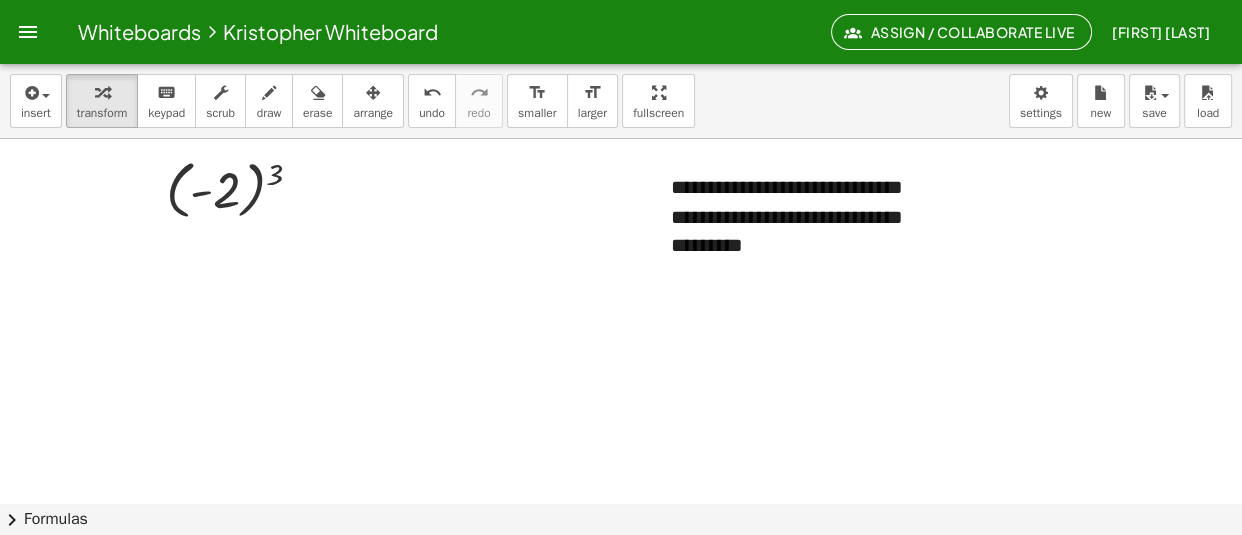 click at bounding box center (664, -8090) 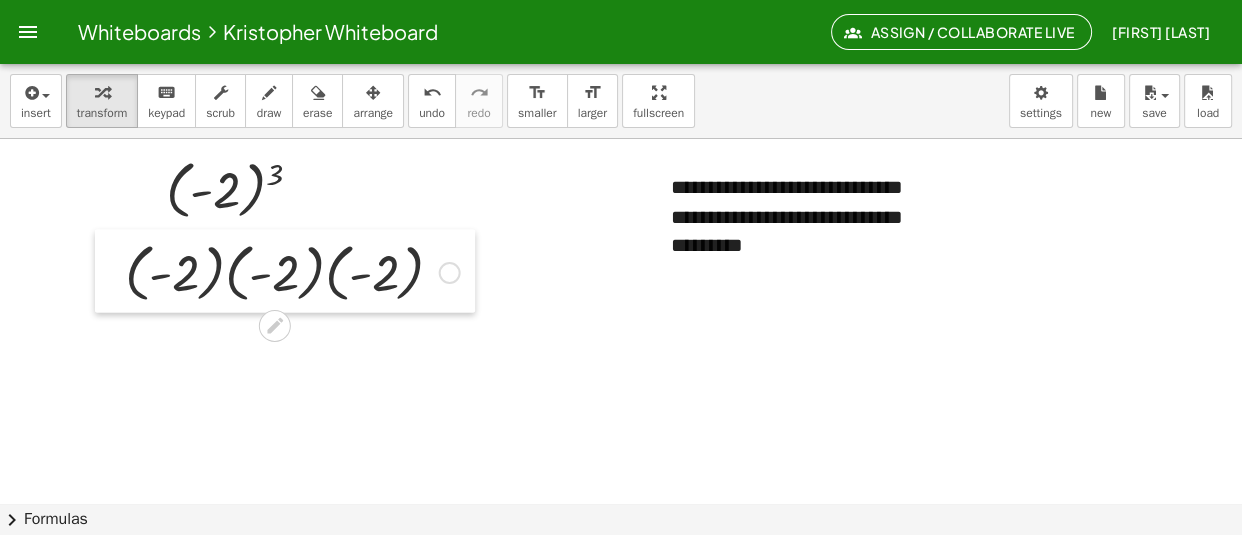 drag, startPoint x: 233, startPoint y: 369, endPoint x: 102, endPoint y: 278, distance: 159.5055 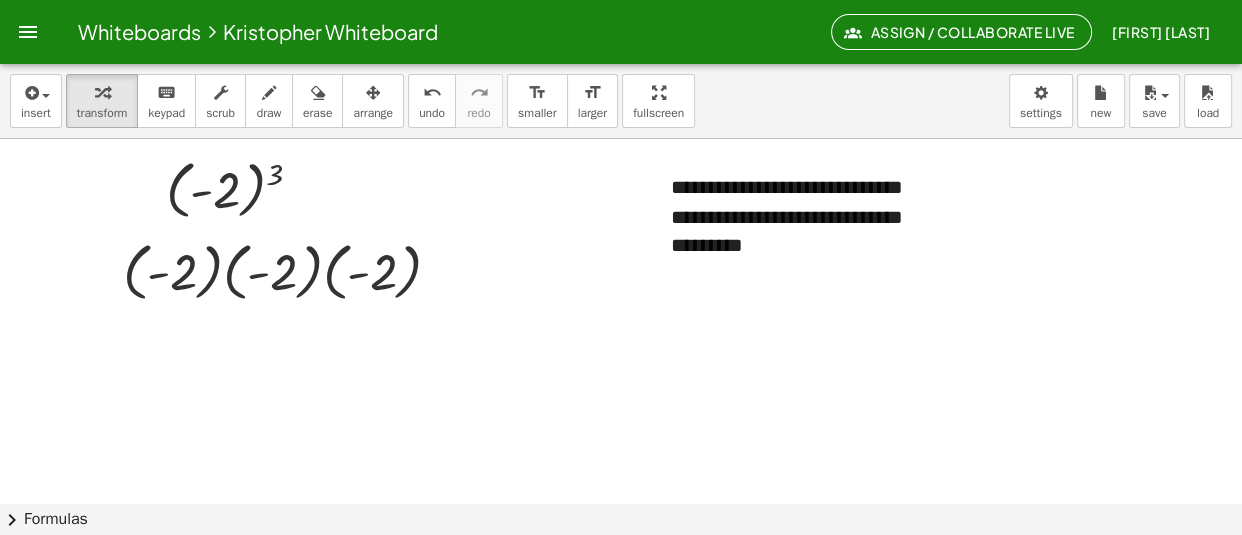 click at bounding box center [664, -8090] 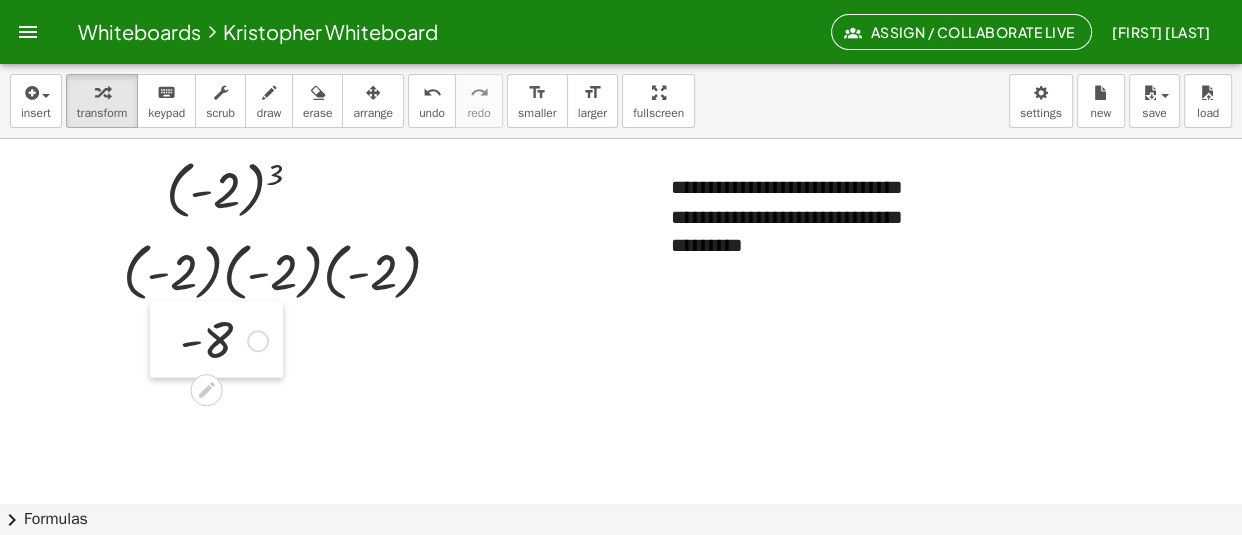 drag, startPoint x: 312, startPoint y: 429, endPoint x: 155, endPoint y: 340, distance: 180.4716 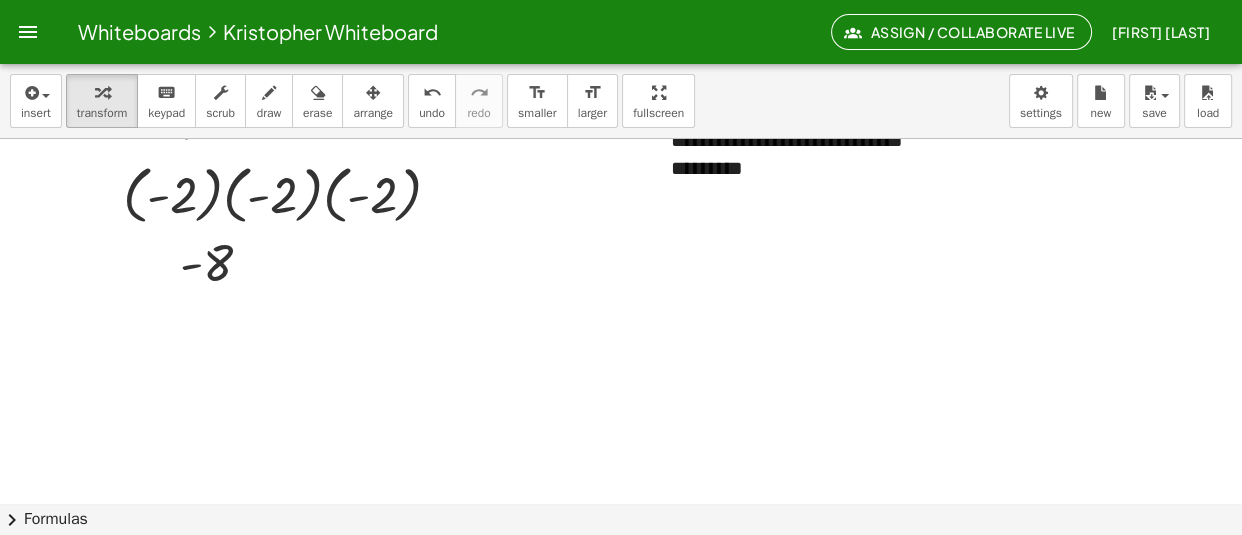 scroll, scrollTop: 17061, scrollLeft: 11, axis: both 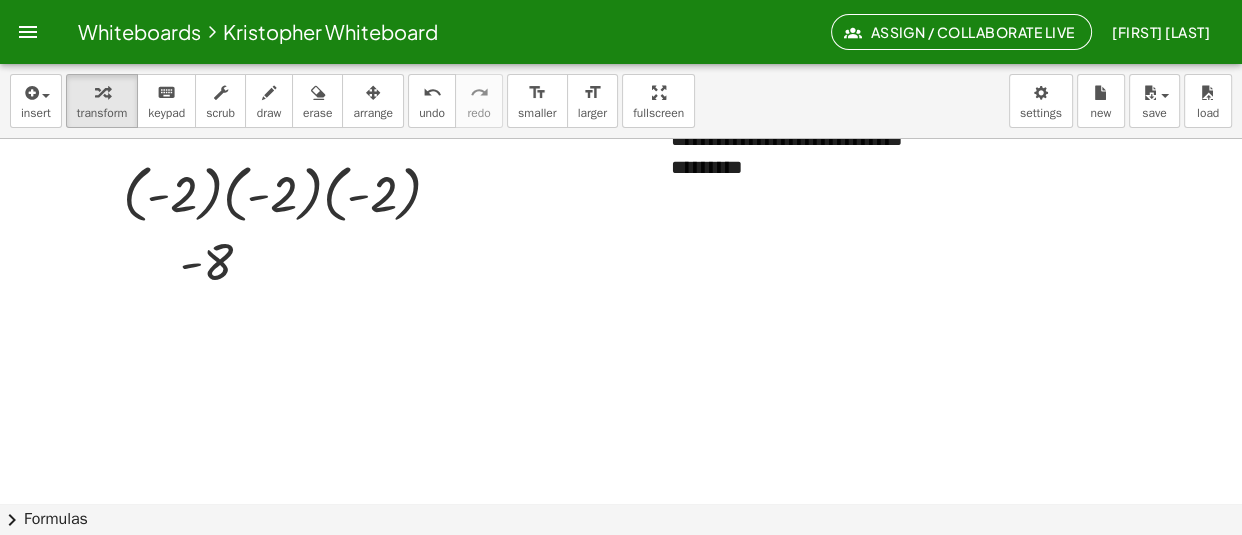 click at bounding box center (664, -8168) 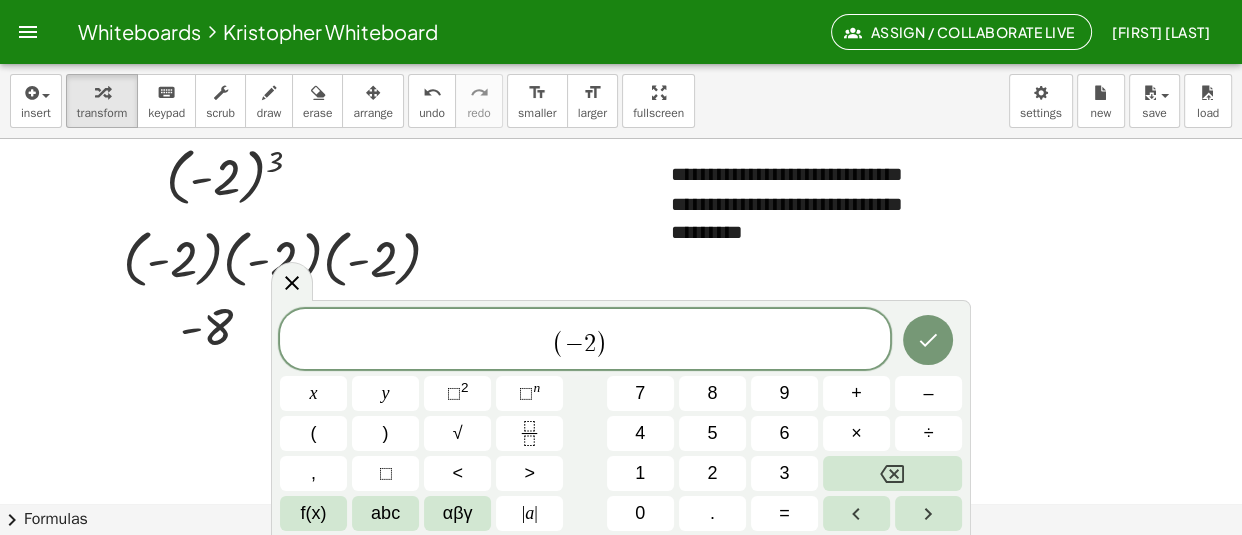 scroll, scrollTop: 16995, scrollLeft: 11, axis: both 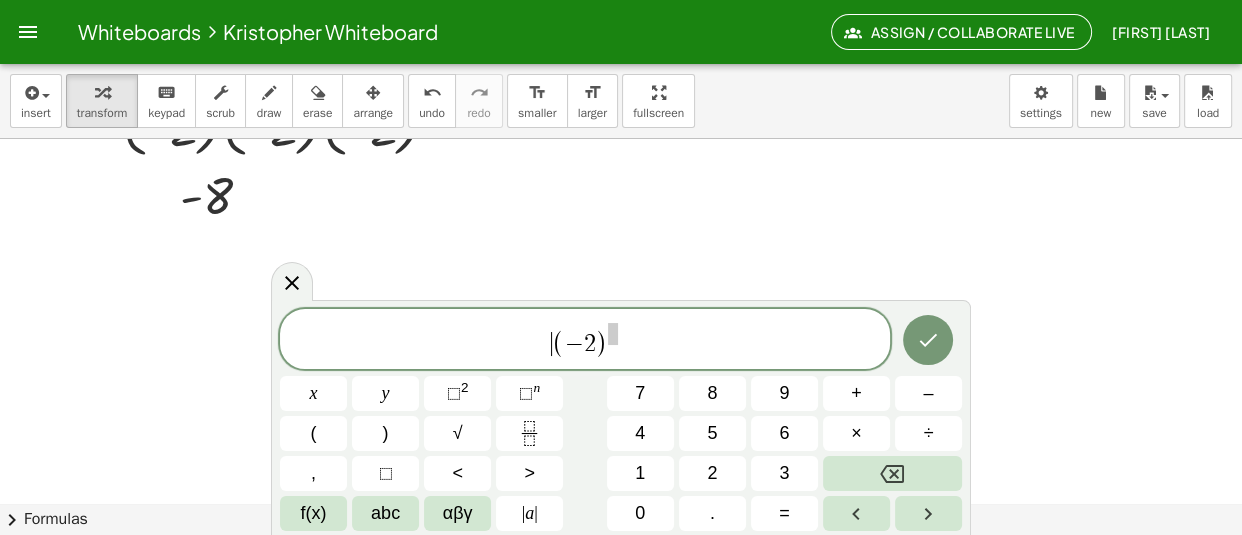 click on "(" at bounding box center [558, 343] 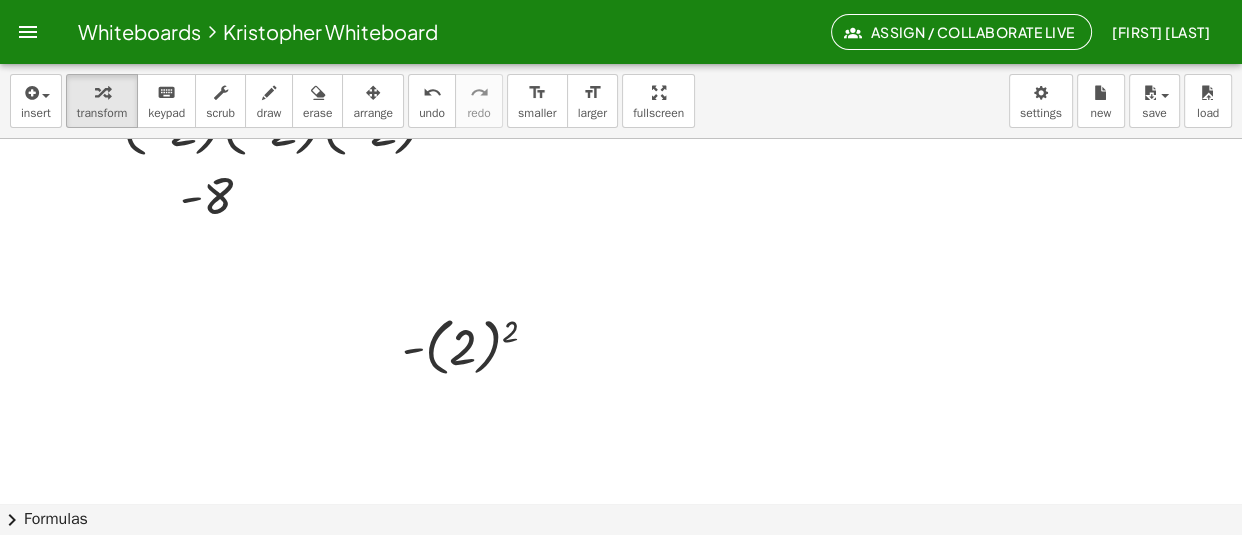 scroll, scrollTop: 17155, scrollLeft: 11, axis: both 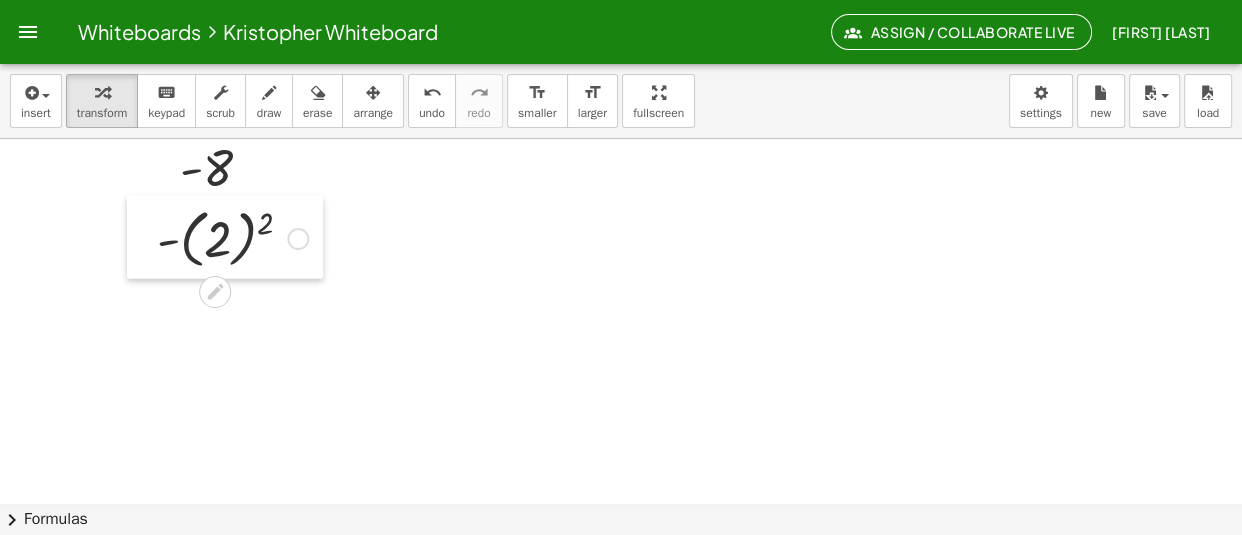 drag, startPoint x: 386, startPoint y: 330, endPoint x: 140, endPoint y: 250, distance: 258.68127 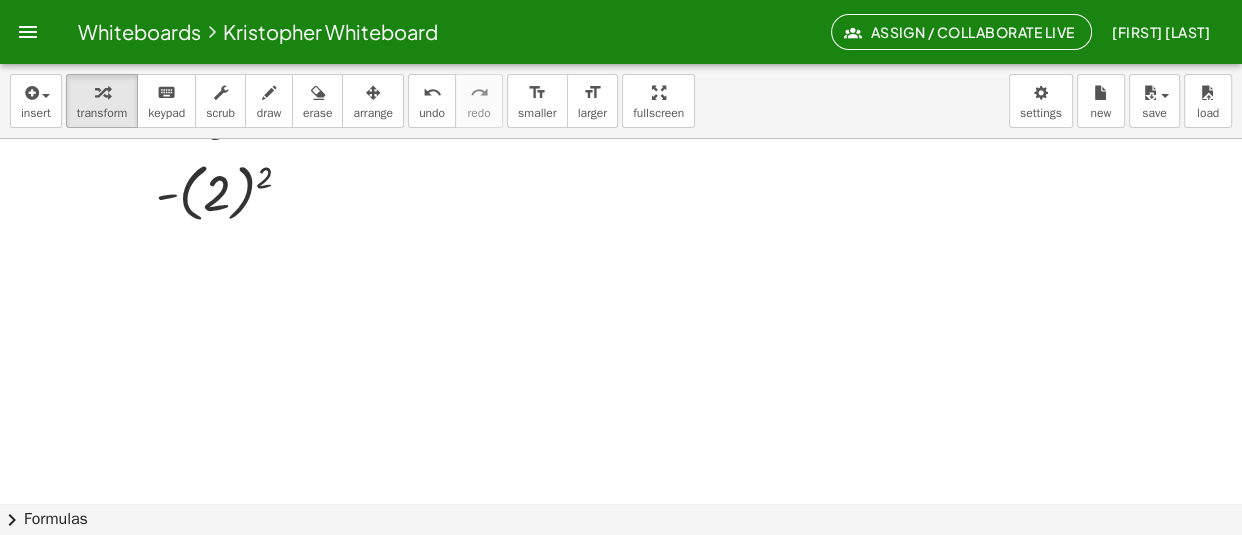 scroll, scrollTop: 17201, scrollLeft: 11, axis: both 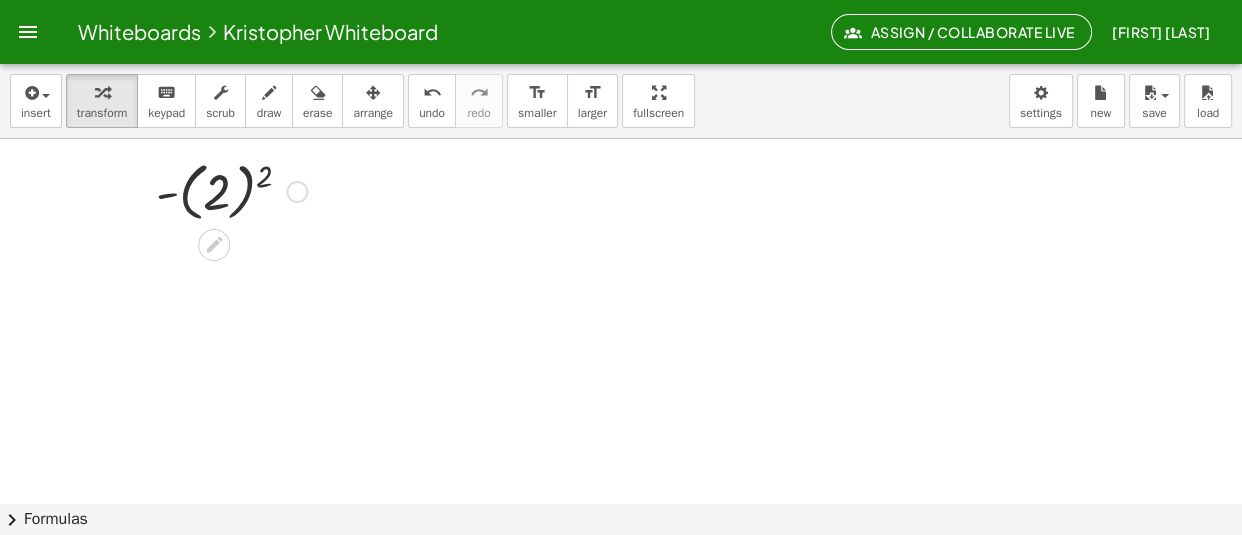 click at bounding box center (664, -8126) 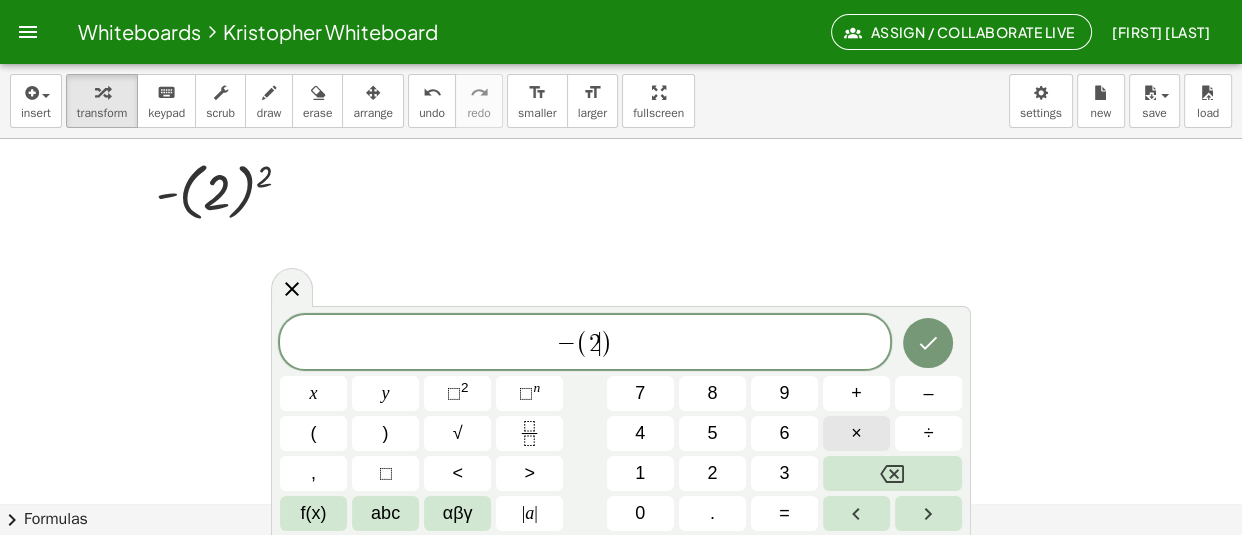 click on "×" at bounding box center [856, 433] 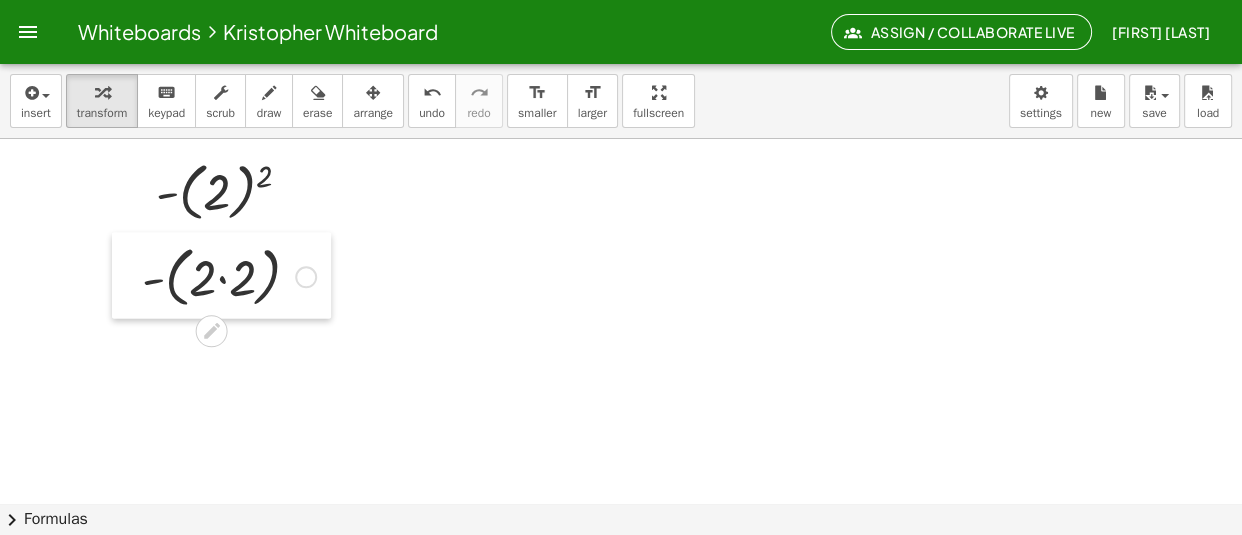 drag, startPoint x: 284, startPoint y: 357, endPoint x: 132, endPoint y: 284, distance: 168.62088 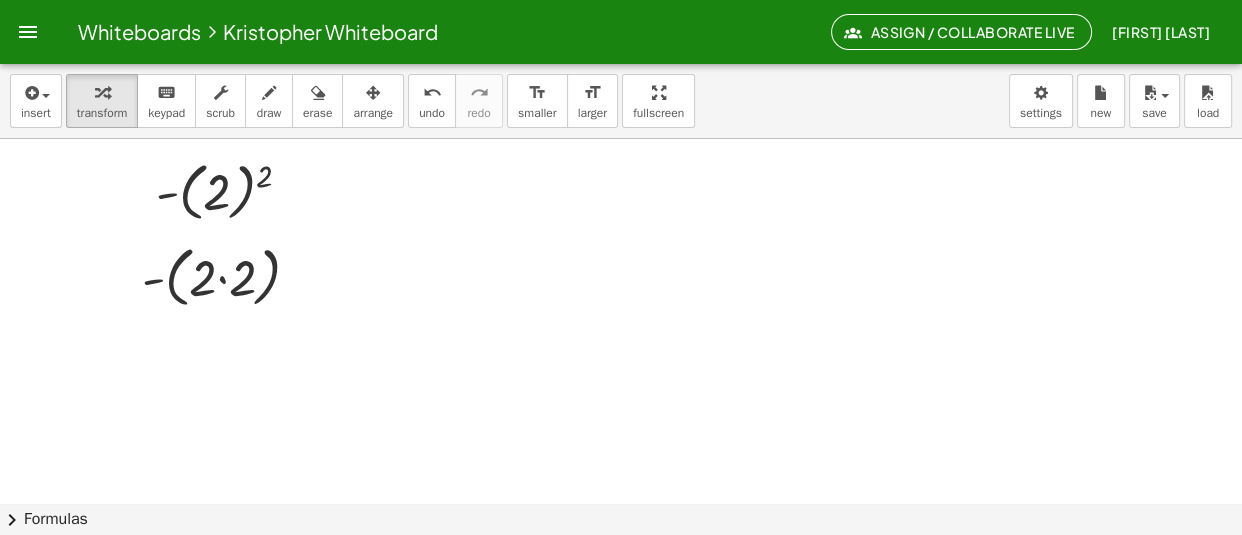 click at bounding box center (664, -8126) 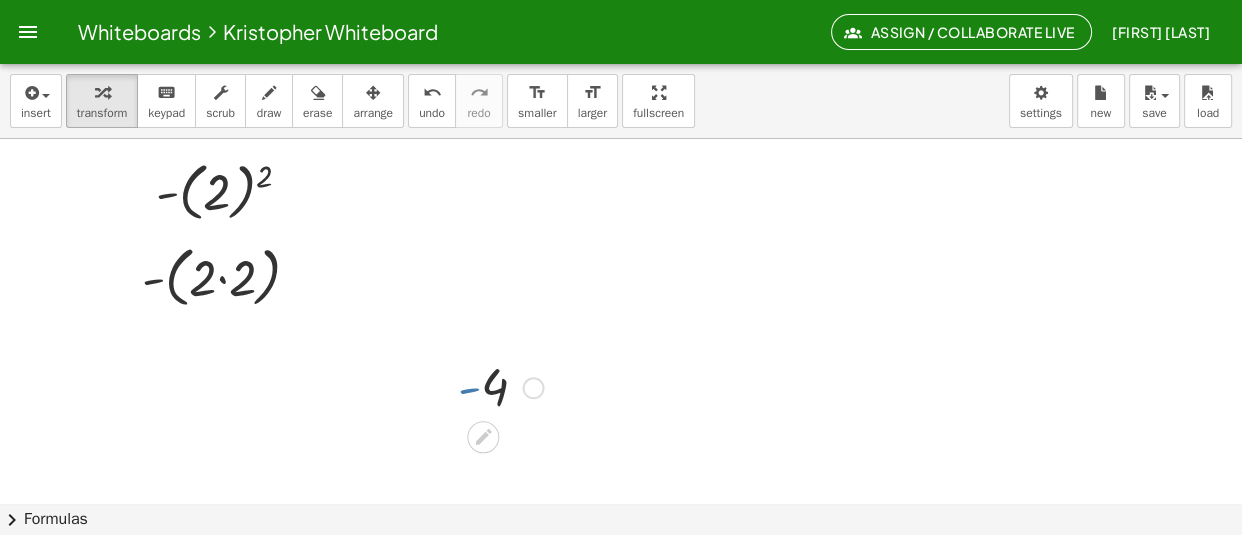 click on "- 4" at bounding box center [493, 387] 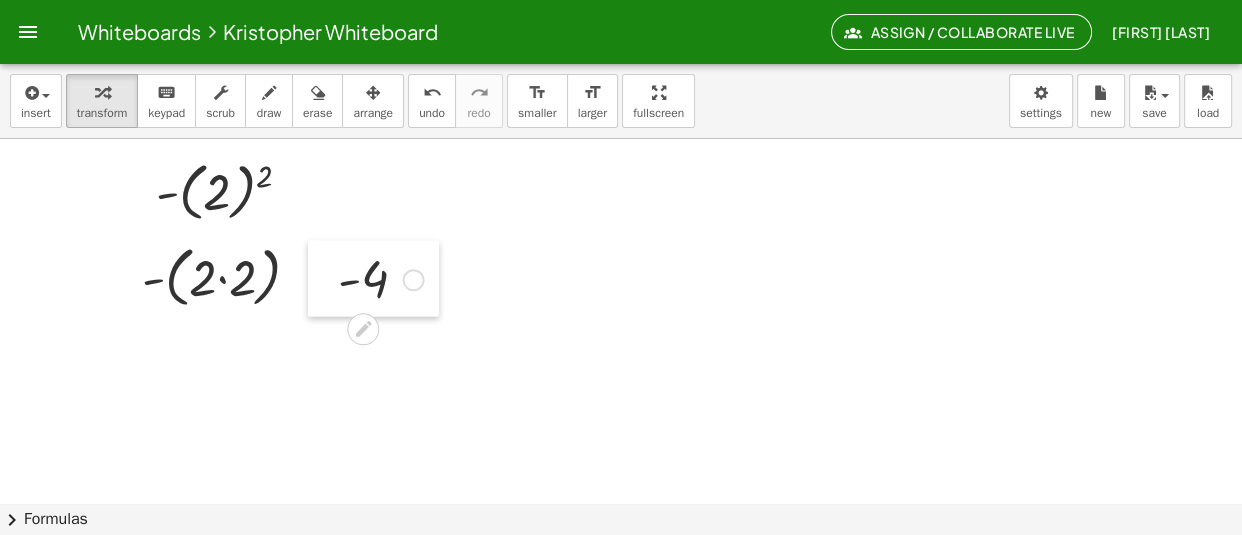 drag, startPoint x: 453, startPoint y: 385, endPoint x: 332, endPoint y: 251, distance: 180.54639 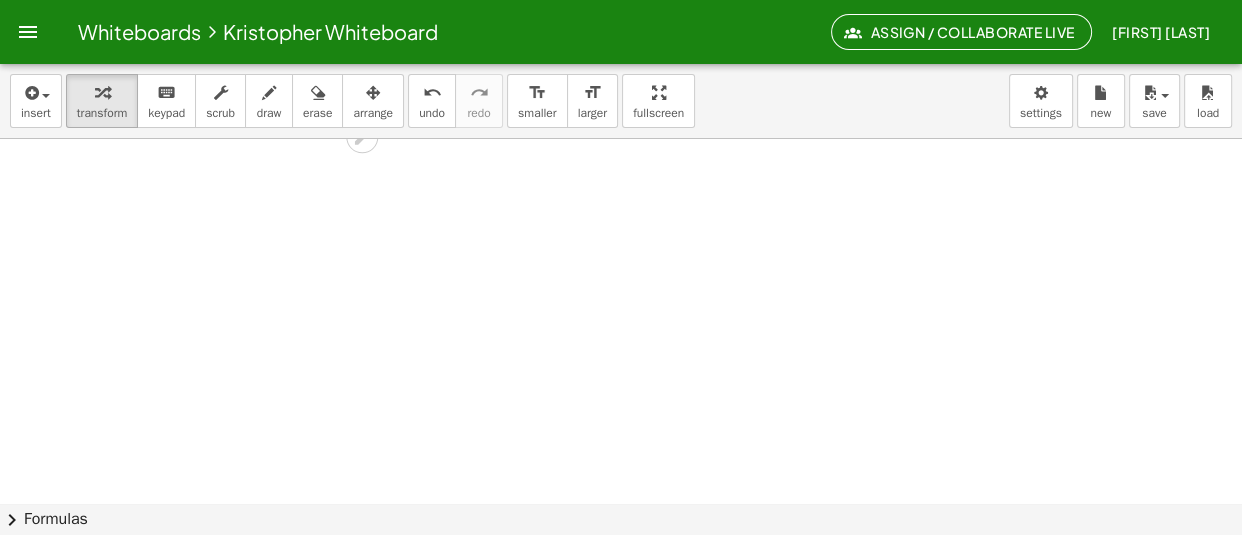 scroll, scrollTop: 17379, scrollLeft: 11, axis: both 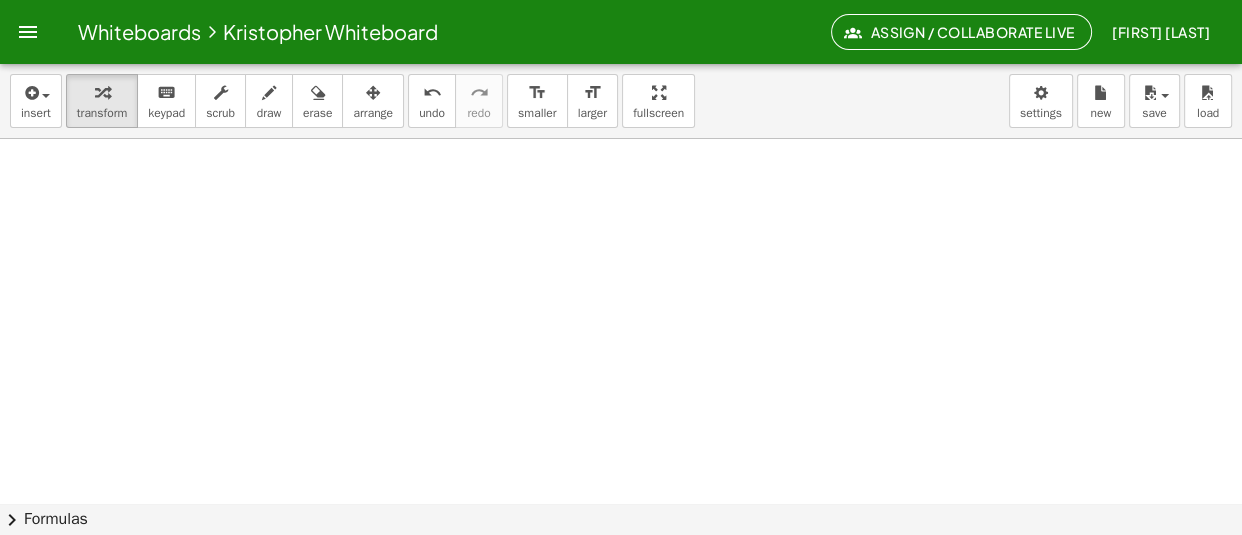 click at bounding box center [664, -8304] 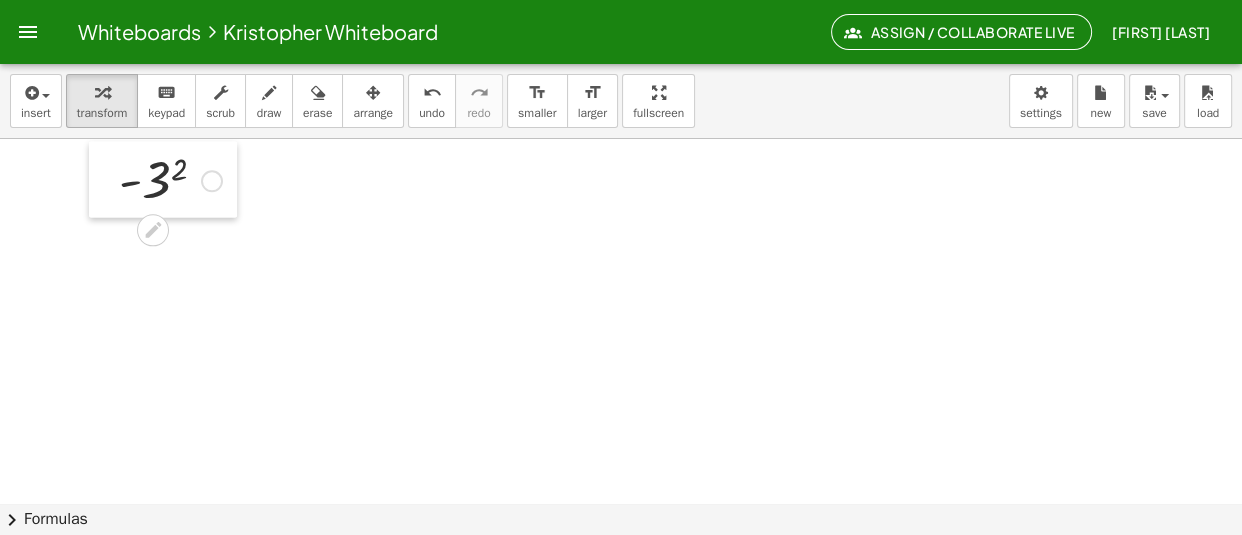 drag, startPoint x: 248, startPoint y: 330, endPoint x: 117, endPoint y: 187, distance: 193.93298 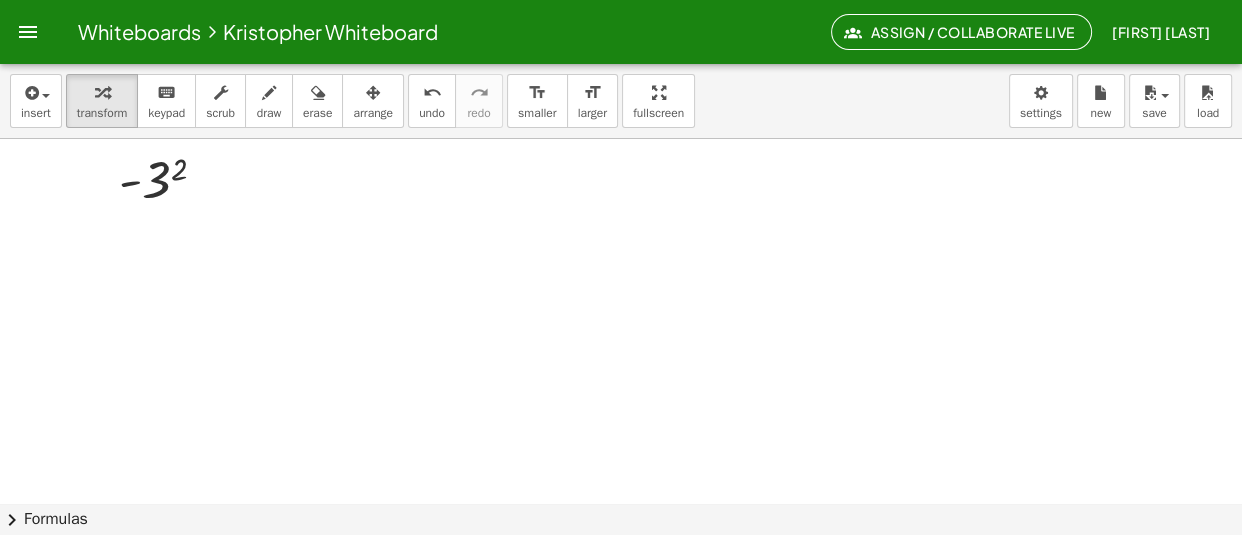 click at bounding box center (664, -8304) 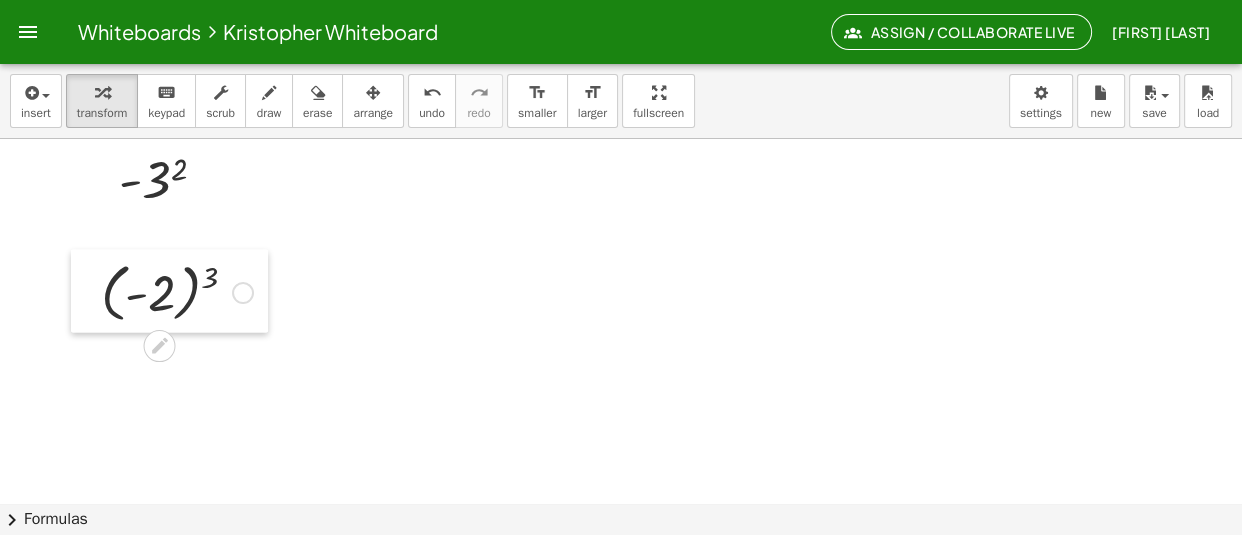 drag, startPoint x: 349, startPoint y: 262, endPoint x: 91, endPoint y: 278, distance: 258.49564 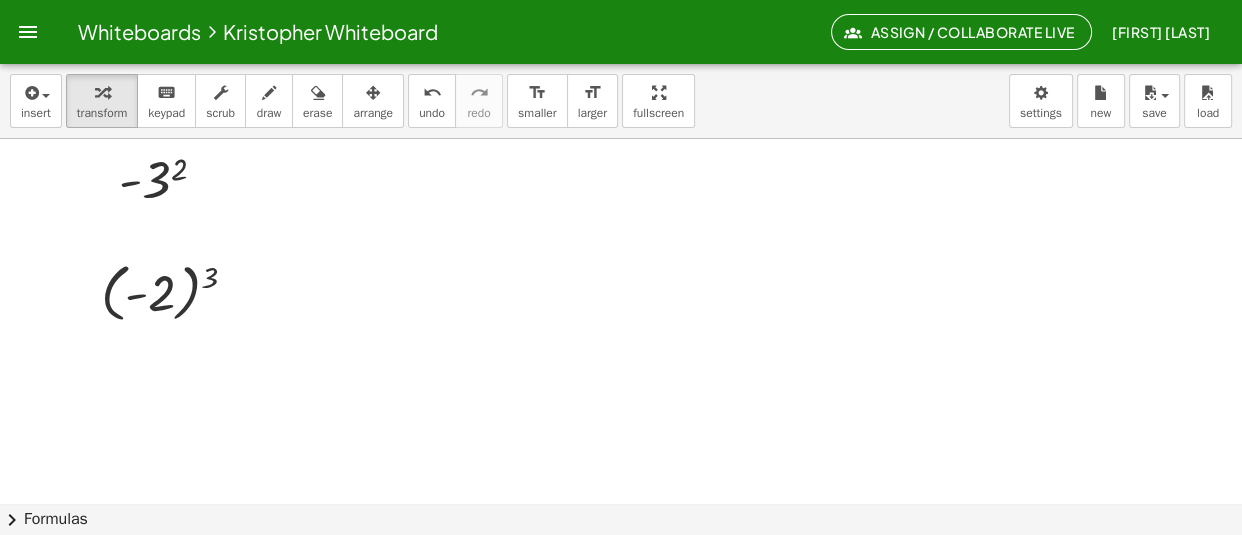 click at bounding box center [664, -8304] 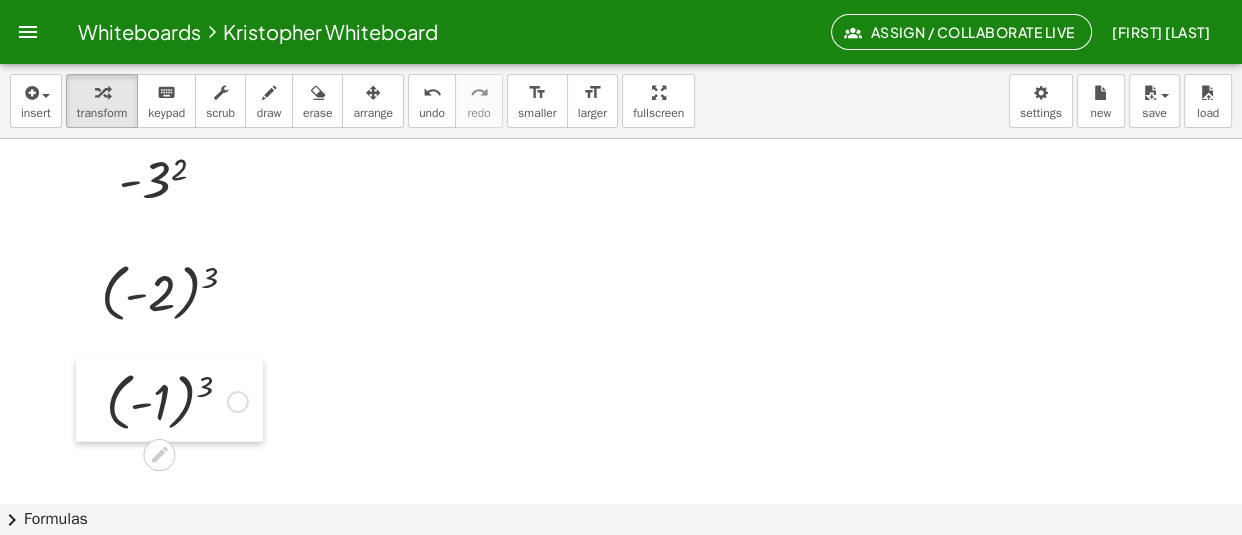 drag, startPoint x: 429, startPoint y: 472, endPoint x: 97, endPoint y: 419, distance: 336.2038 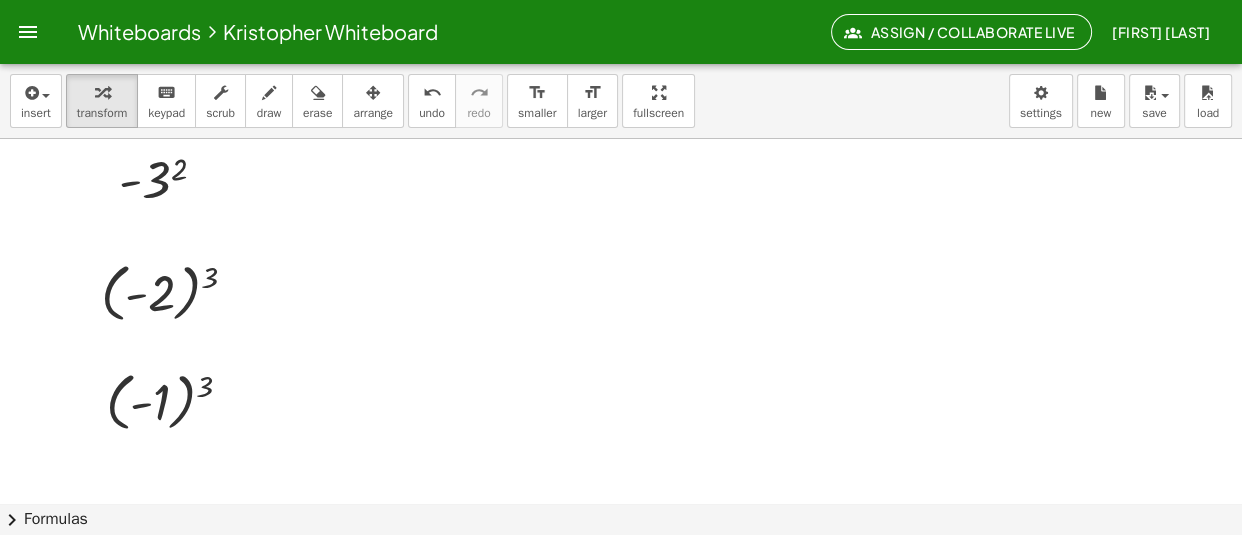 click at bounding box center (664, -8304) 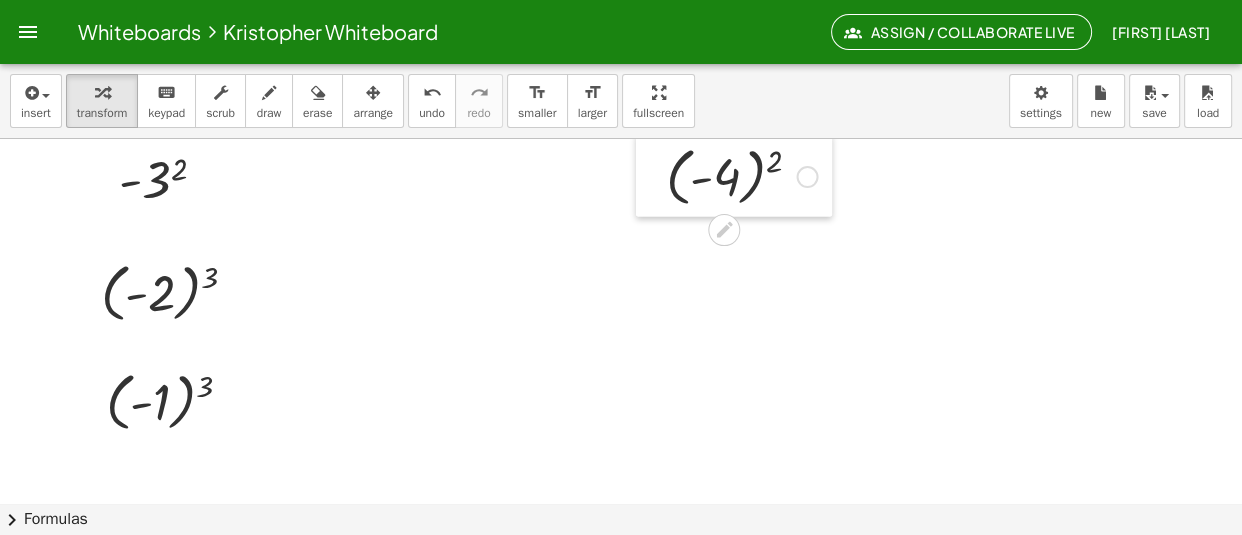 drag, startPoint x: 656, startPoint y: 387, endPoint x: 645, endPoint y: 179, distance: 208.29066 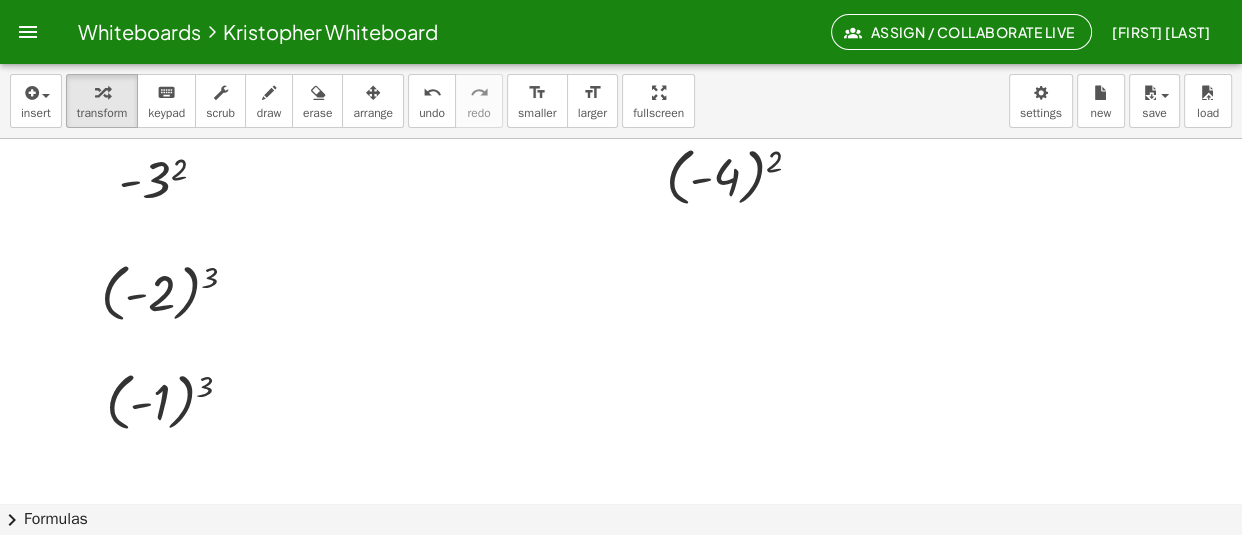 click at bounding box center (664, -8304) 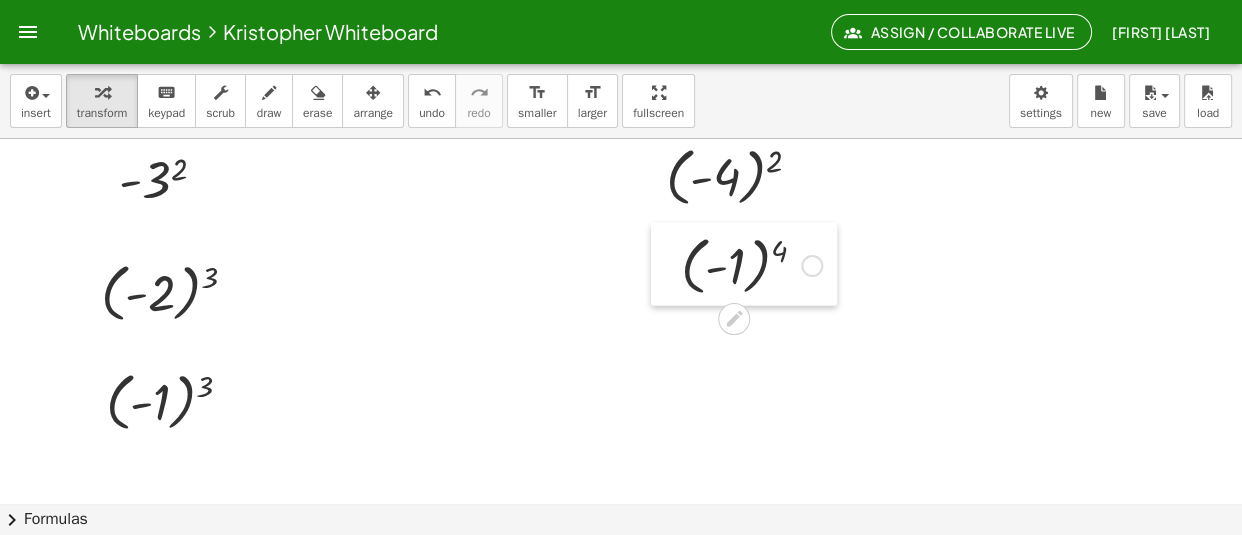 drag, startPoint x: 868, startPoint y: 447, endPoint x: 672, endPoint y: 243, distance: 282.89926 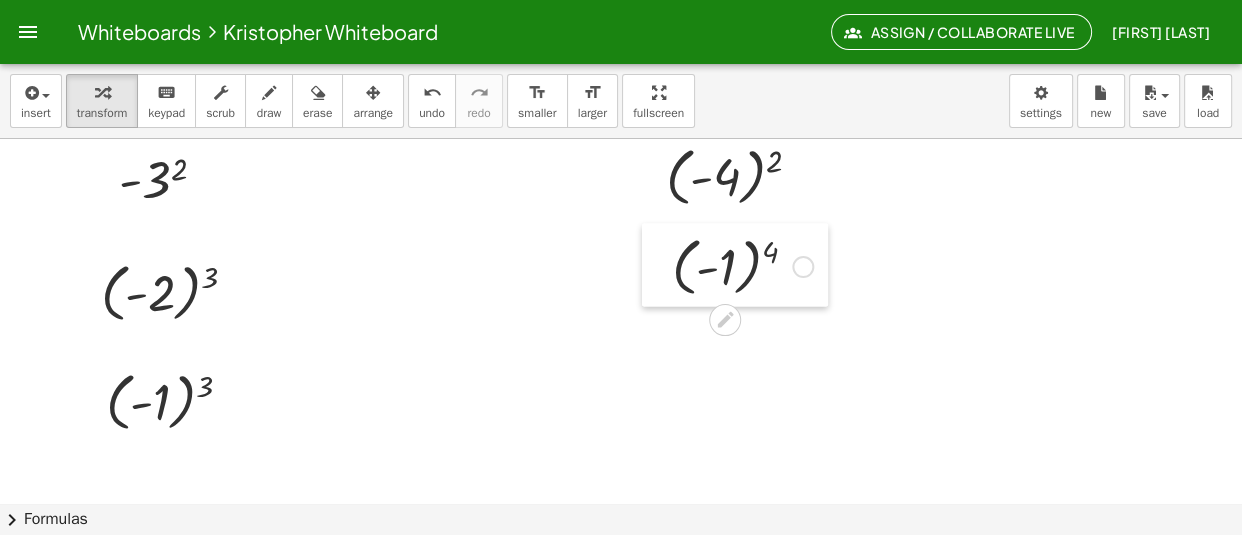 drag, startPoint x: 668, startPoint y: 249, endPoint x: 661, endPoint y: 277, distance: 28.86174 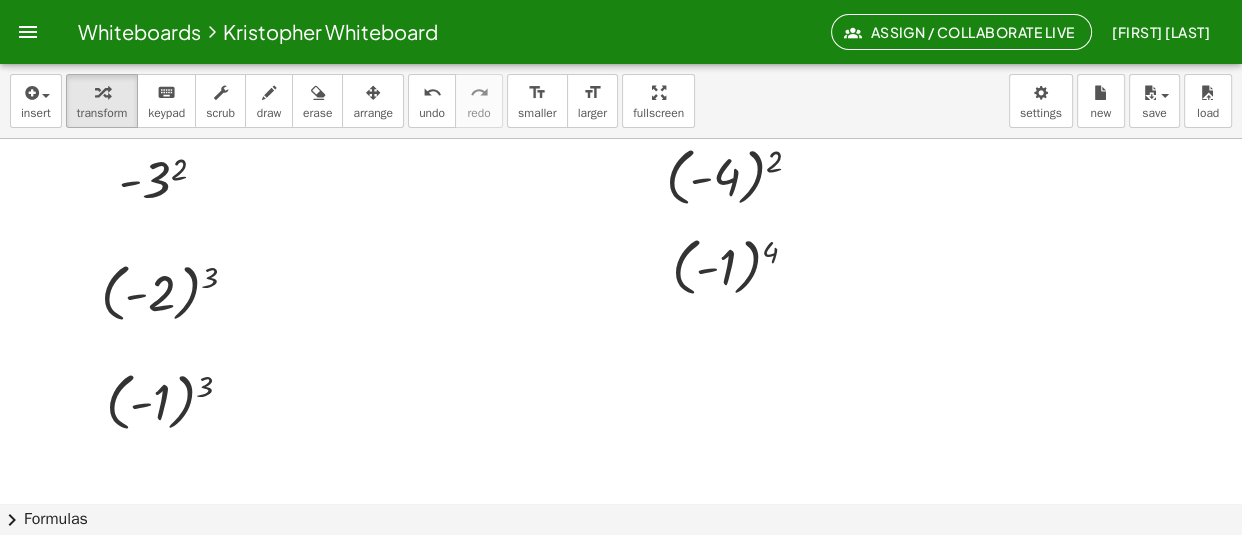 click at bounding box center (664, -8304) 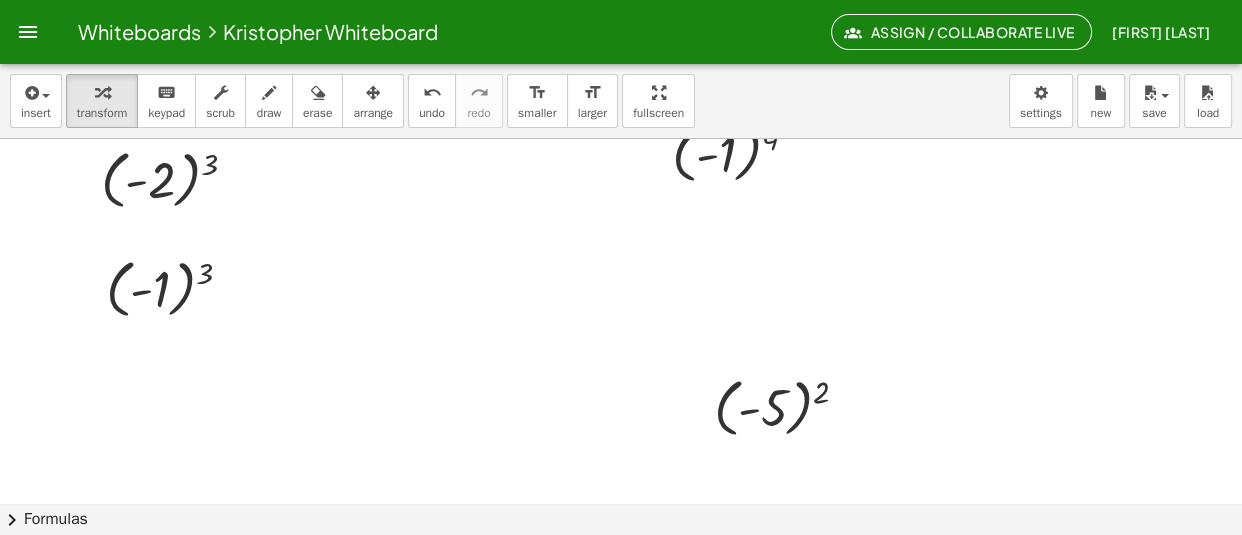 scroll, scrollTop: 17493, scrollLeft: 11, axis: both 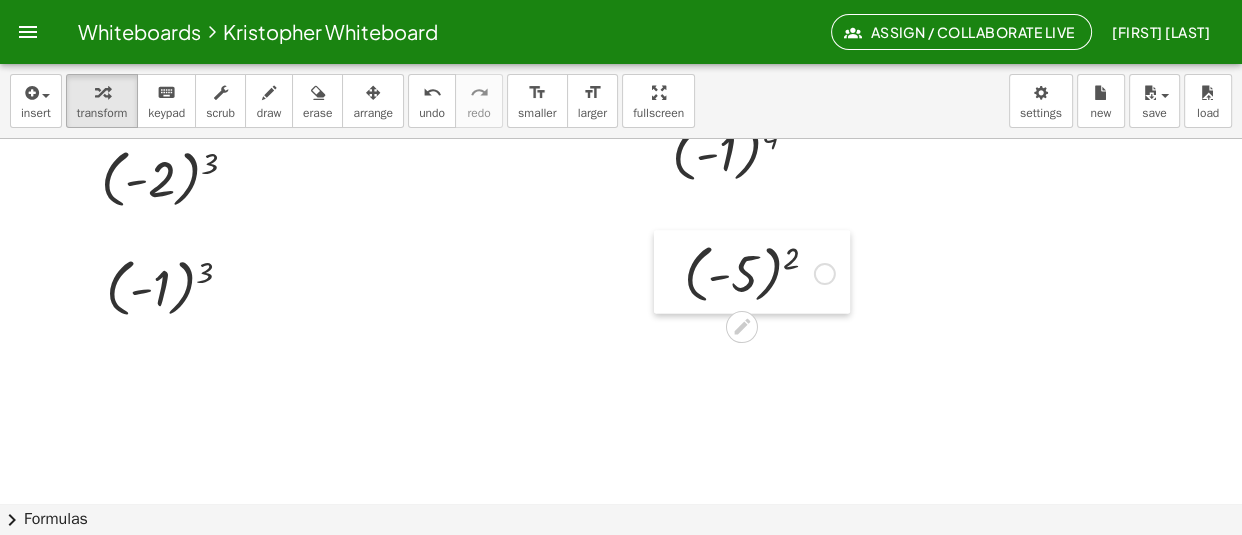 drag, startPoint x: 704, startPoint y: 402, endPoint x: 668, endPoint y: 230, distance: 175.72707 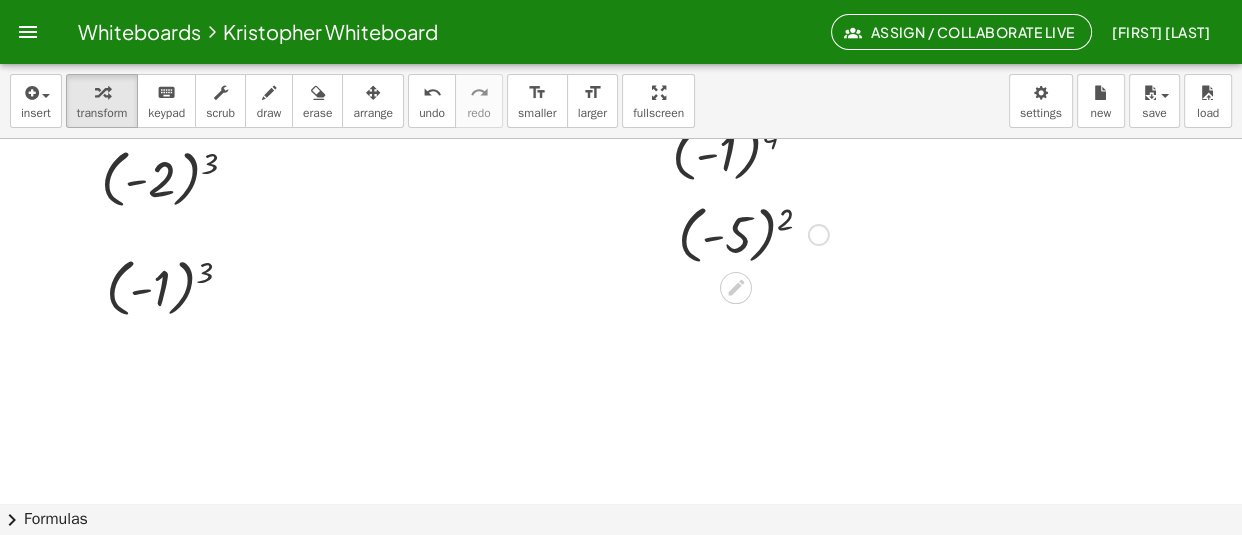 scroll, scrollTop: 17373, scrollLeft: 11, axis: both 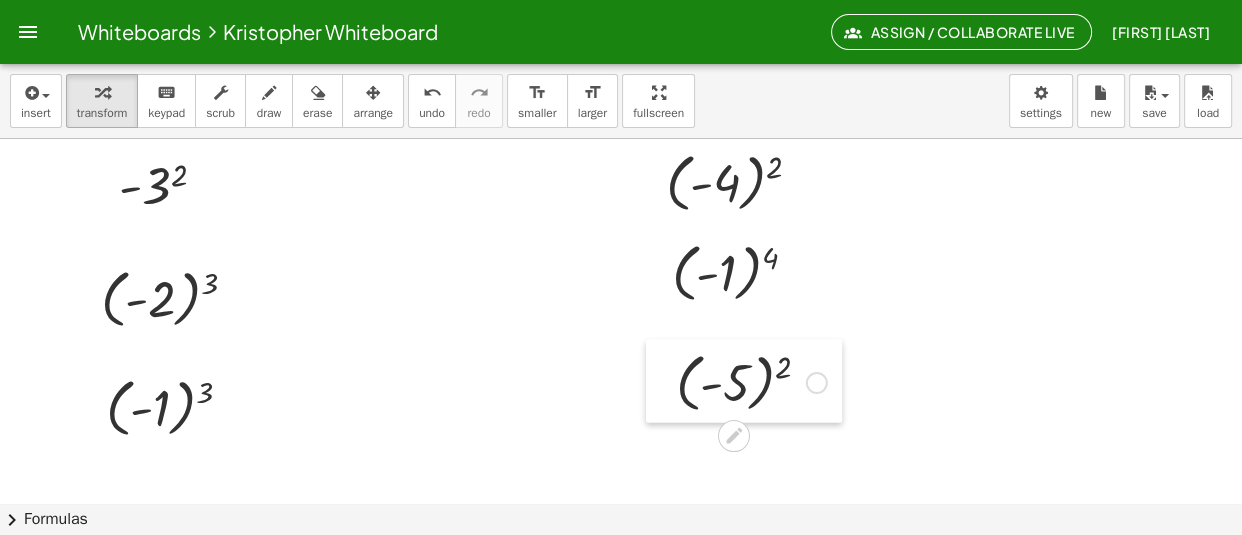 drag, startPoint x: 676, startPoint y: 352, endPoint x: 674, endPoint y: 390, distance: 38.052597 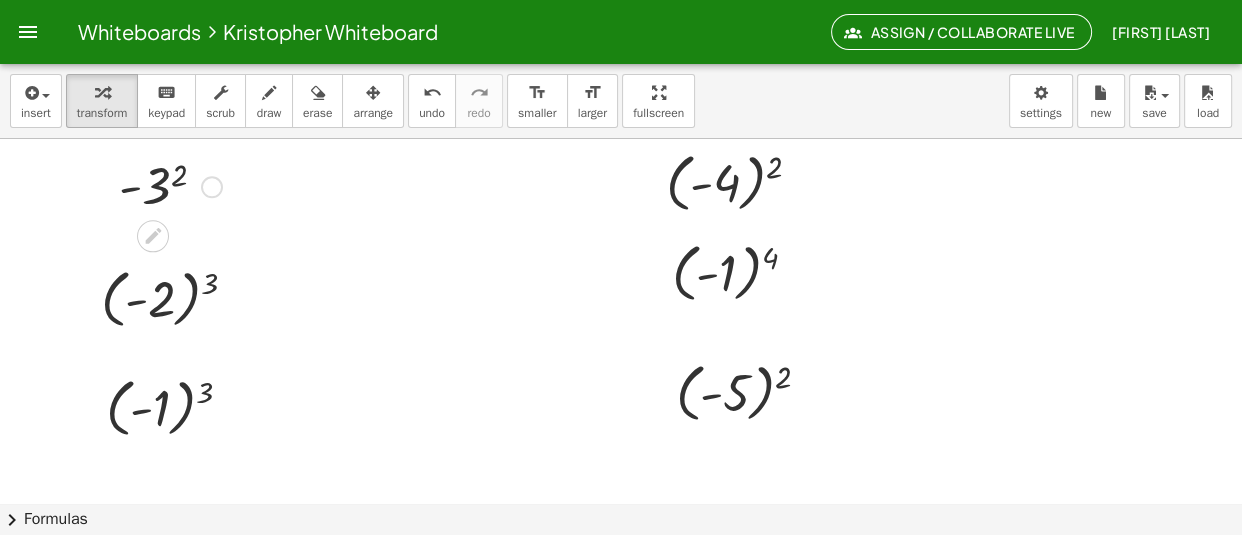 click at bounding box center (212, 188) 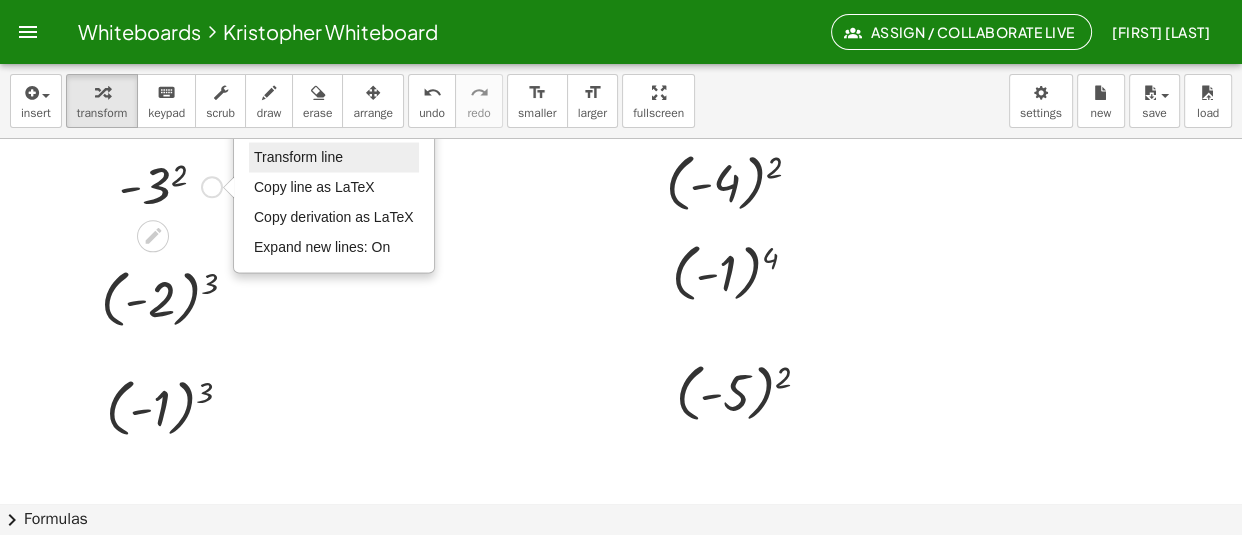 scroll, scrollTop: 17346, scrollLeft: 11, axis: both 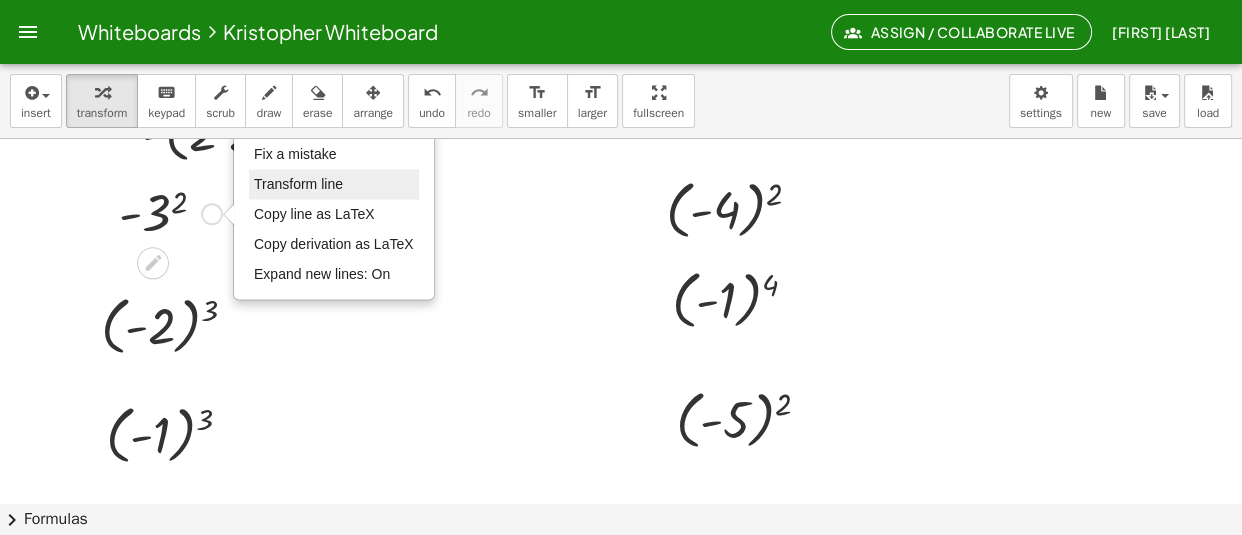 click on "Fix a mistake" at bounding box center [334, 155] 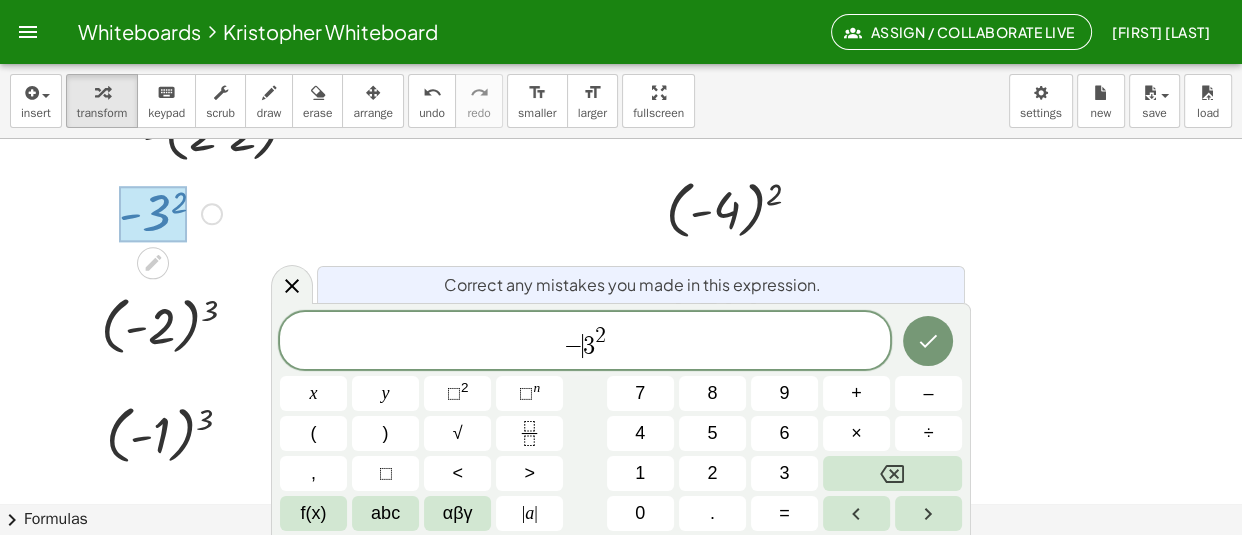 click on "− ​ 3 2" at bounding box center [585, 342] 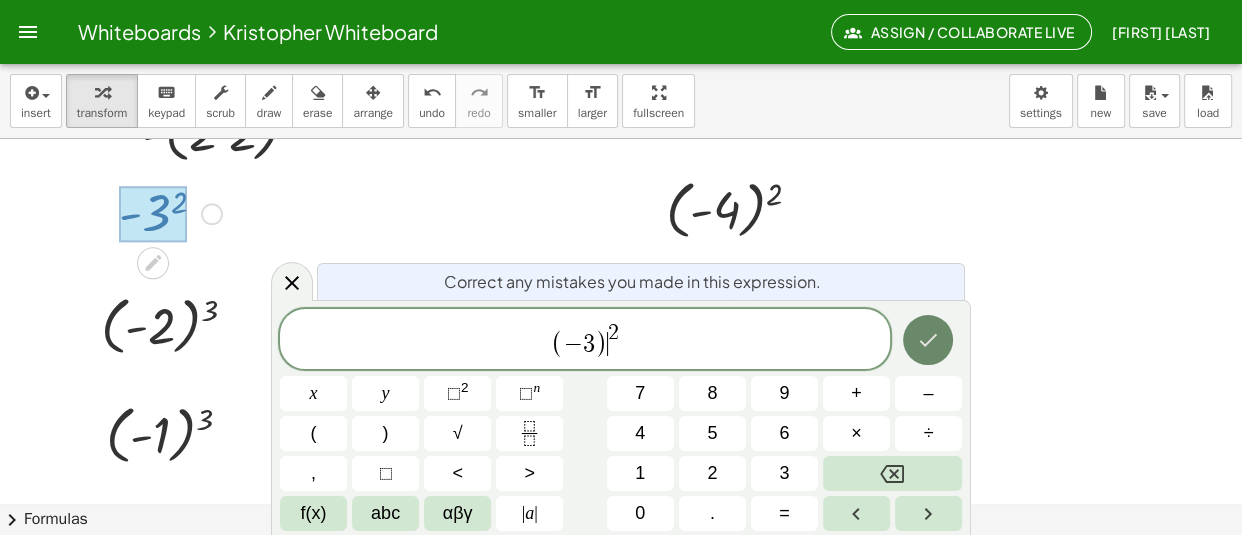 click 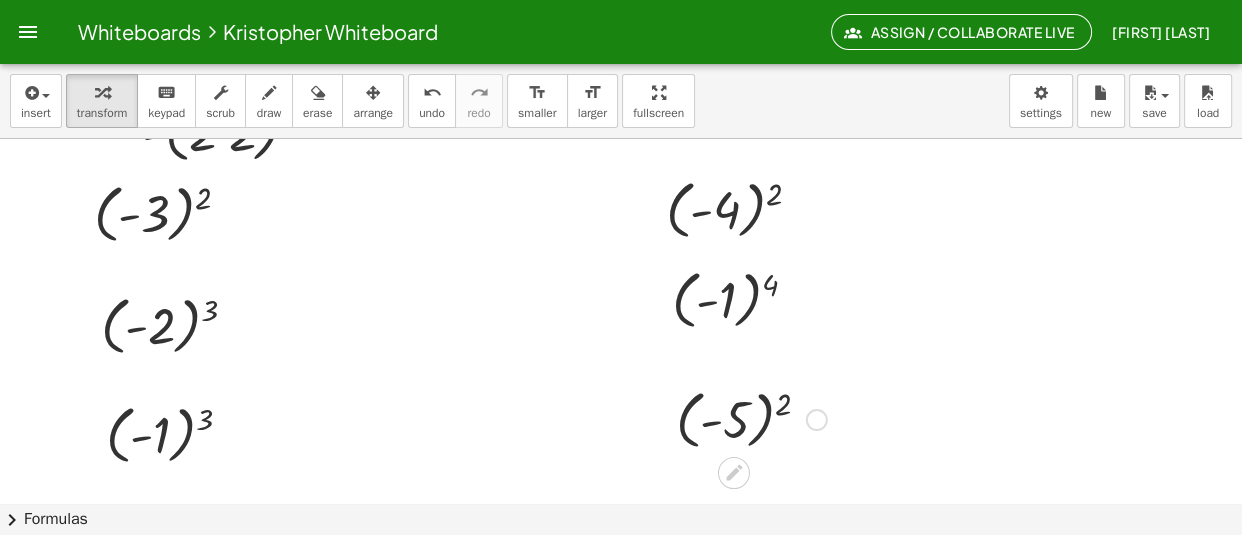click at bounding box center [817, 421] 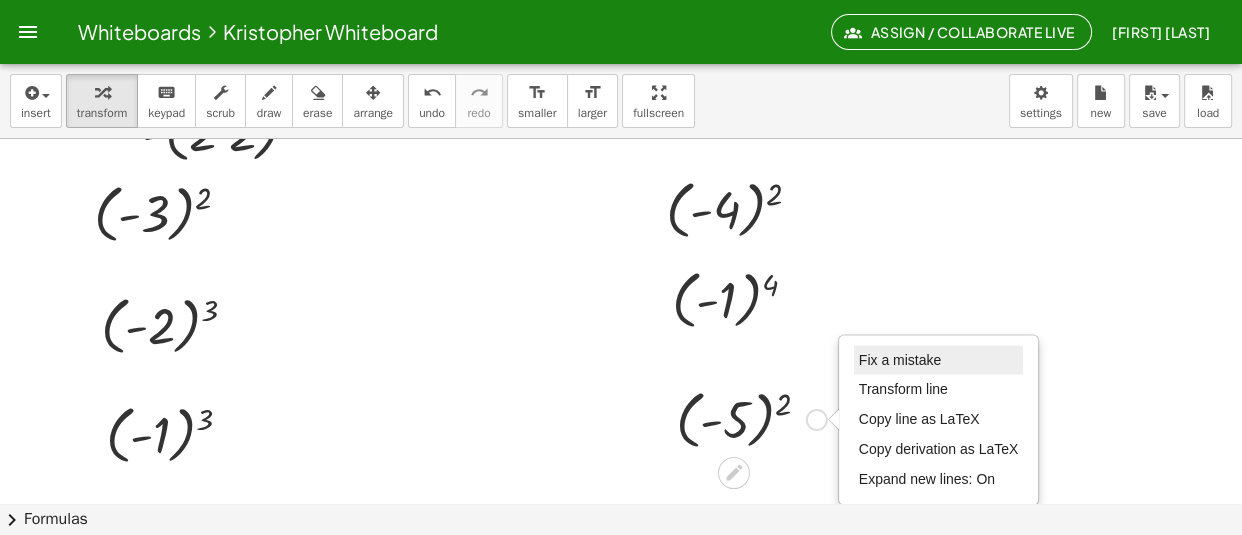 click on "Fix a mistake" at bounding box center [900, 360] 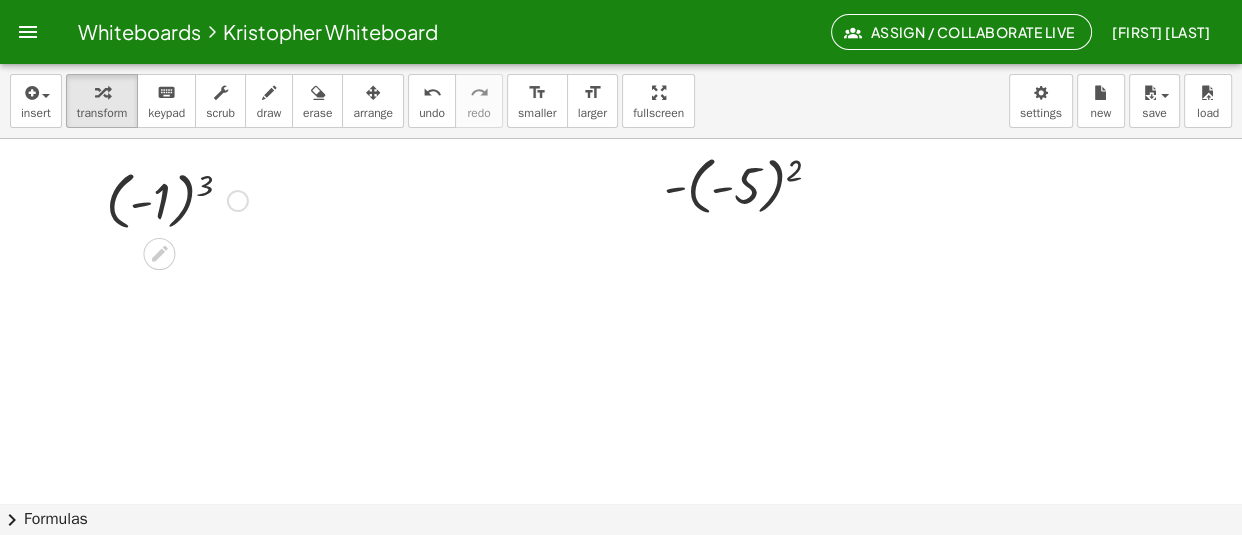 scroll, scrollTop: 17586, scrollLeft: 11, axis: both 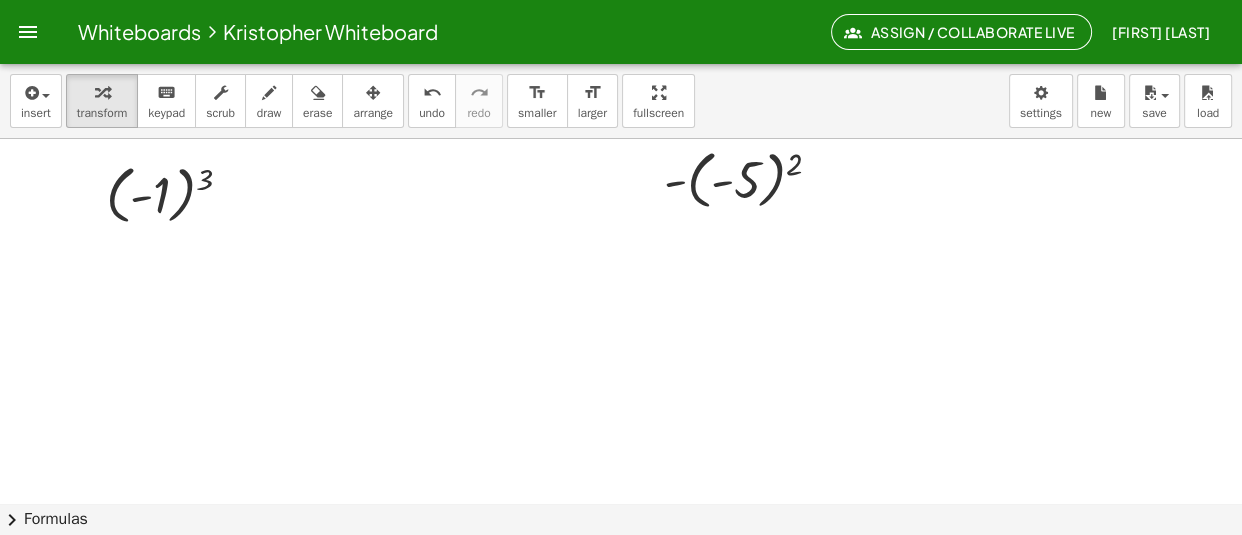 click at bounding box center [664, -8328] 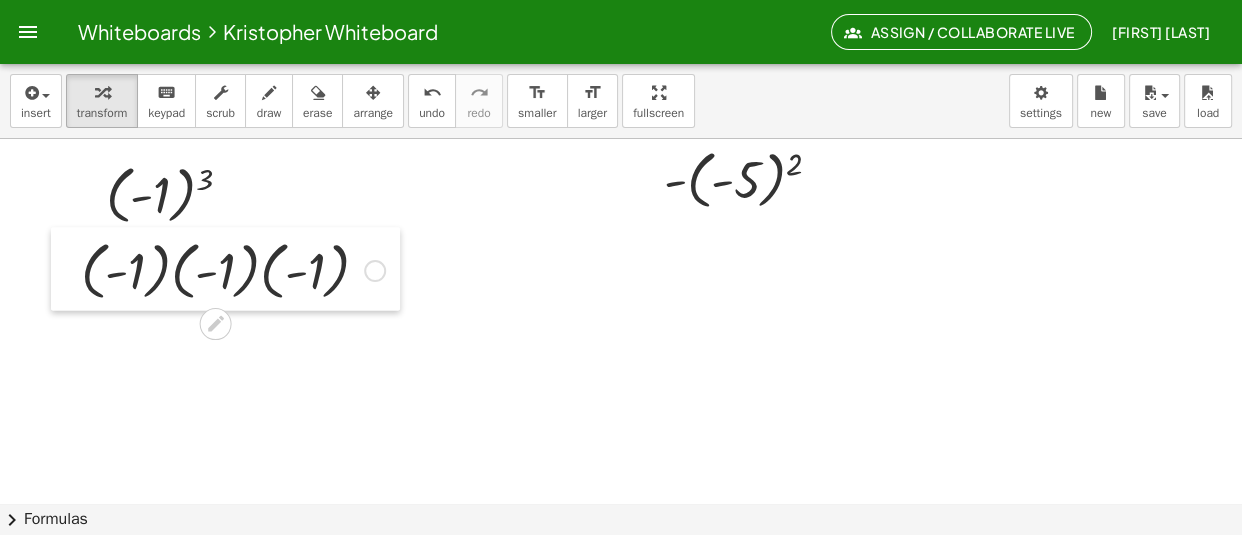 drag, startPoint x: 247, startPoint y: 374, endPoint x: 67, endPoint y: 282, distance: 202.14845 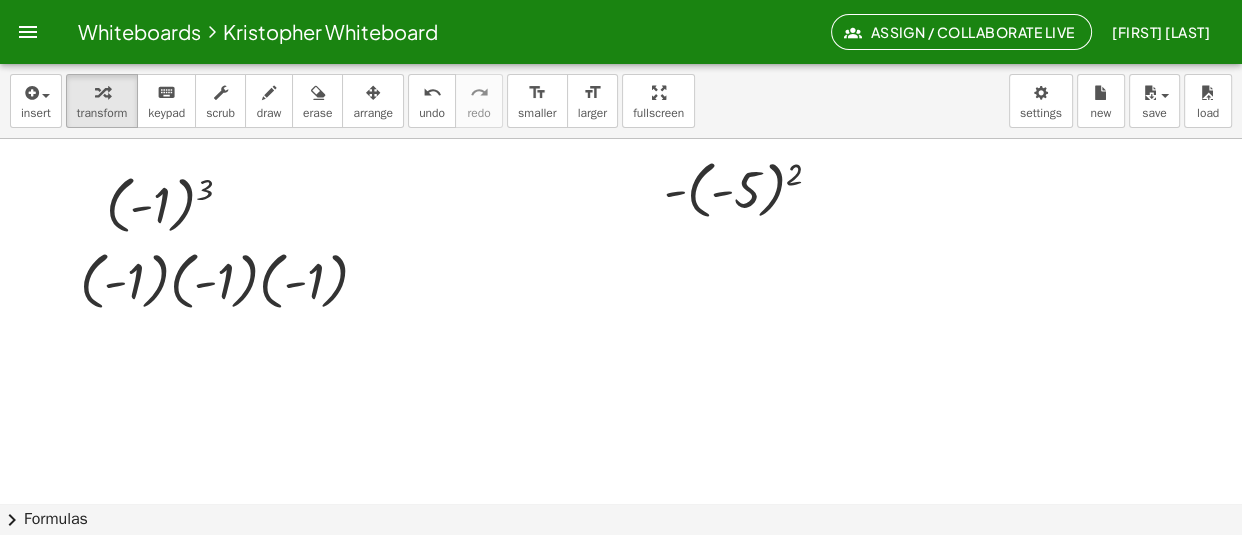 scroll, scrollTop: 17577, scrollLeft: 11, axis: both 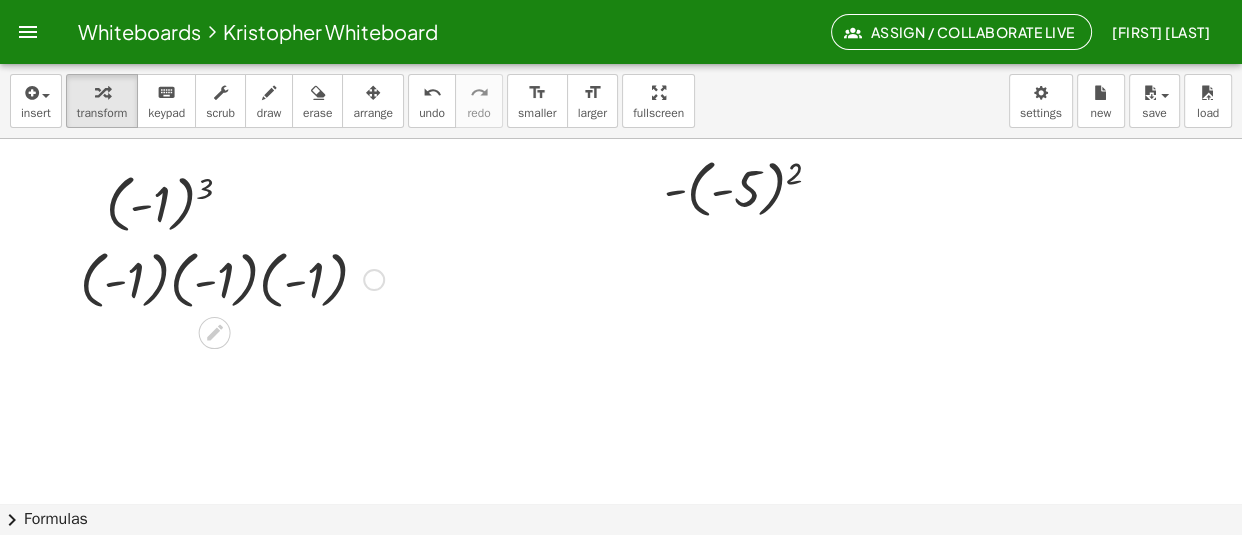 click at bounding box center [374, 281] 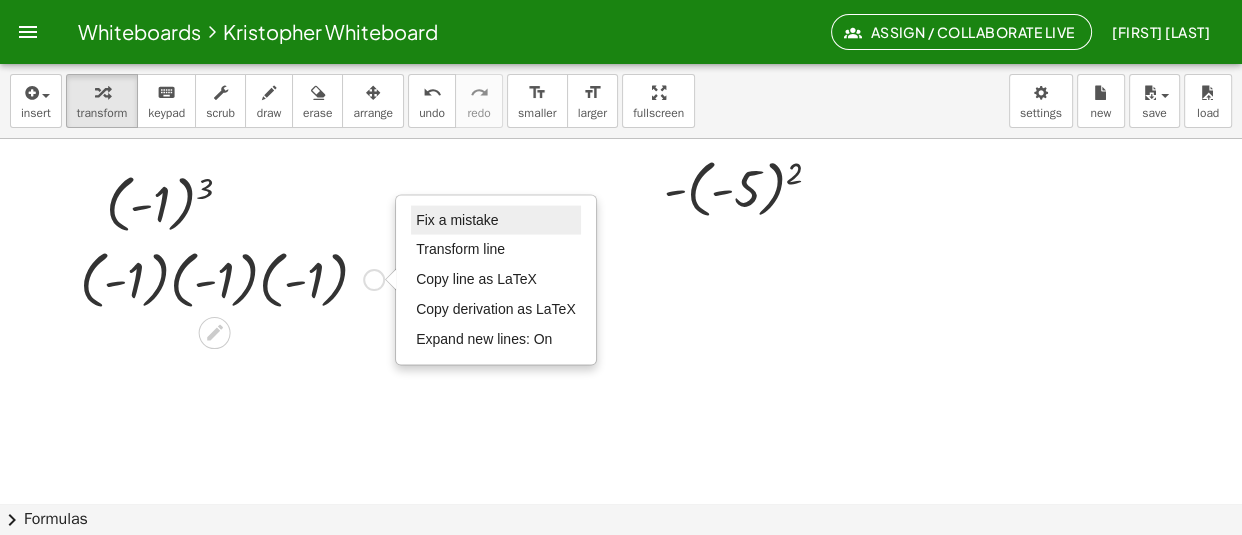 click on "Fix a mistake" at bounding box center (496, 221) 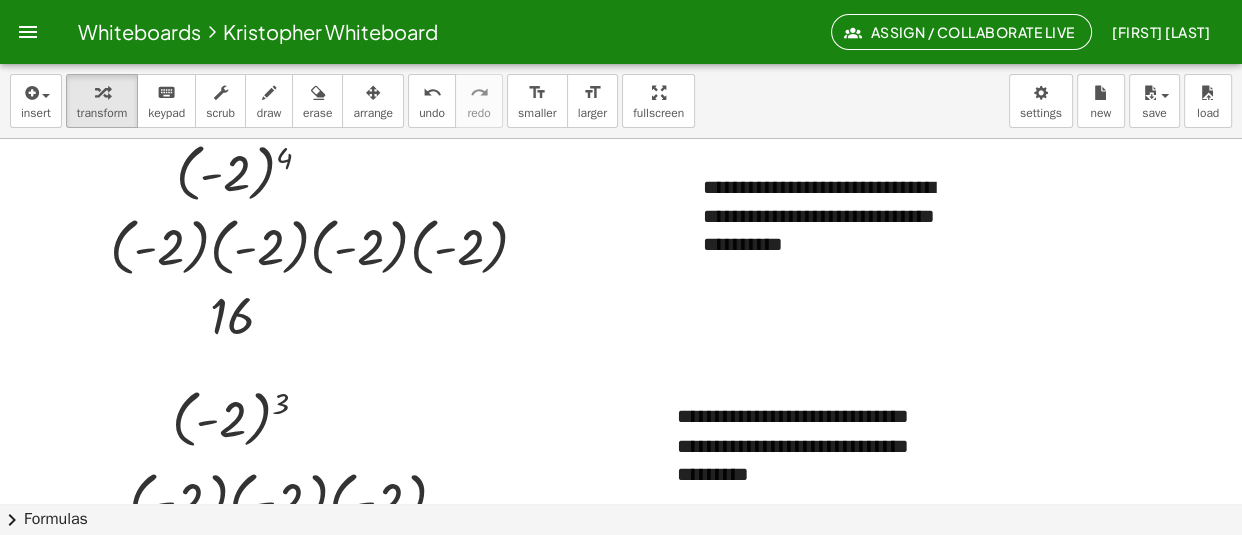 scroll, scrollTop: 16752, scrollLeft: 5, axis: both 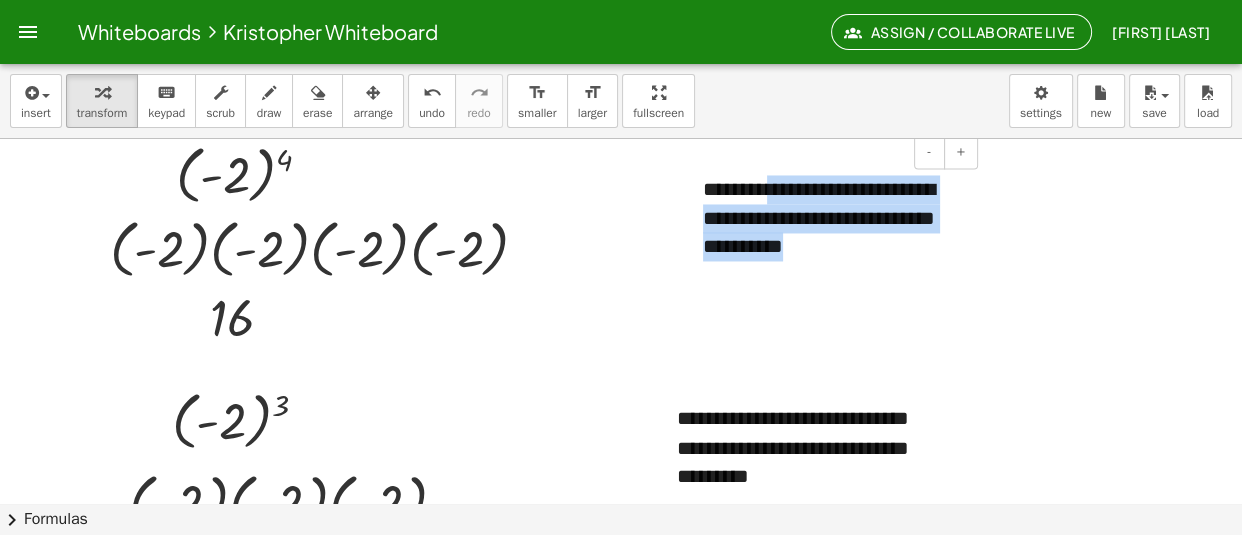 drag, startPoint x: 768, startPoint y: 183, endPoint x: 862, endPoint y: 260, distance: 121.511314 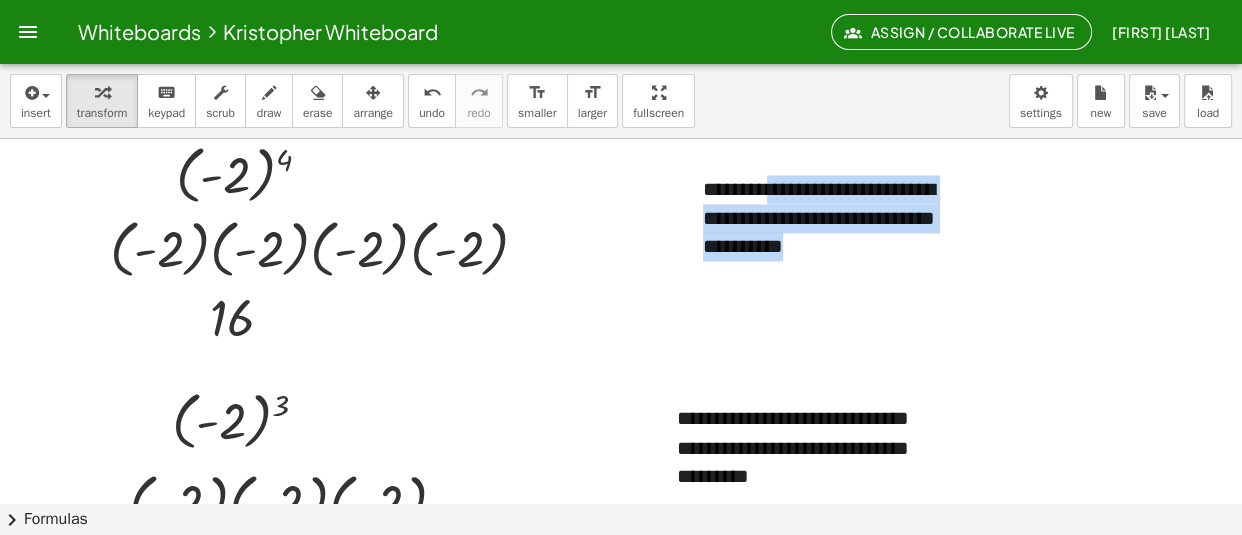 click at bounding box center [670, -7494] 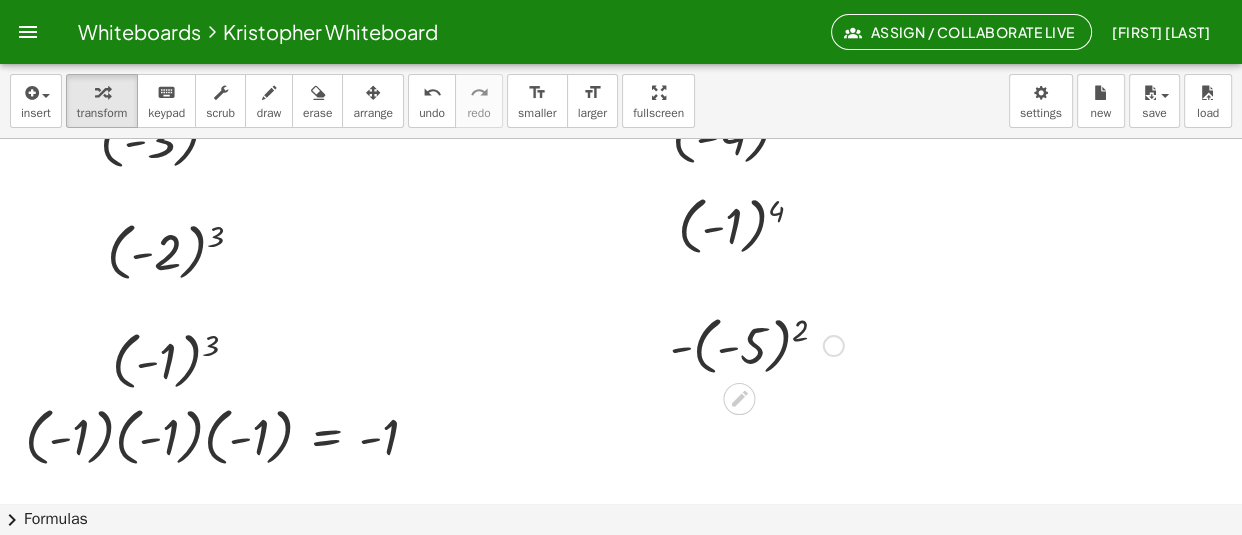 scroll, scrollTop: 17420, scrollLeft: 5, axis: both 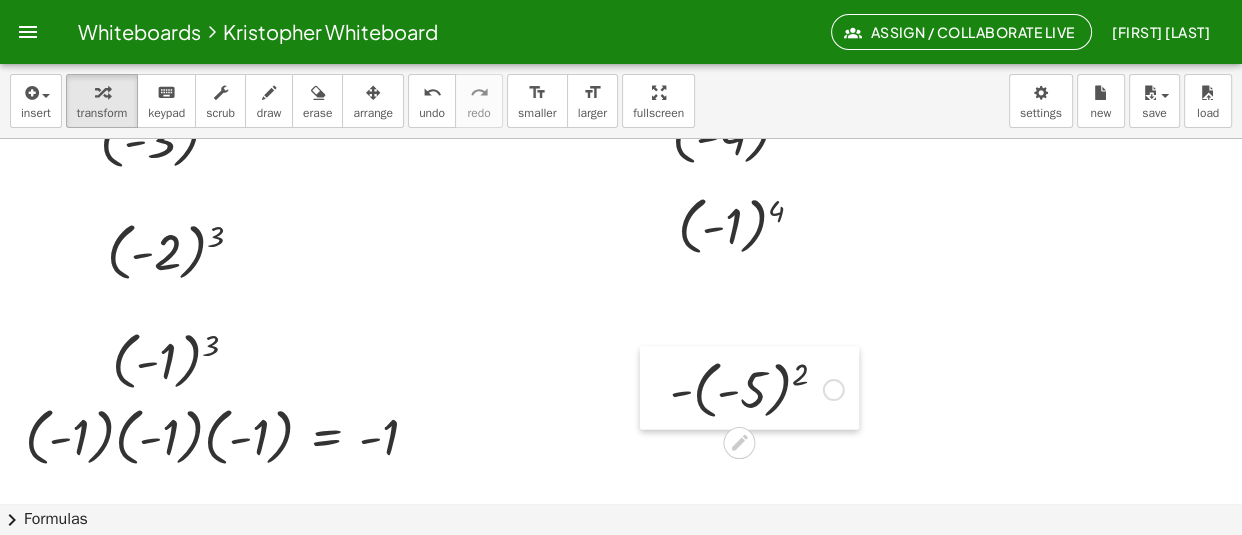 drag, startPoint x: 654, startPoint y: 350, endPoint x: 654, endPoint y: 401, distance: 51 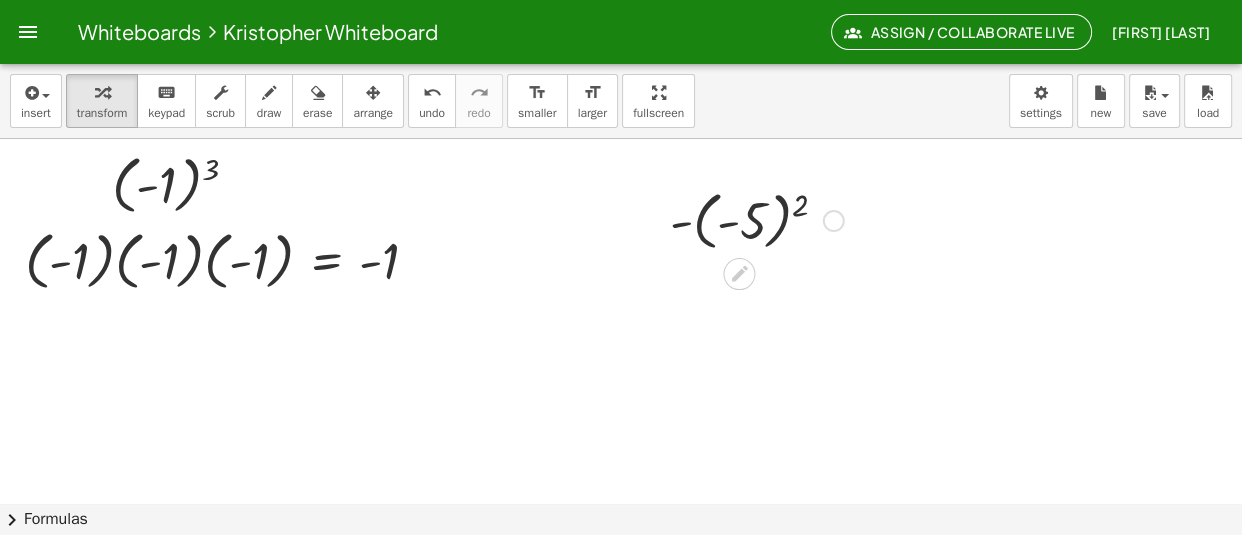 scroll, scrollTop: 17606, scrollLeft: 5, axis: both 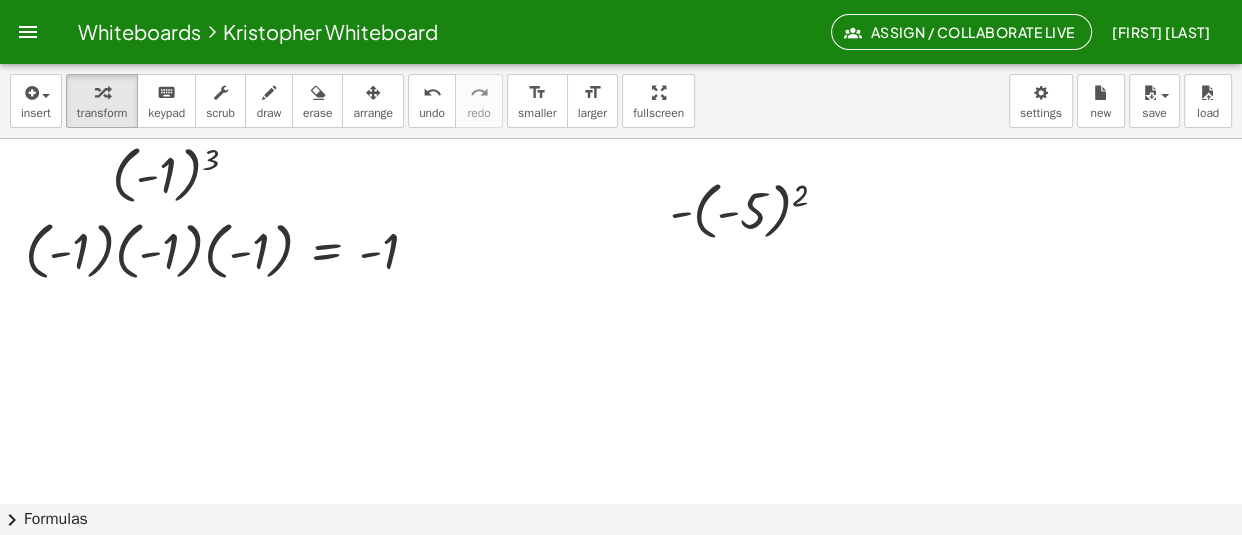 click at bounding box center (670, -8348) 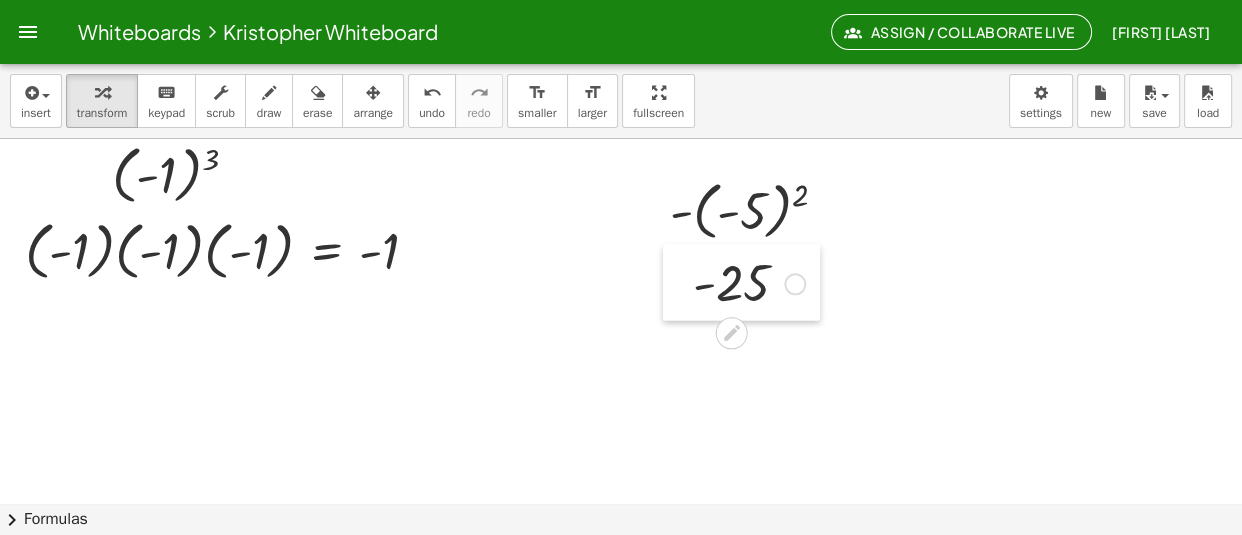 drag, startPoint x: 626, startPoint y: 405, endPoint x: 685, endPoint y: 268, distance: 149.16434 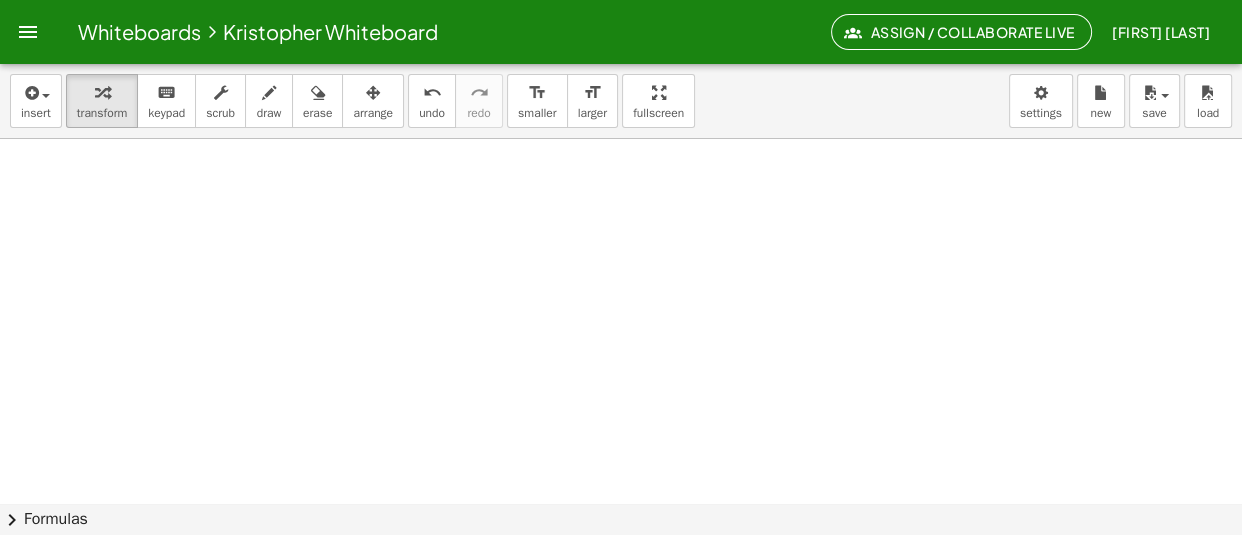 scroll, scrollTop: 17797, scrollLeft: 5, axis: both 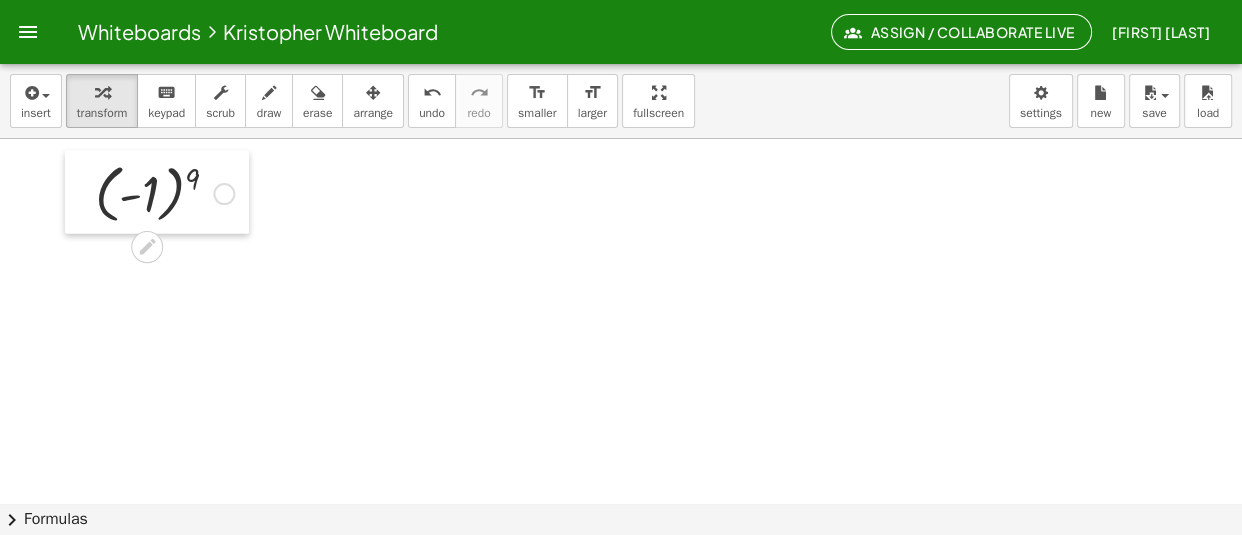 drag, startPoint x: 228, startPoint y: 300, endPoint x: 81, endPoint y: 210, distance: 172.36299 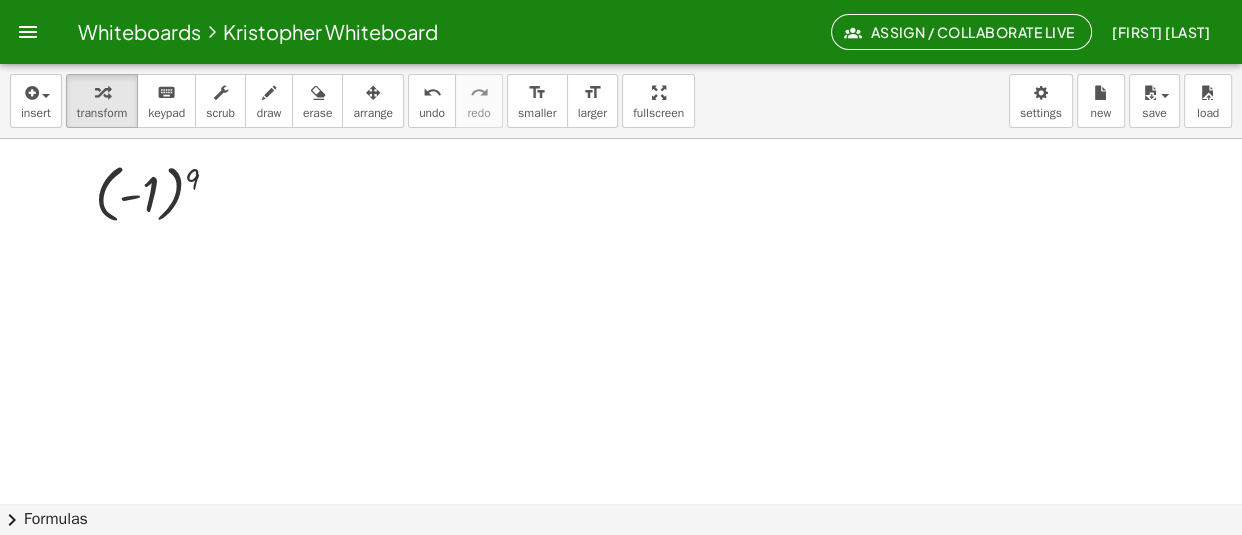 click at bounding box center (670, -8539) 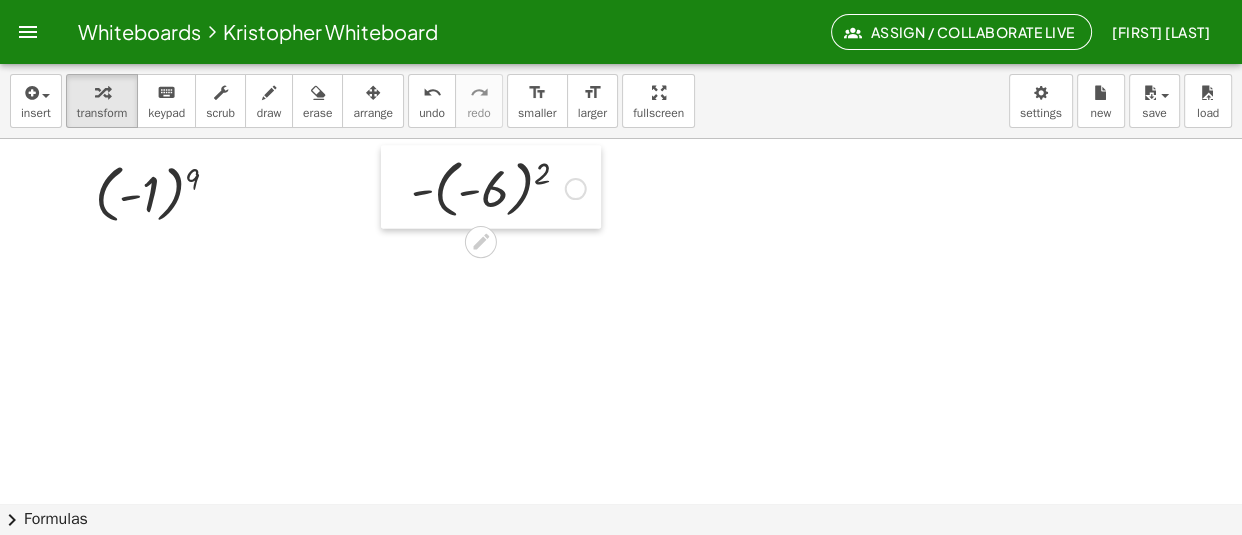 drag, startPoint x: 670, startPoint y: 272, endPoint x: 399, endPoint y: 207, distance: 278.68622 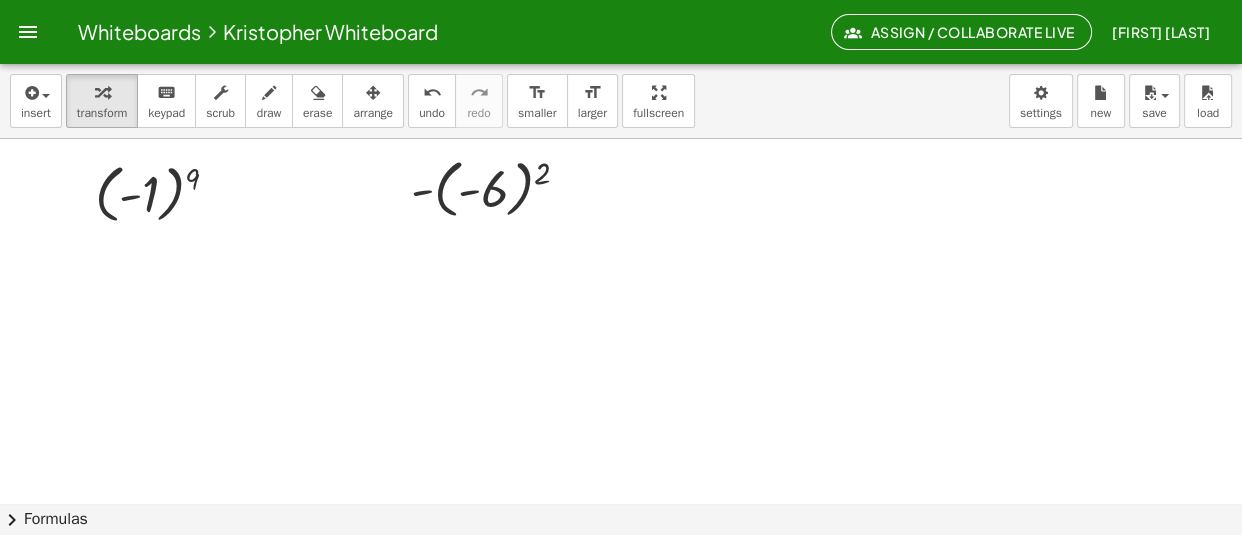 click at bounding box center (670, -8539) 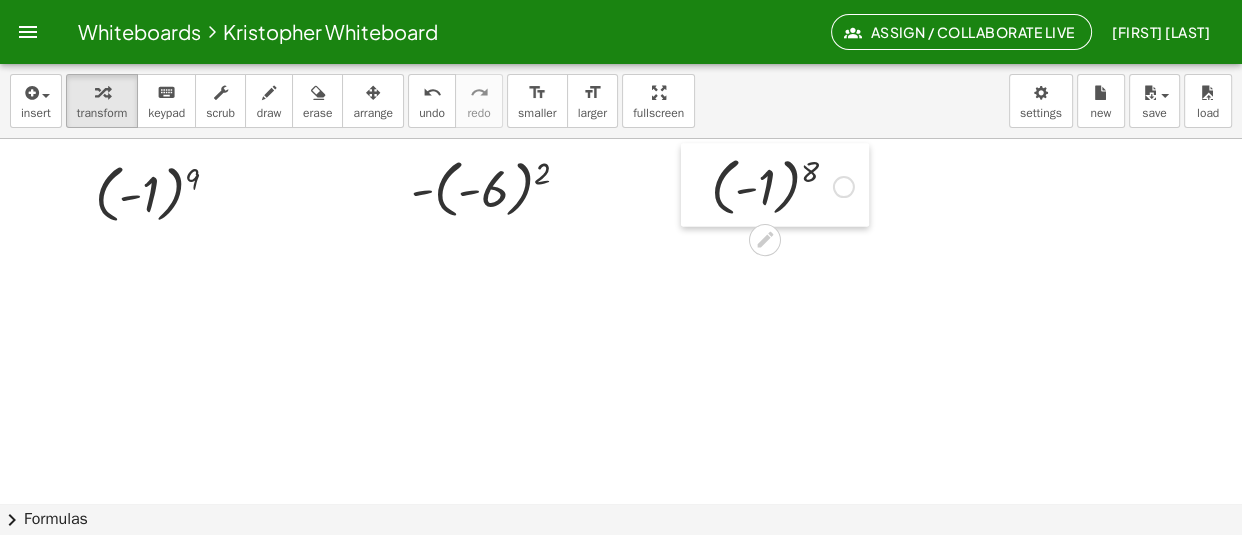 drag, startPoint x: 392, startPoint y: 417, endPoint x: 700, endPoint y: 190, distance: 382.61337 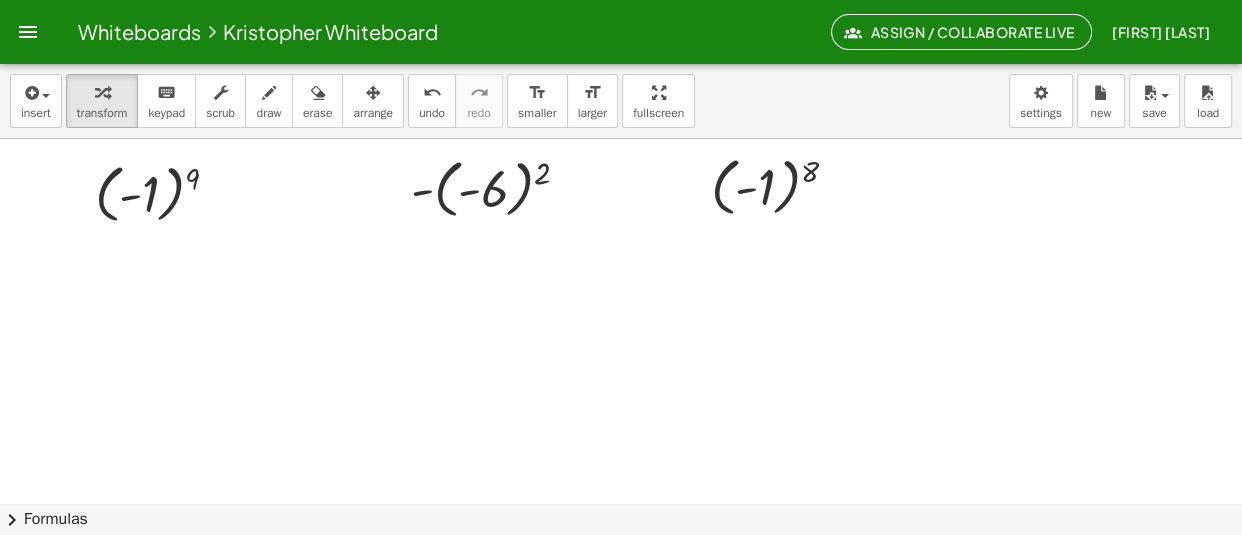 click at bounding box center (670, -8539) 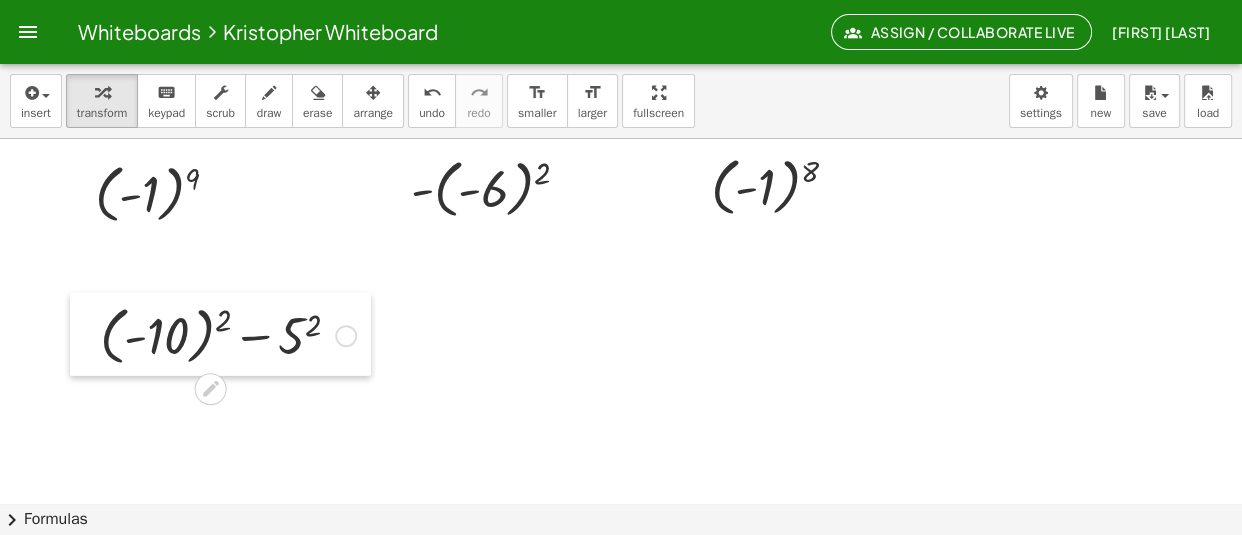 drag, startPoint x: 321, startPoint y: 365, endPoint x: 83, endPoint y: 349, distance: 238.53722 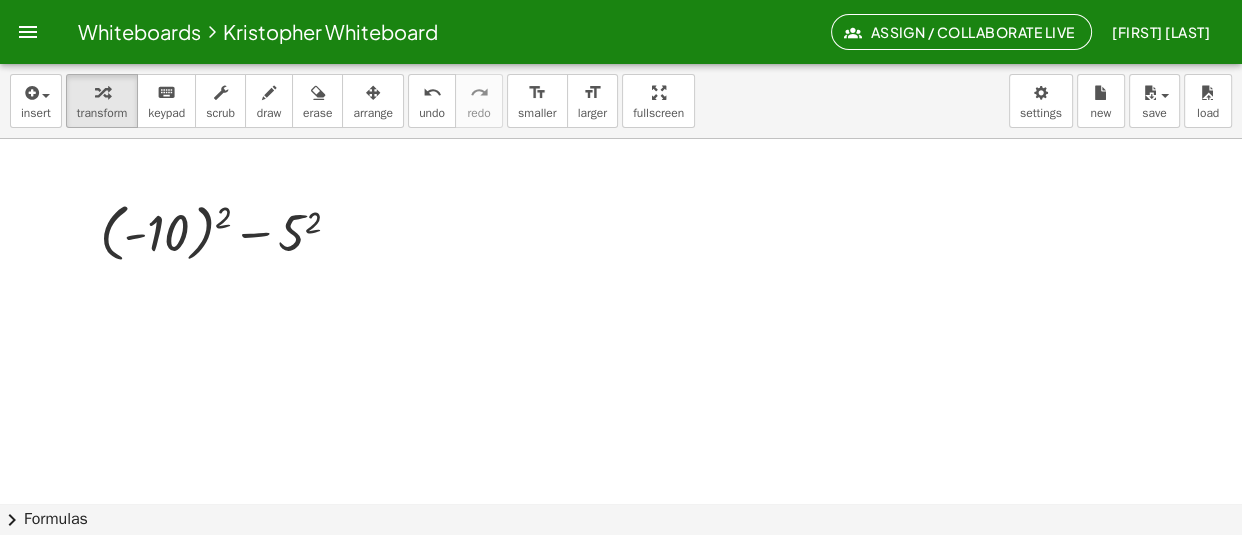 scroll, scrollTop: 17900, scrollLeft: 5, axis: both 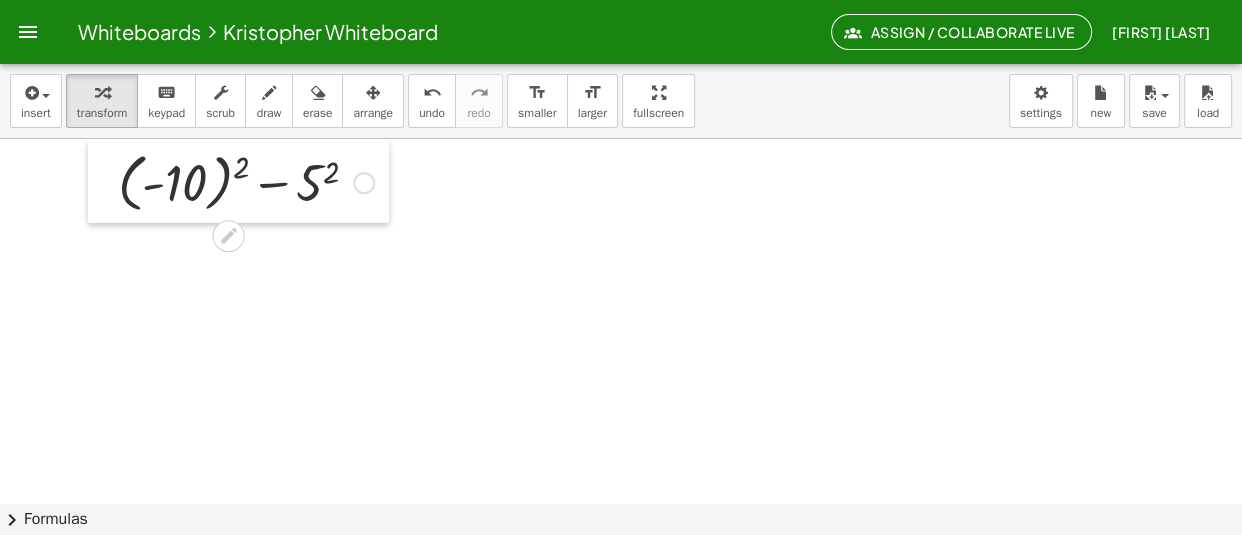 drag, startPoint x: 81, startPoint y: 250, endPoint x: 99, endPoint y: 200, distance: 53.14132 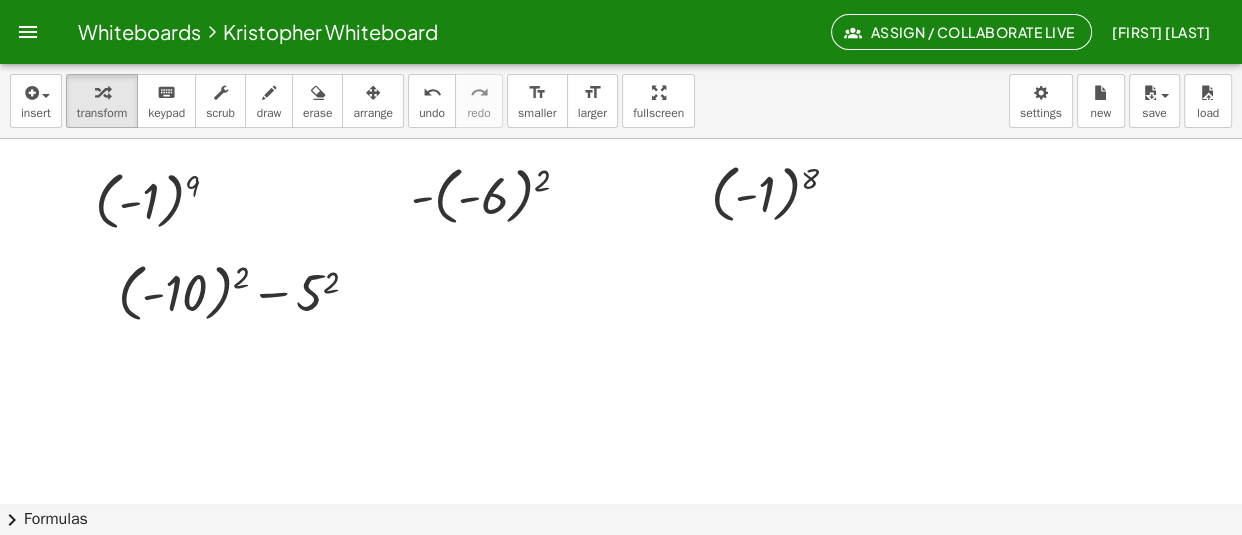 scroll, scrollTop: 17792, scrollLeft: 5, axis: both 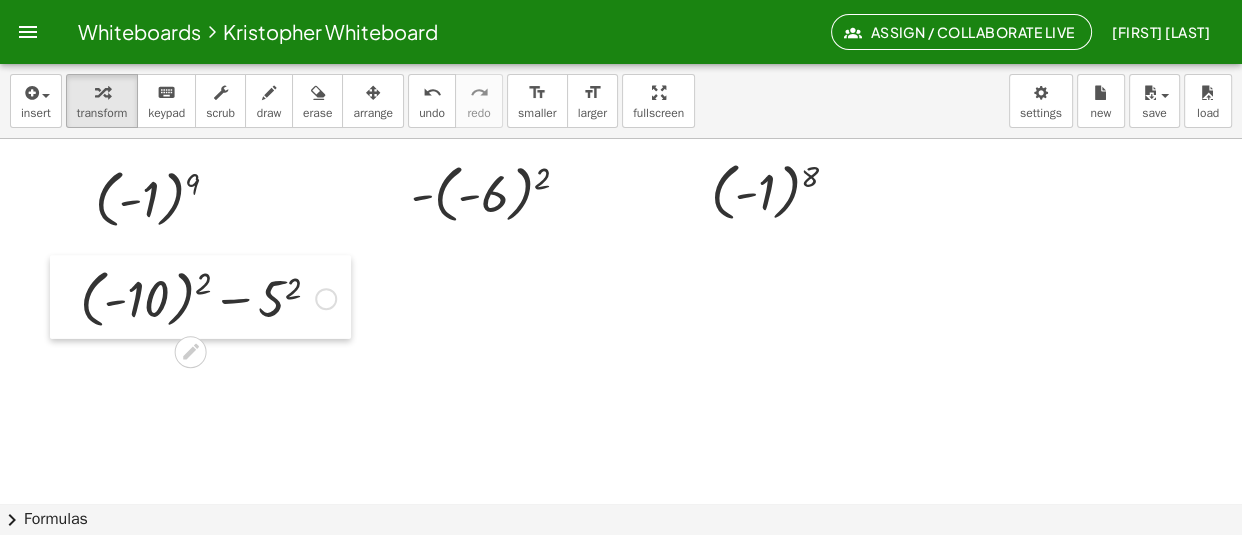 drag, startPoint x: 117, startPoint y: 297, endPoint x: 73, endPoint y: 306, distance: 44.911022 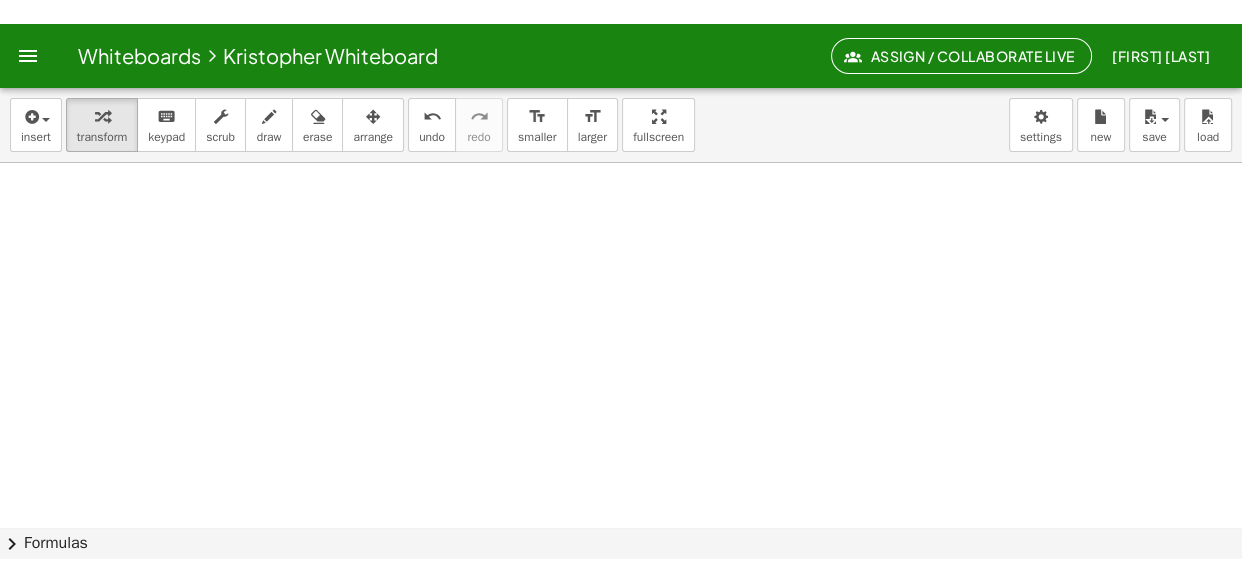 scroll, scrollTop: 18015, scrollLeft: 0, axis: vertical 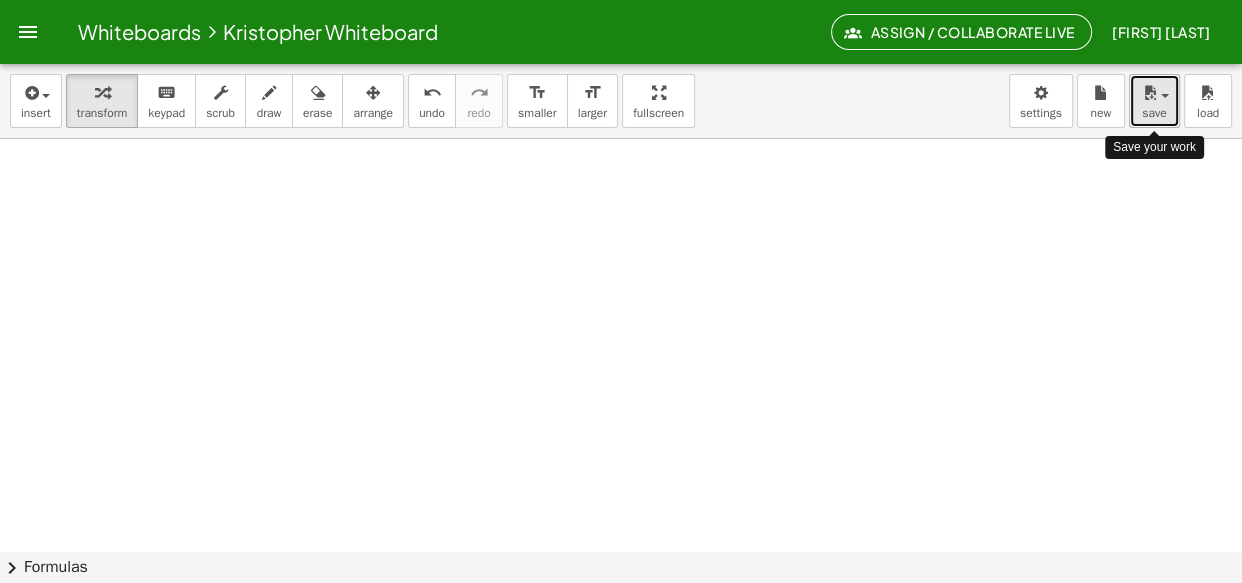 click at bounding box center [1154, 92] 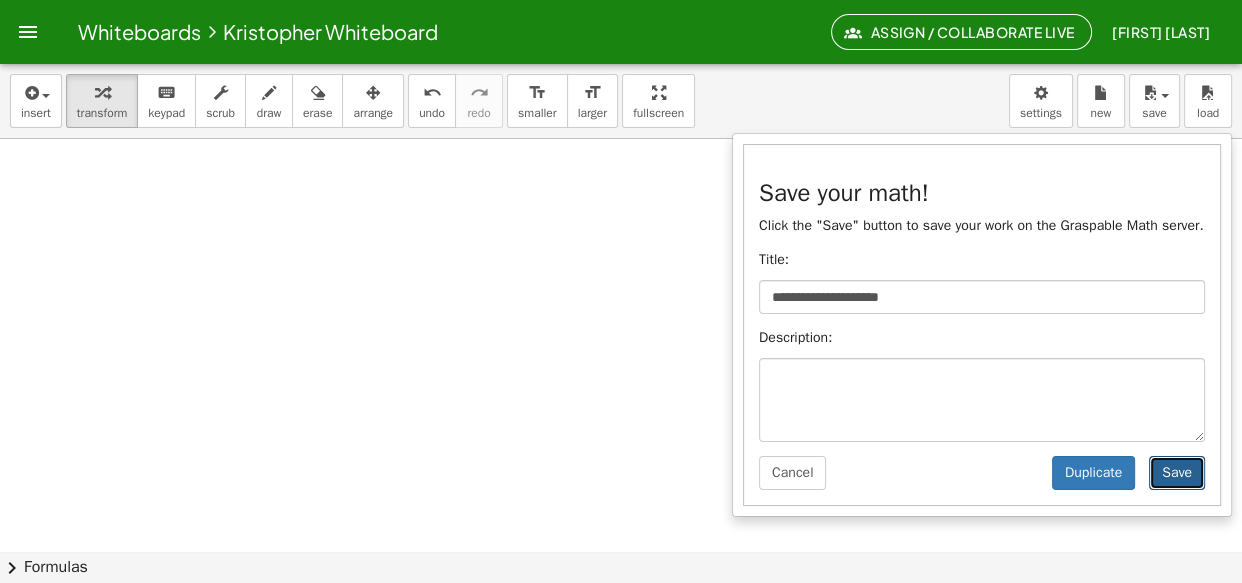 click on "Save" at bounding box center (1177, 473) 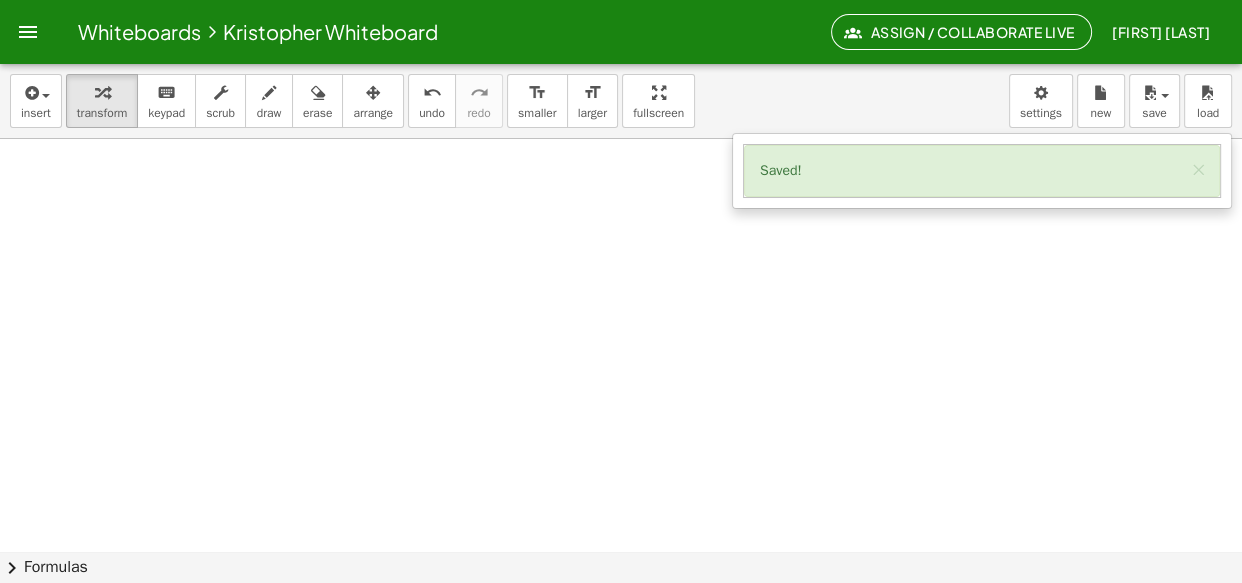 click at bounding box center (675, -8575) 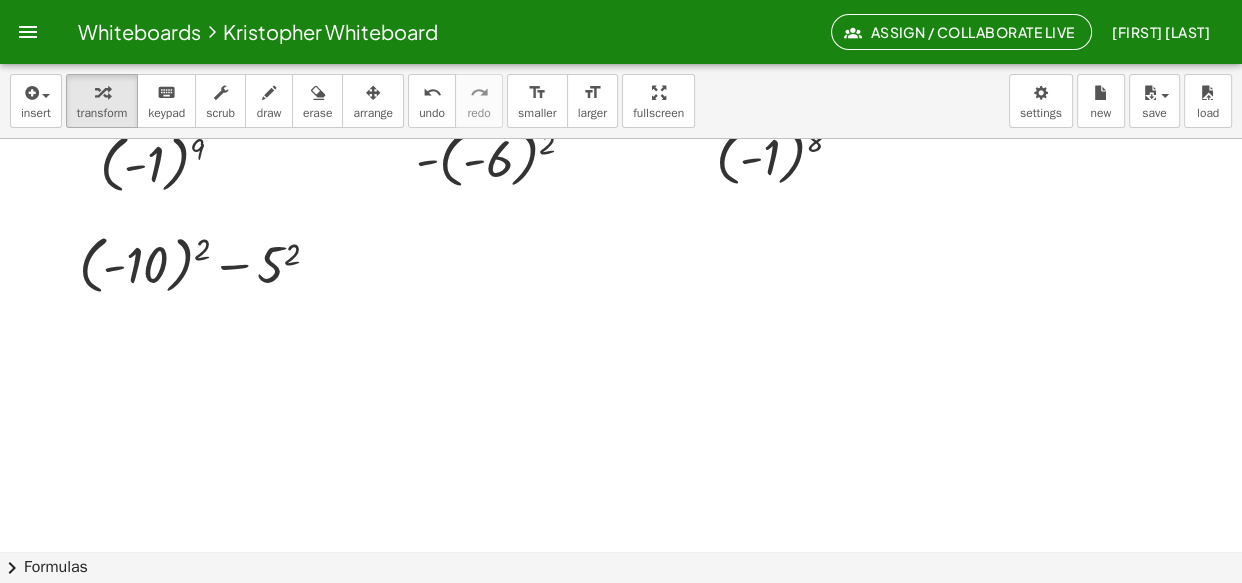 scroll, scrollTop: 17826, scrollLeft: 0, axis: vertical 